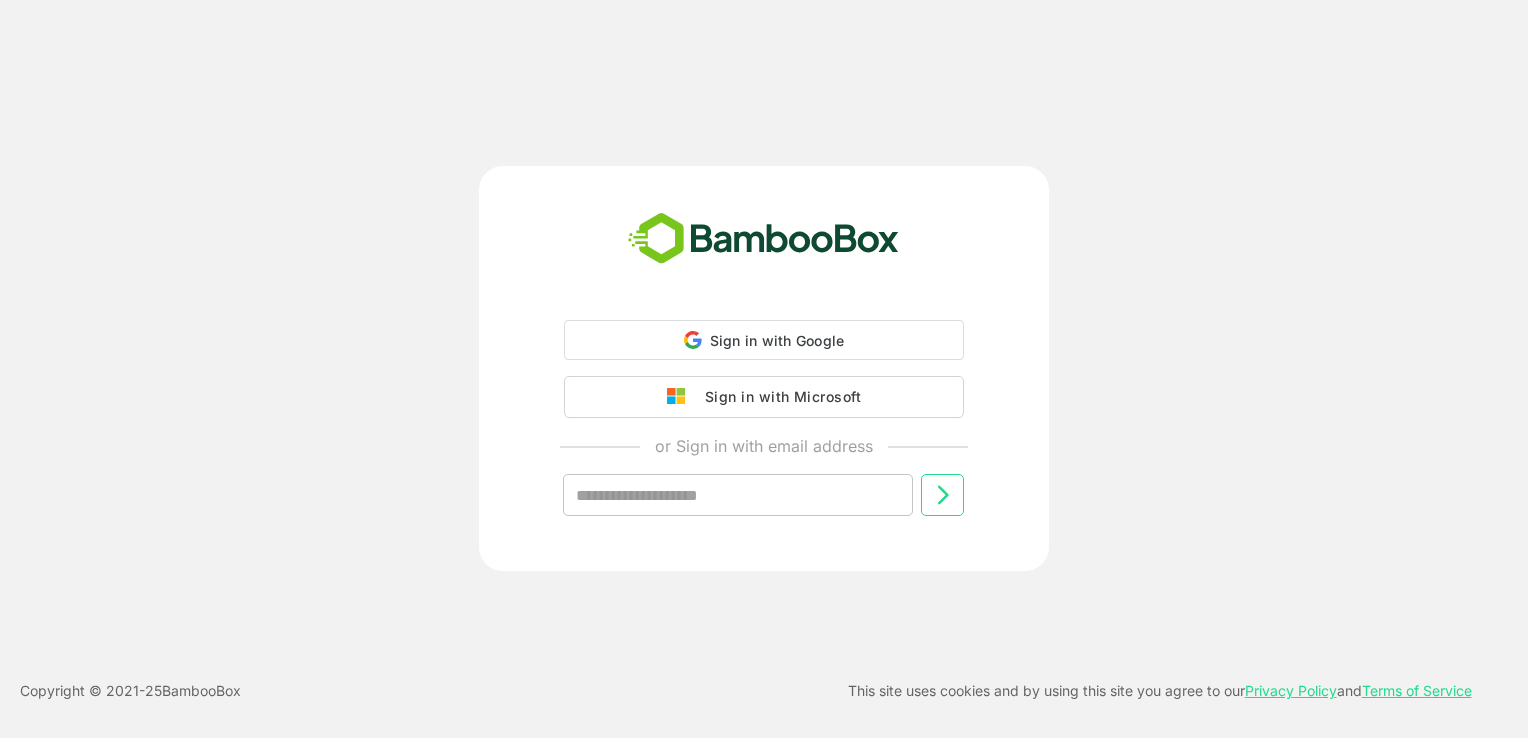 scroll, scrollTop: 0, scrollLeft: 0, axis: both 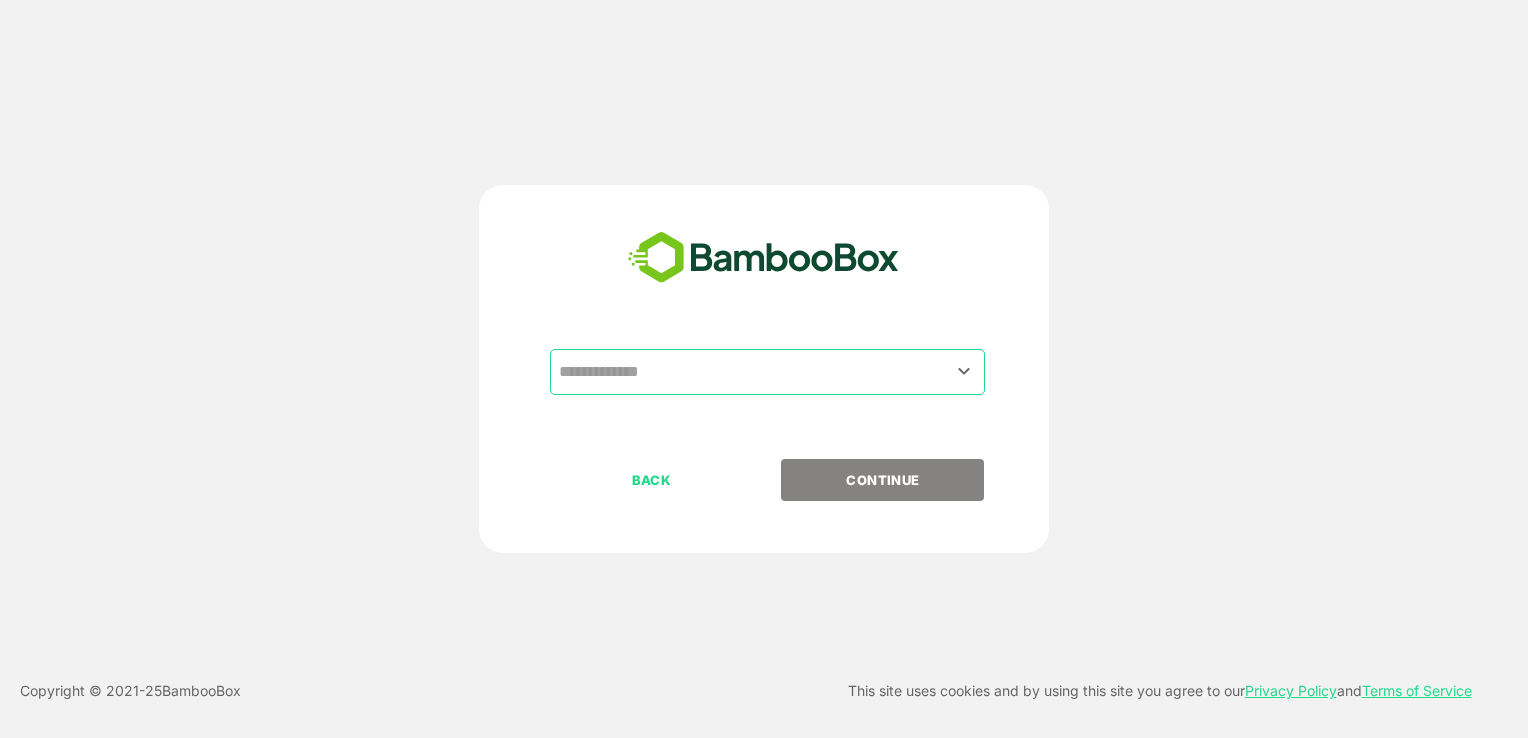 click on "​ BACK CONTINUE" at bounding box center (764, 369) 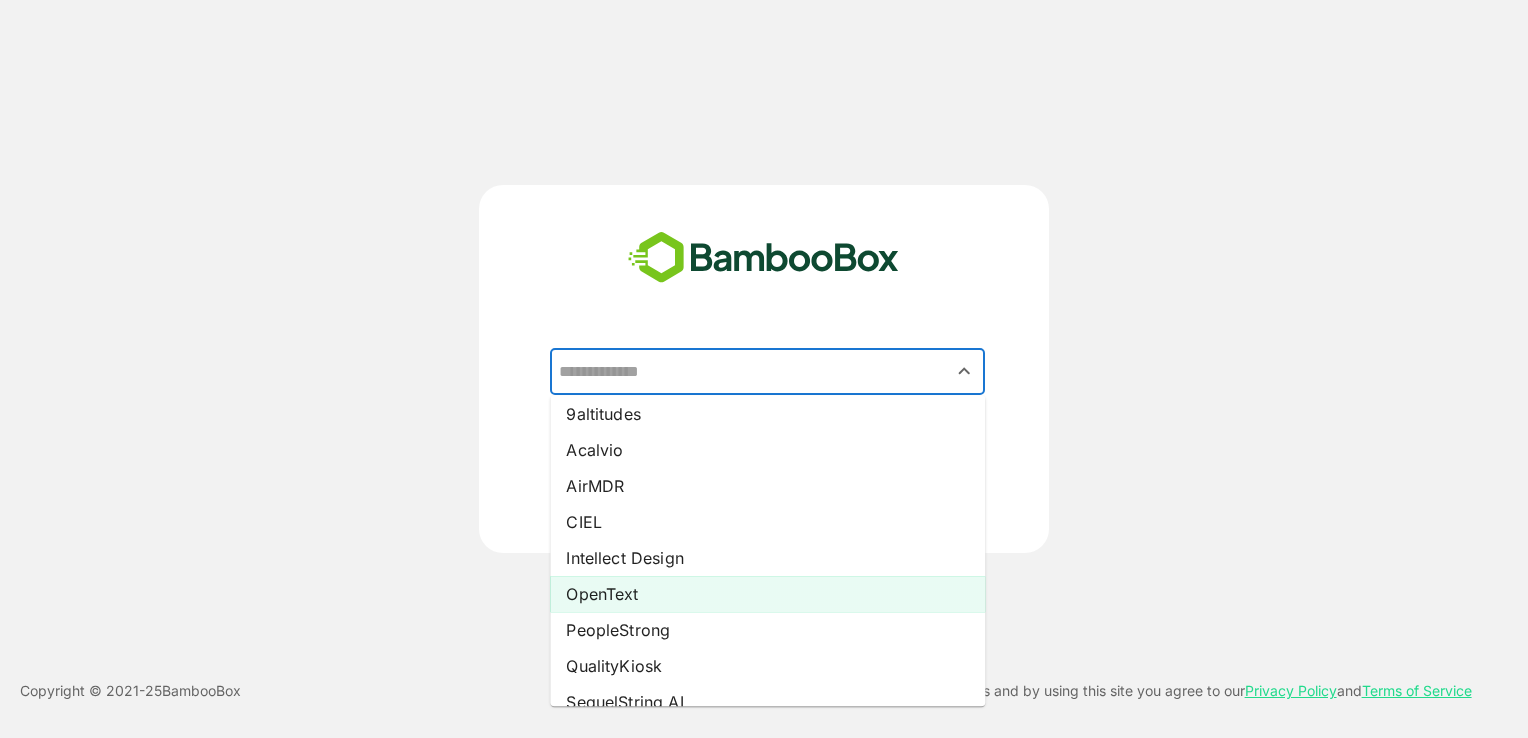 scroll, scrollTop: 8, scrollLeft: 0, axis: vertical 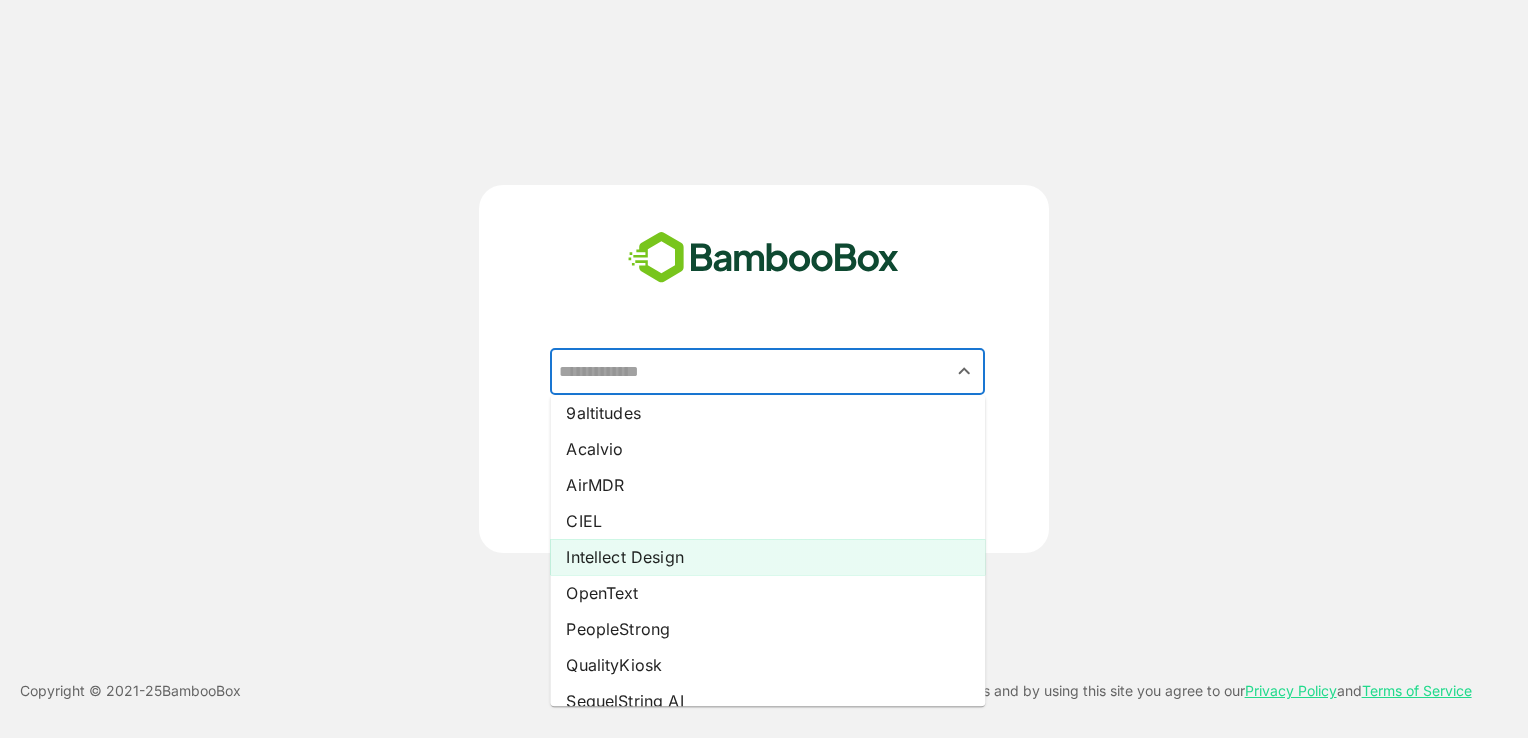 click on "Intellect Design" at bounding box center [767, 557] 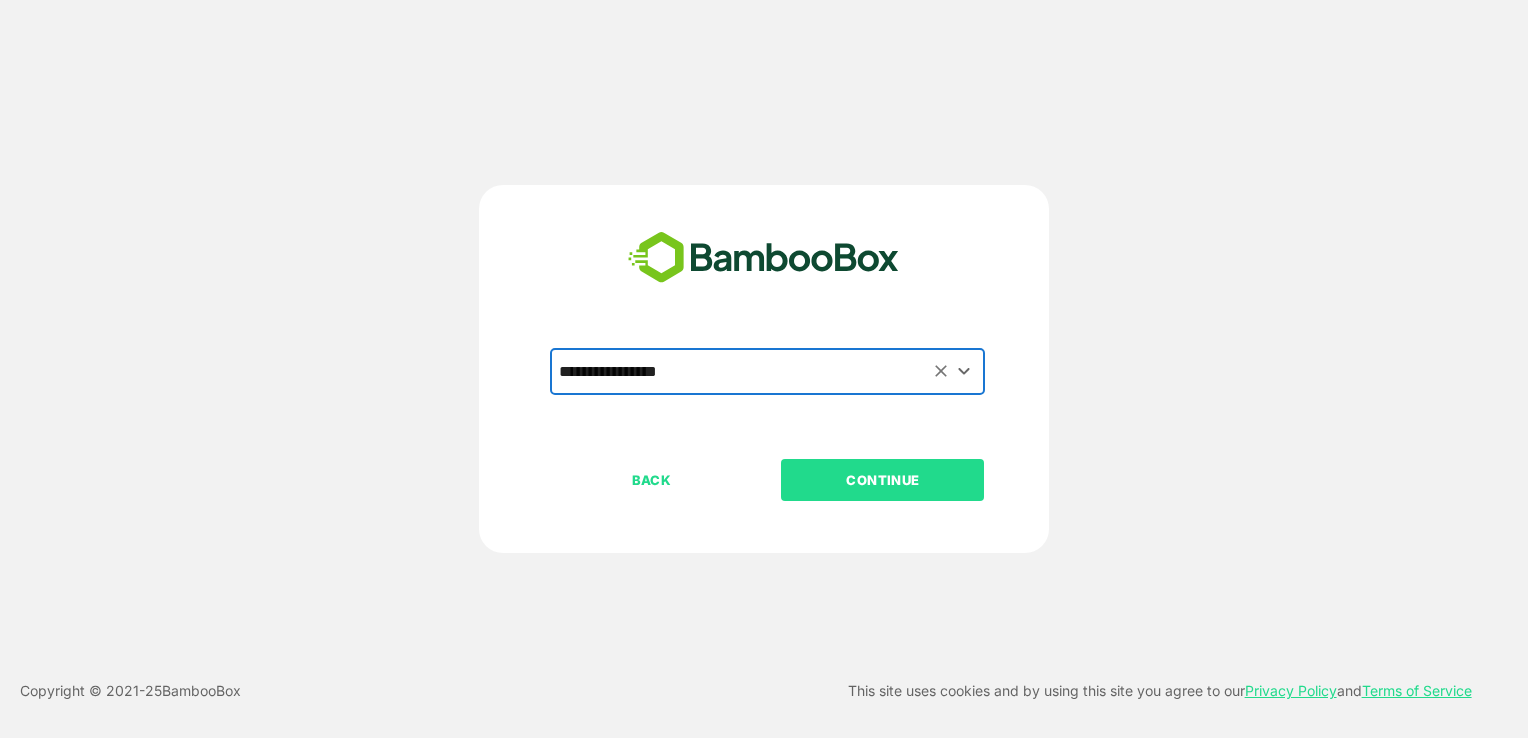 click on "CONTINUE" at bounding box center [882, 480] 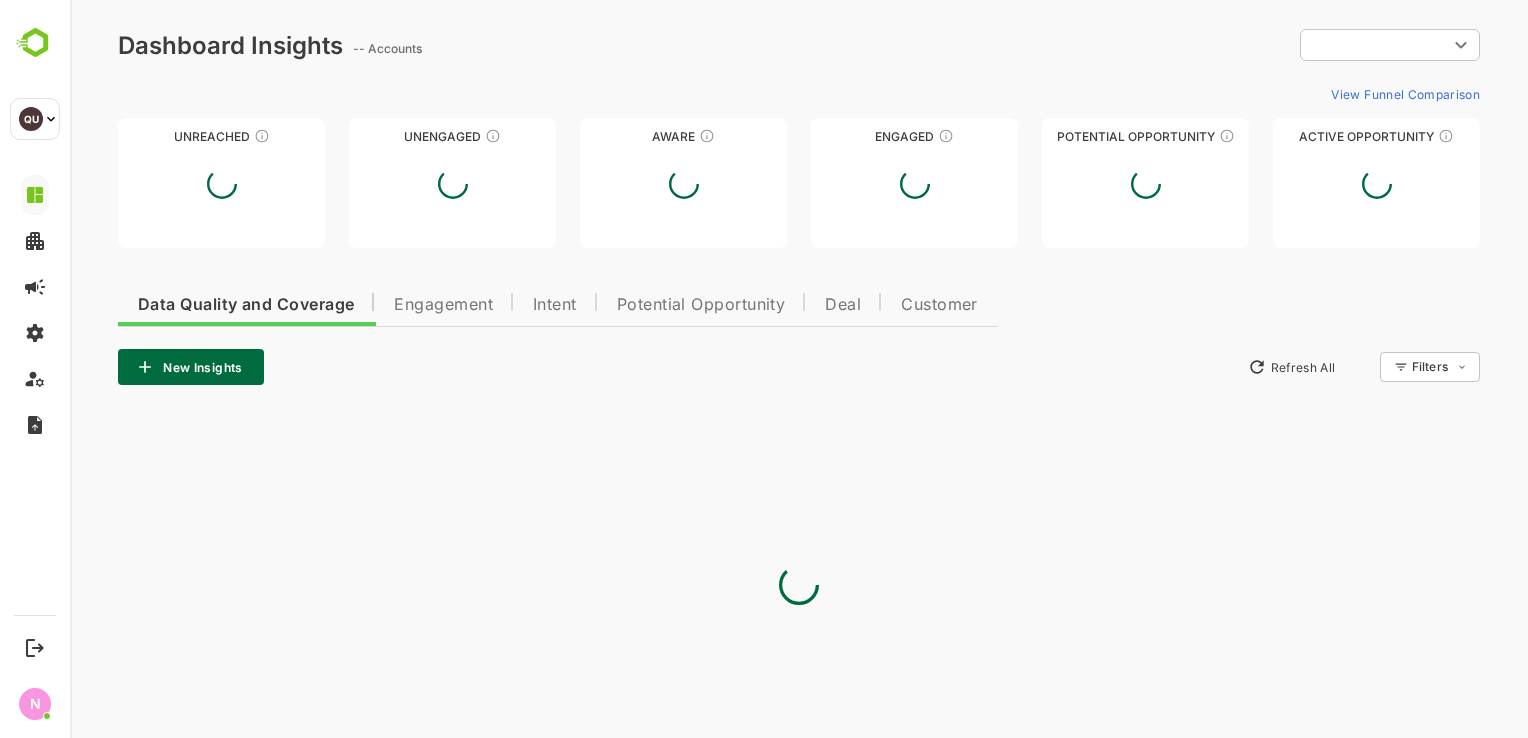 scroll, scrollTop: 0, scrollLeft: 0, axis: both 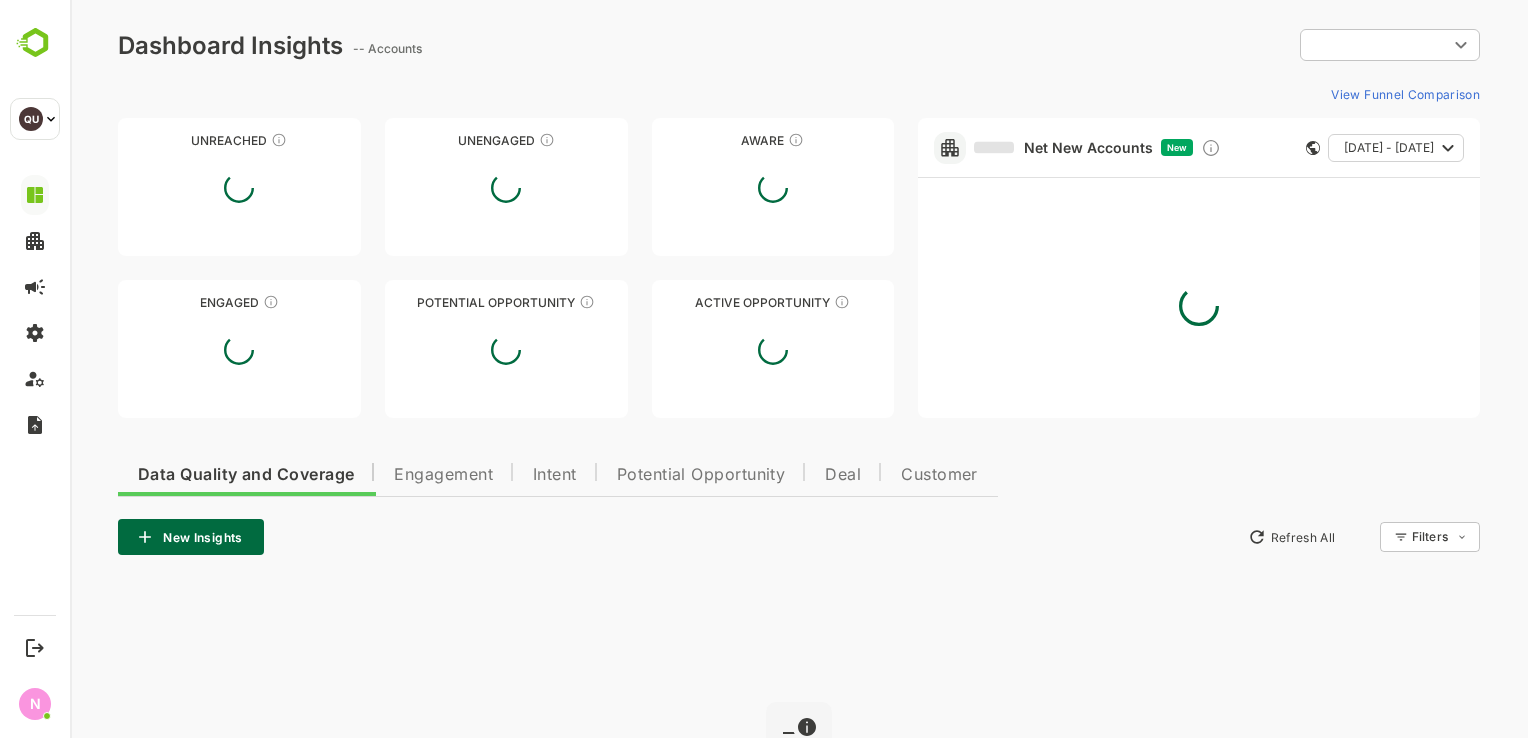type on "**********" 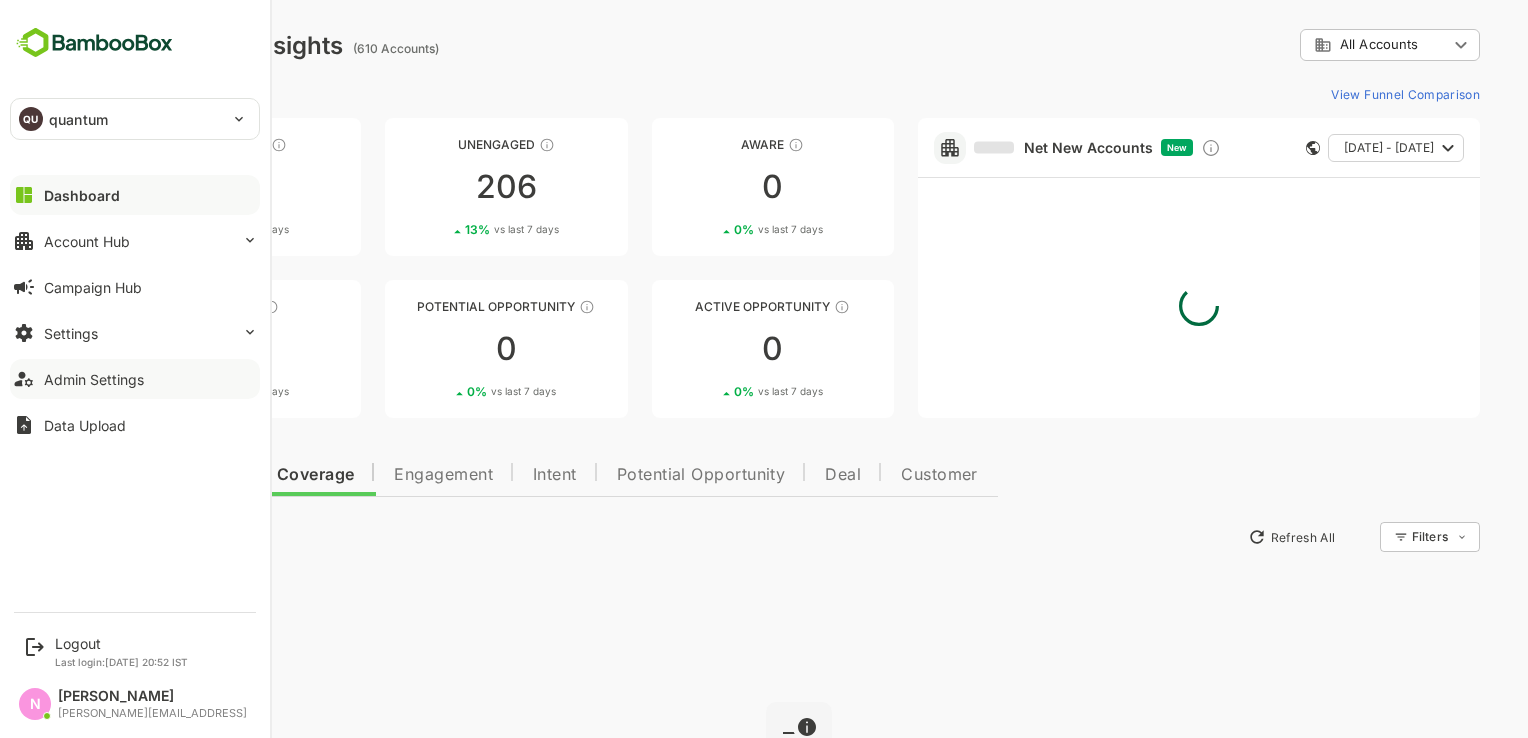 click on "Admin Settings" at bounding box center (94, 379) 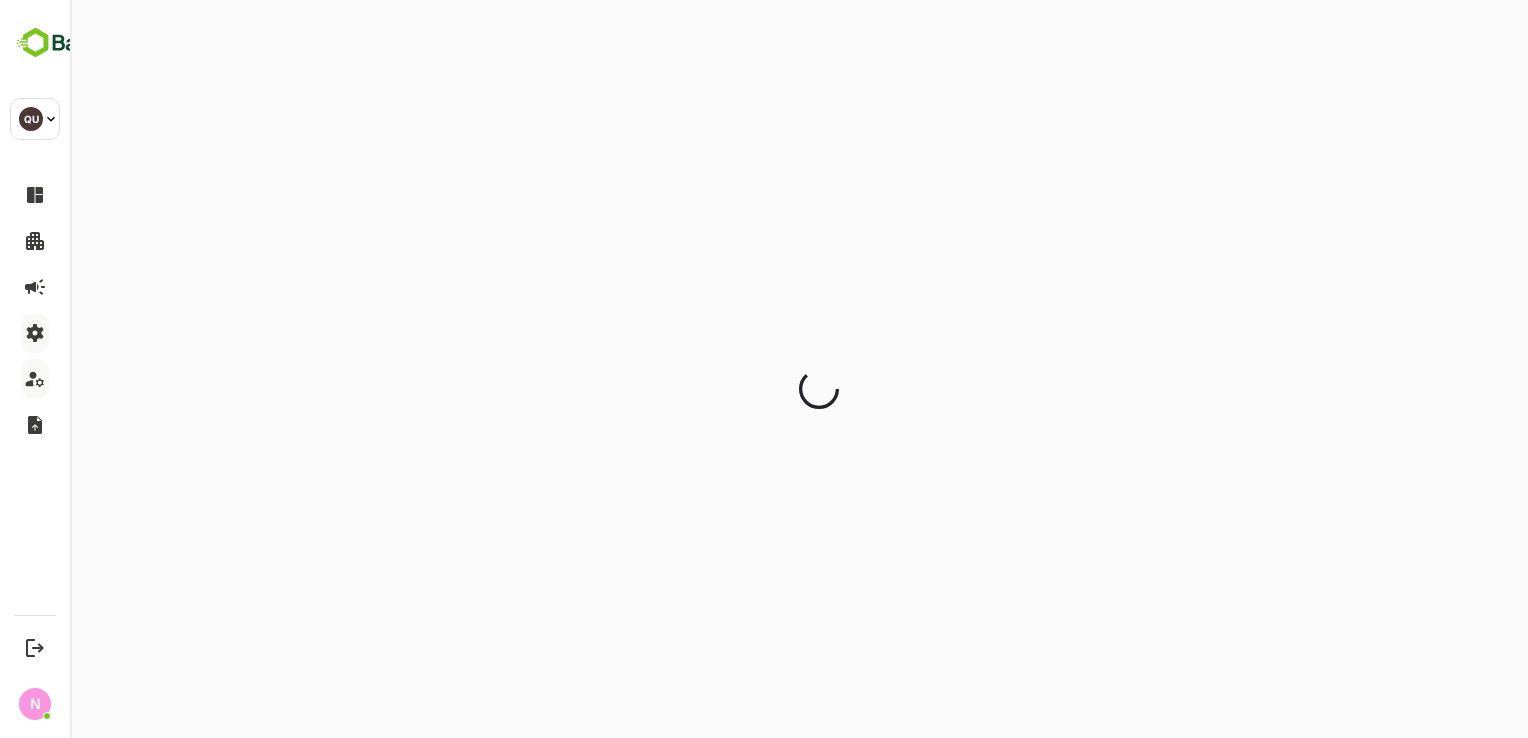 scroll, scrollTop: 0, scrollLeft: 0, axis: both 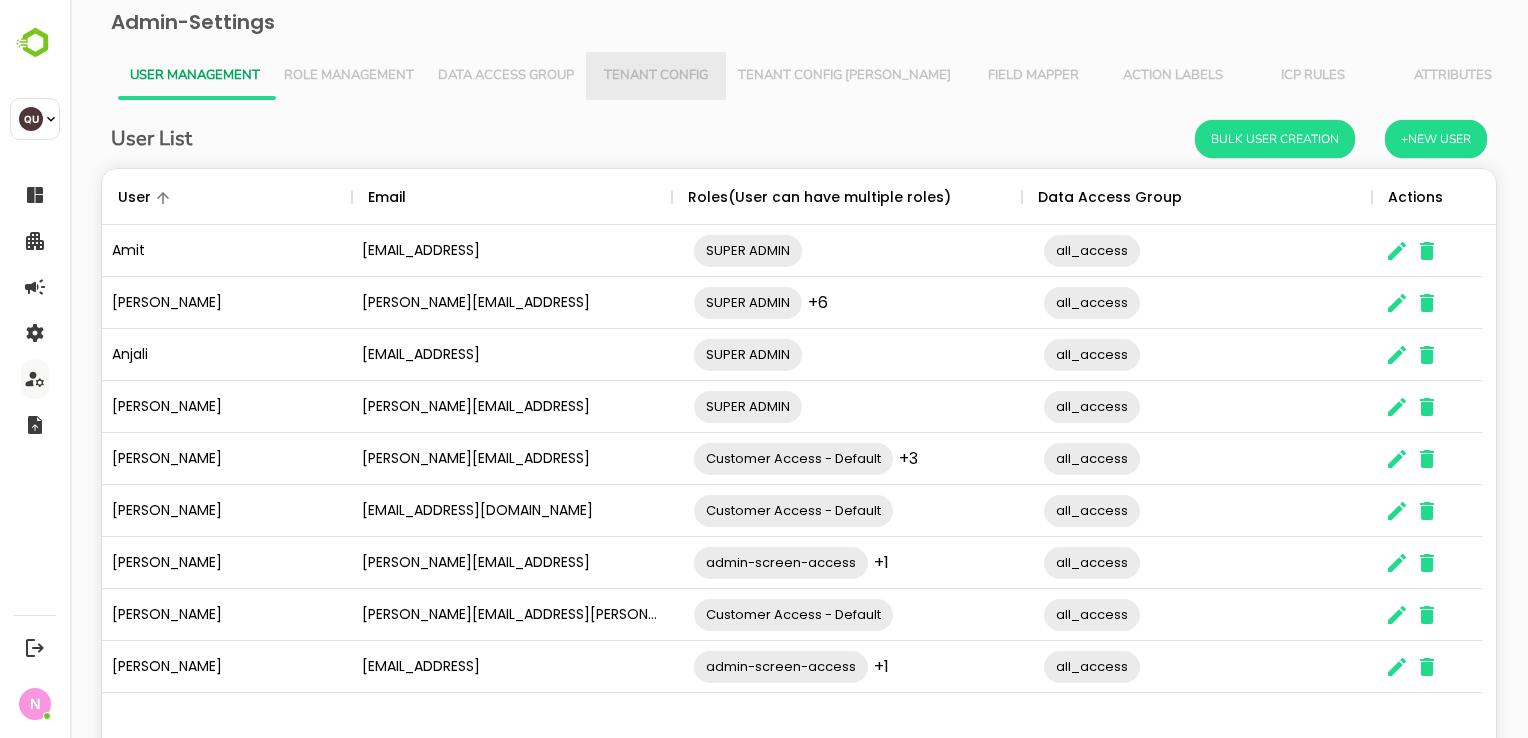 click on "Tenant Config" at bounding box center (656, 76) 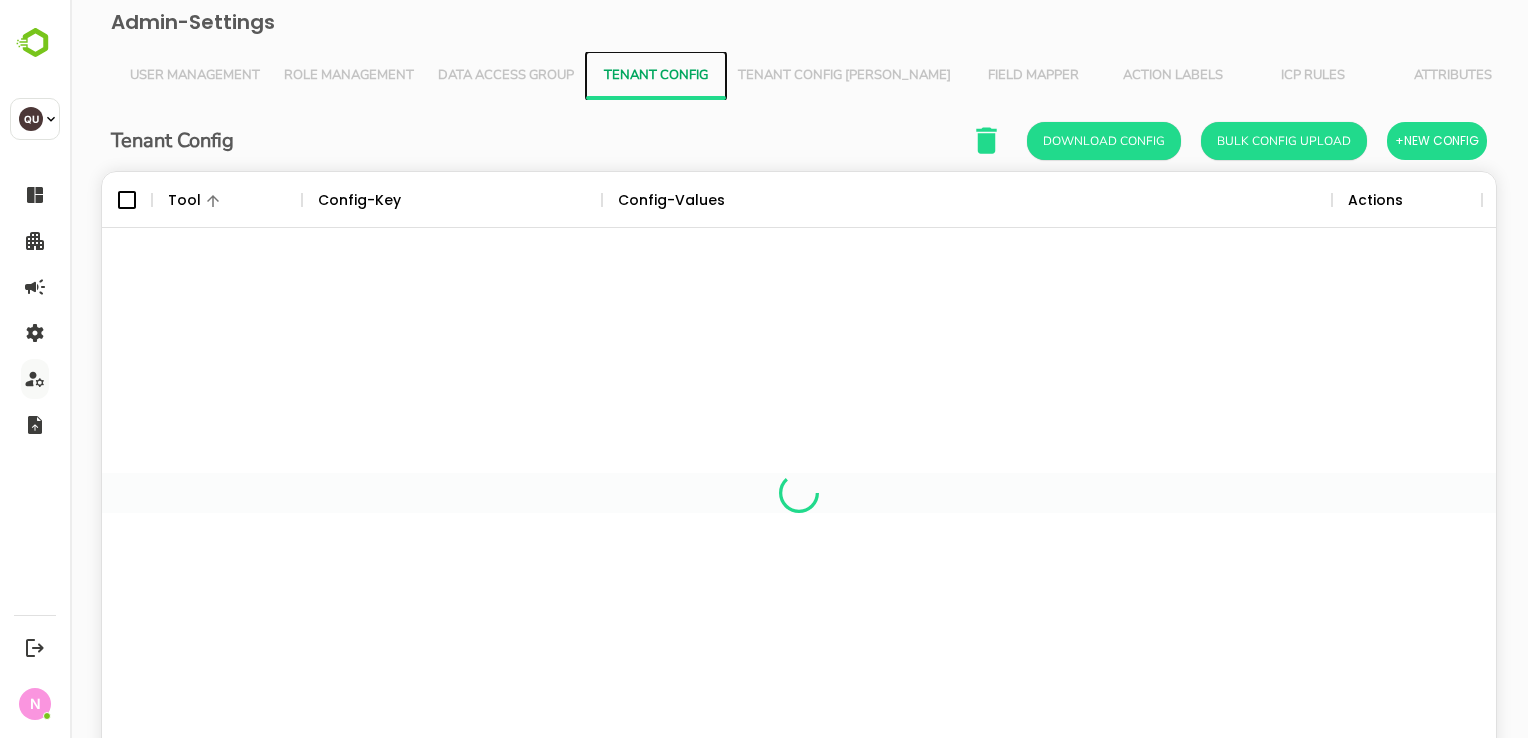 scroll, scrollTop: 16, scrollLeft: 16, axis: both 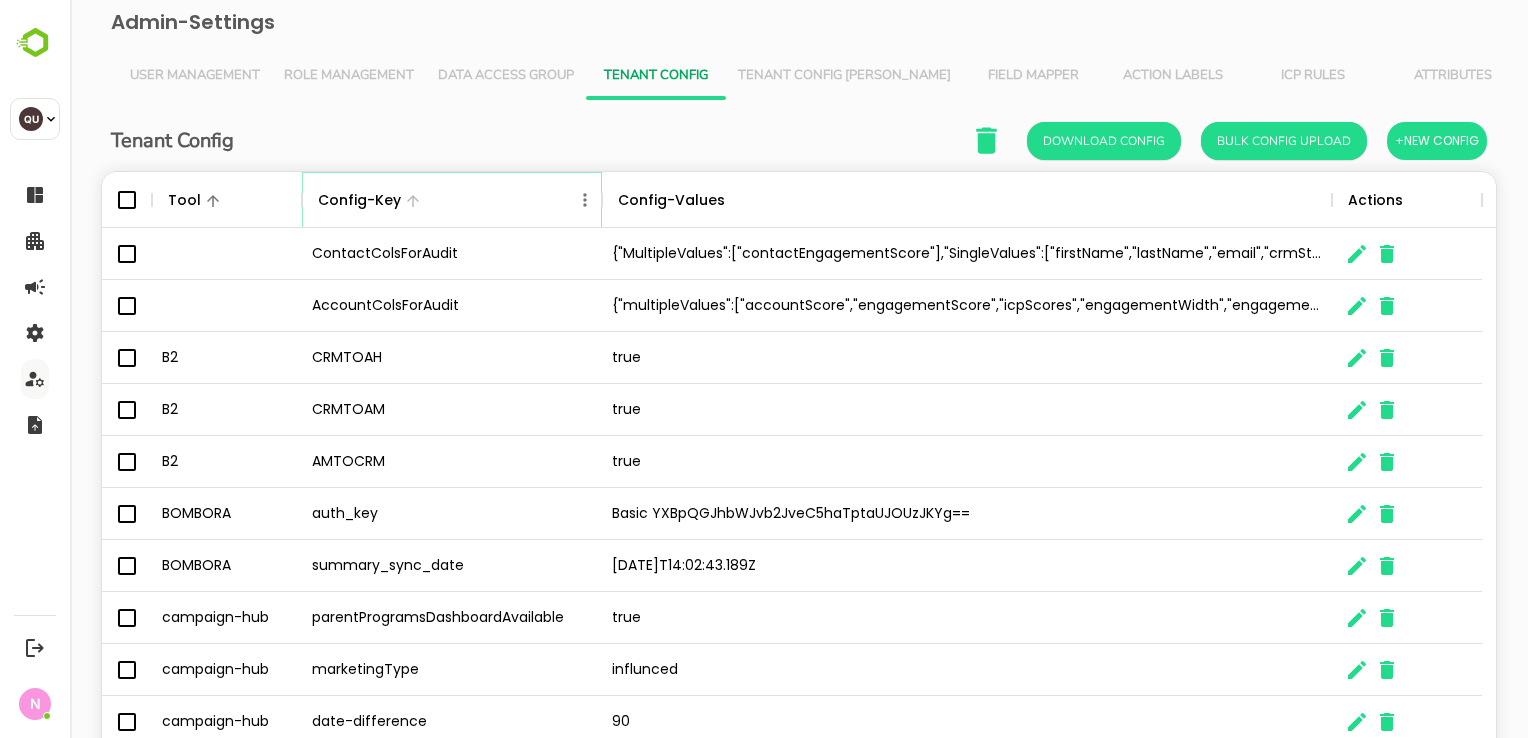 click 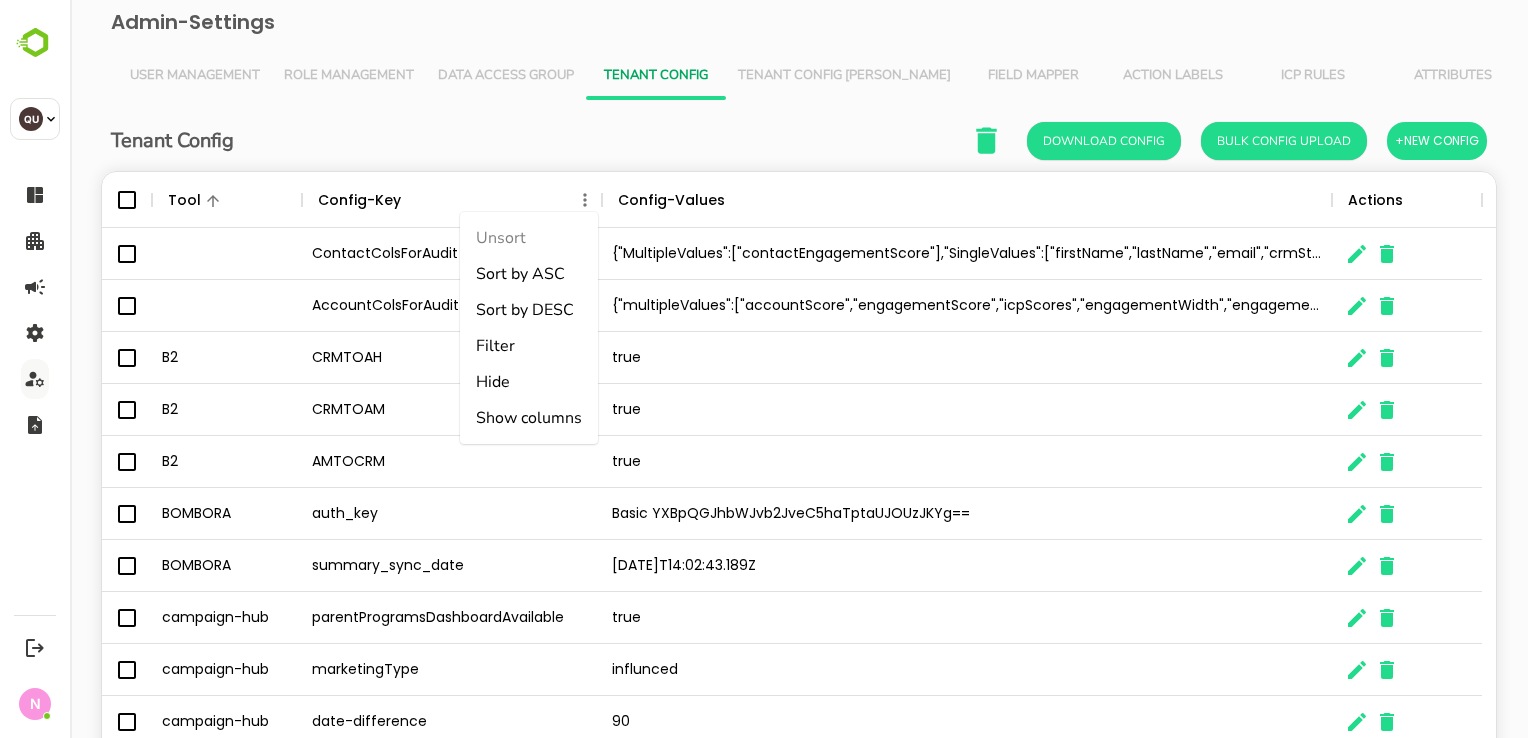 click on "Filter" at bounding box center [529, 346] 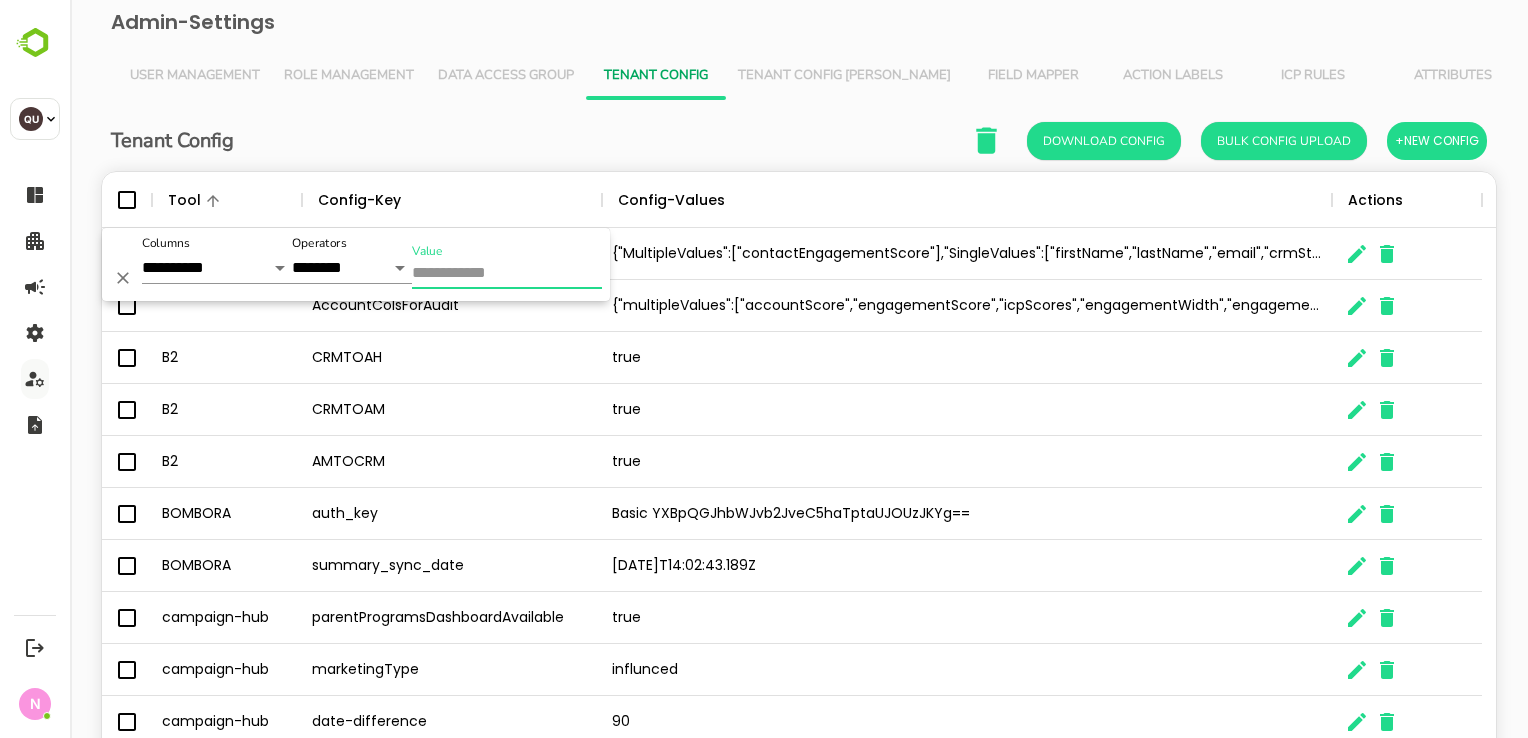 click on "Value" at bounding box center [507, 274] 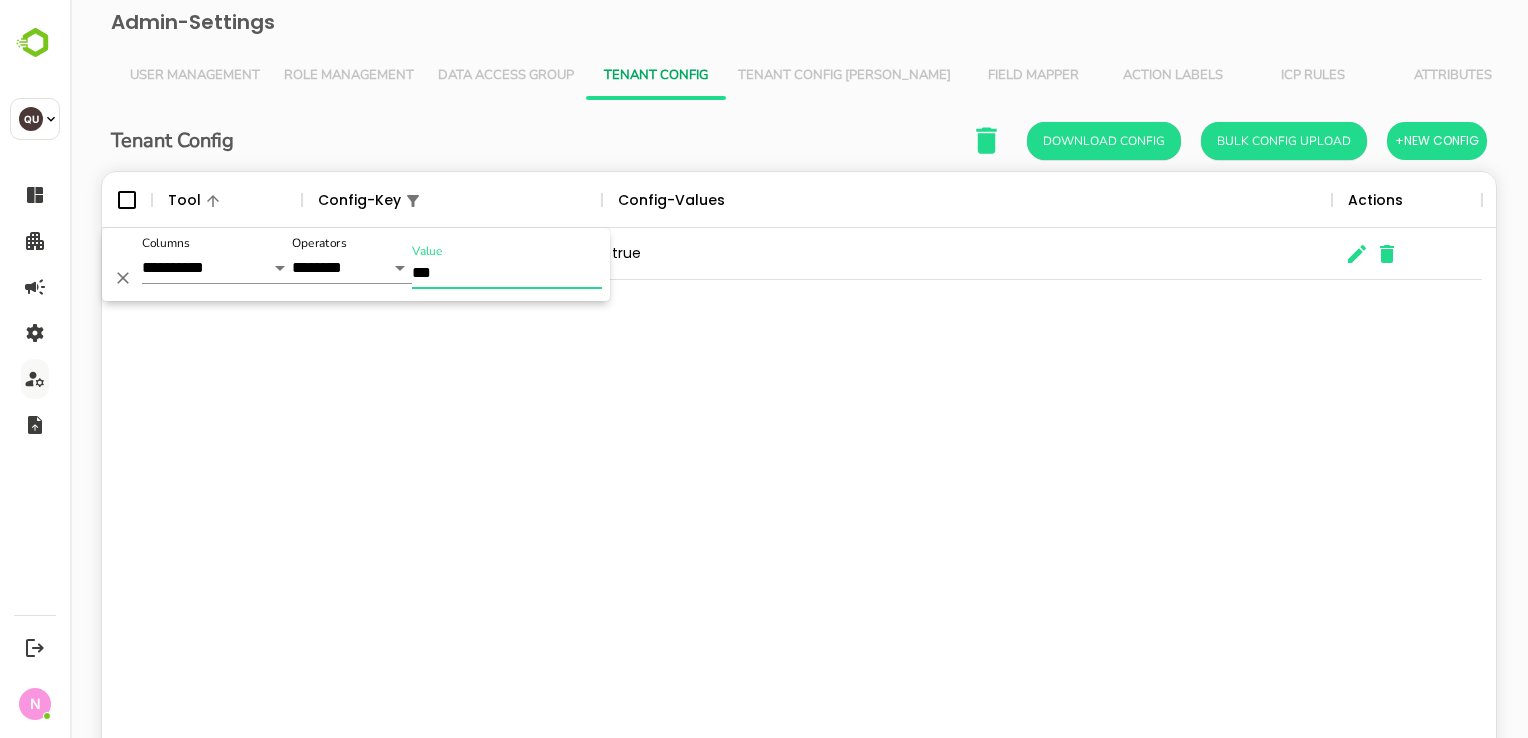 type on "***" 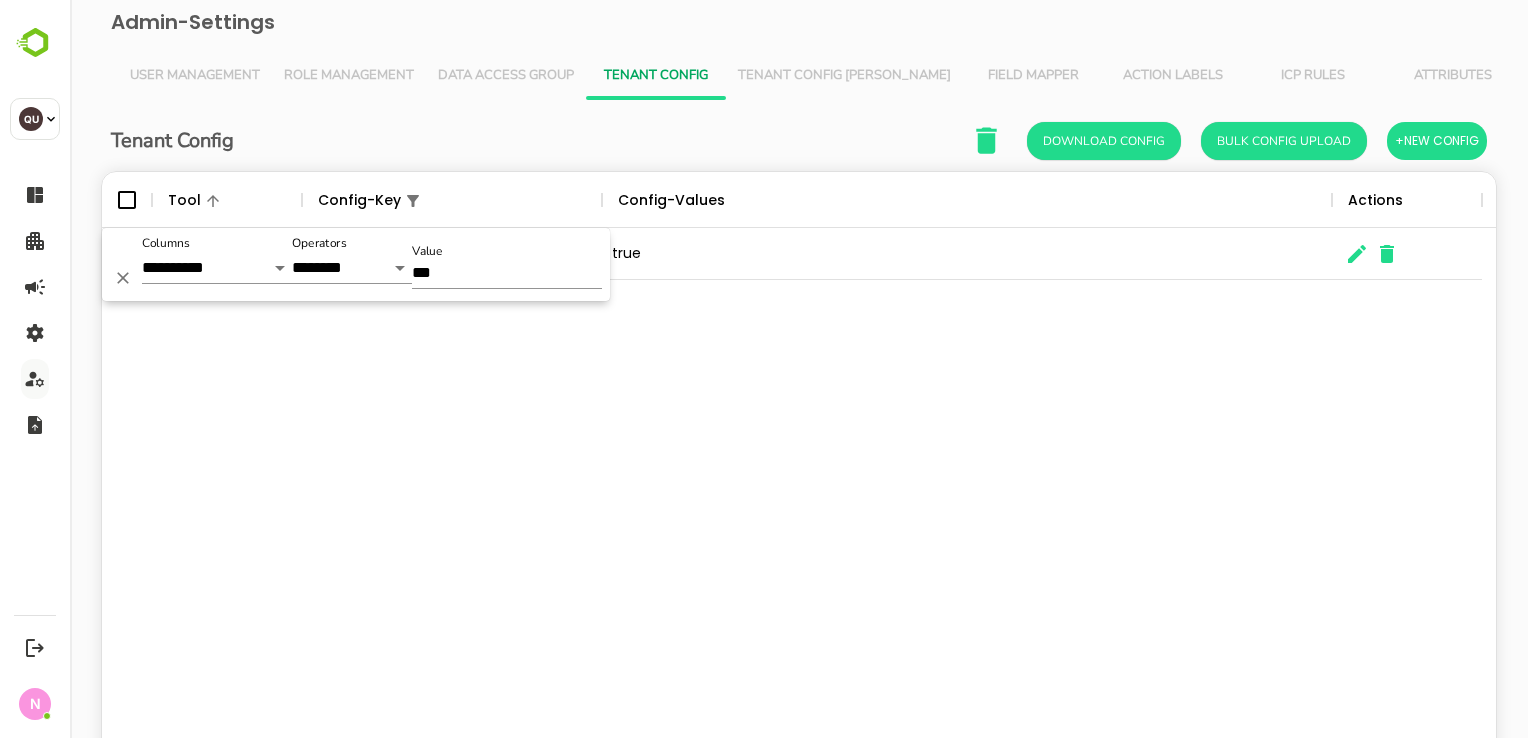 click on "dashboard new-dashboard true" at bounding box center (799, 493) 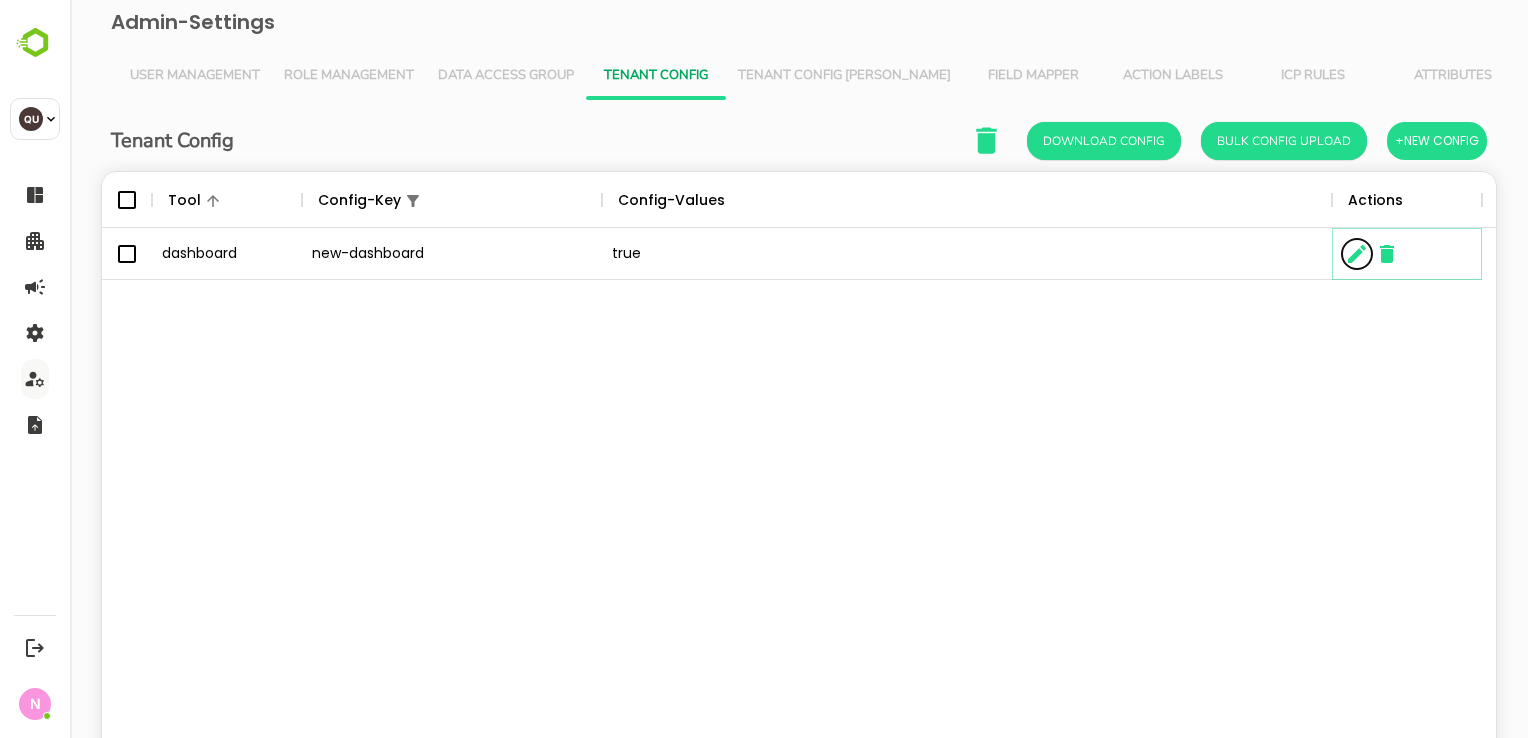click 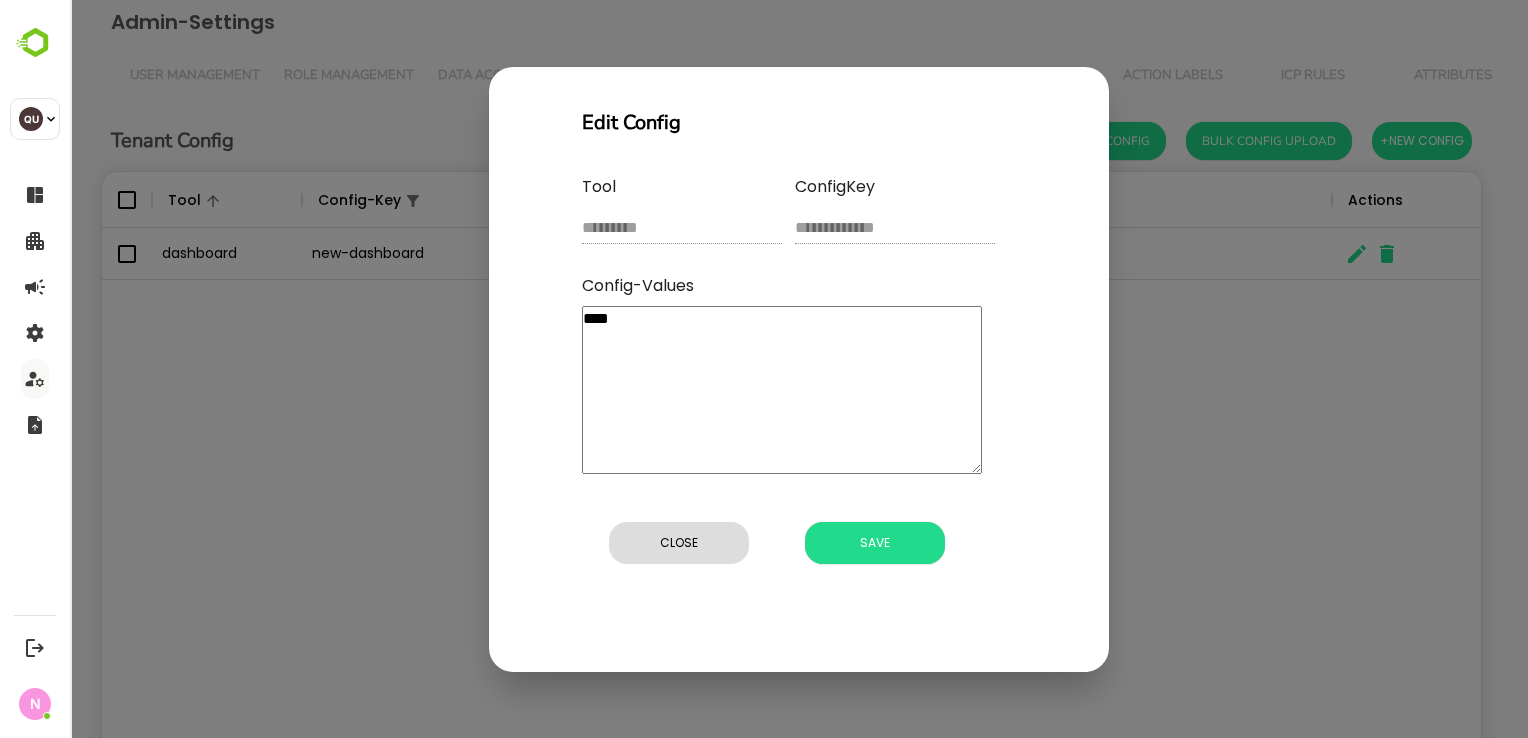 click on "**********" at bounding box center (799, 369) 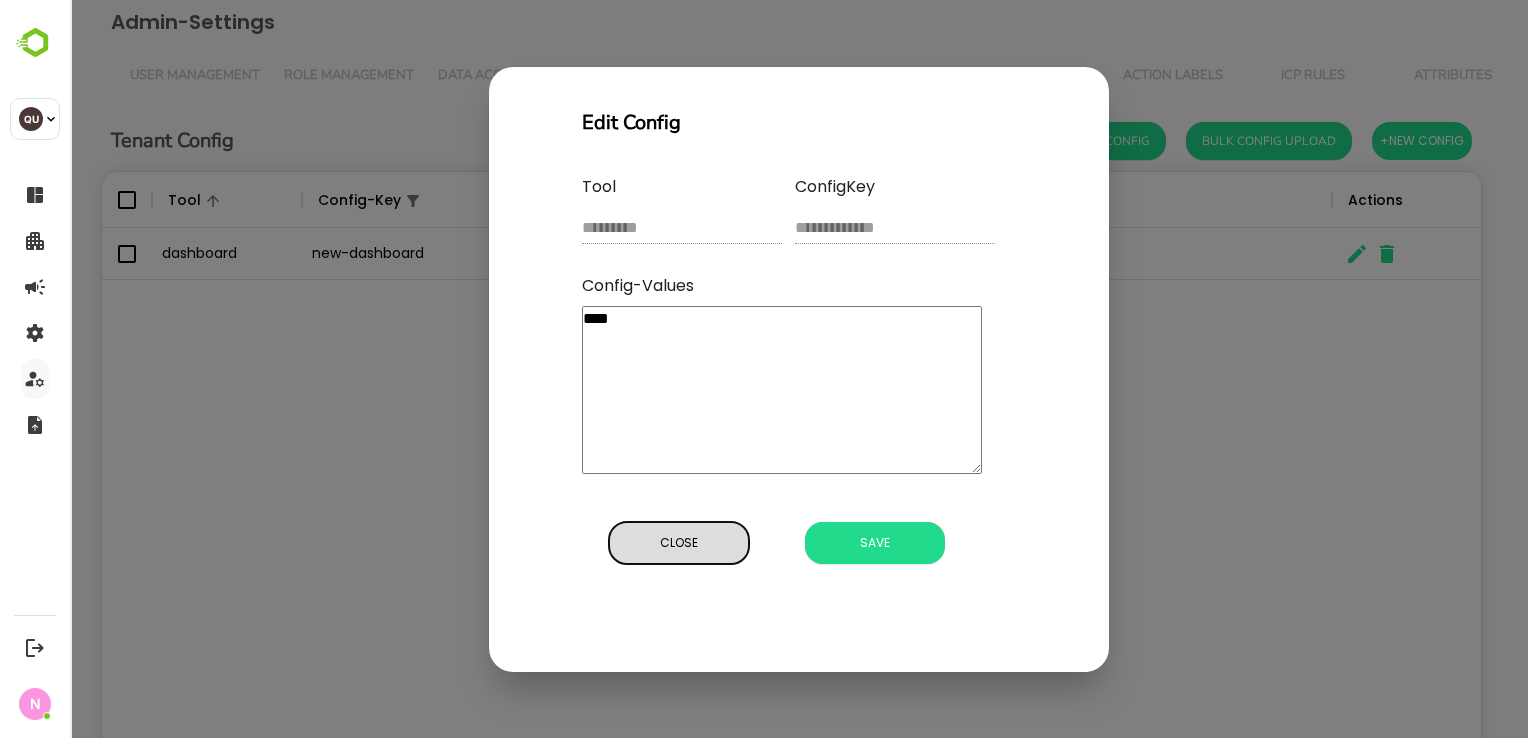 click on "Close" at bounding box center (679, 543) 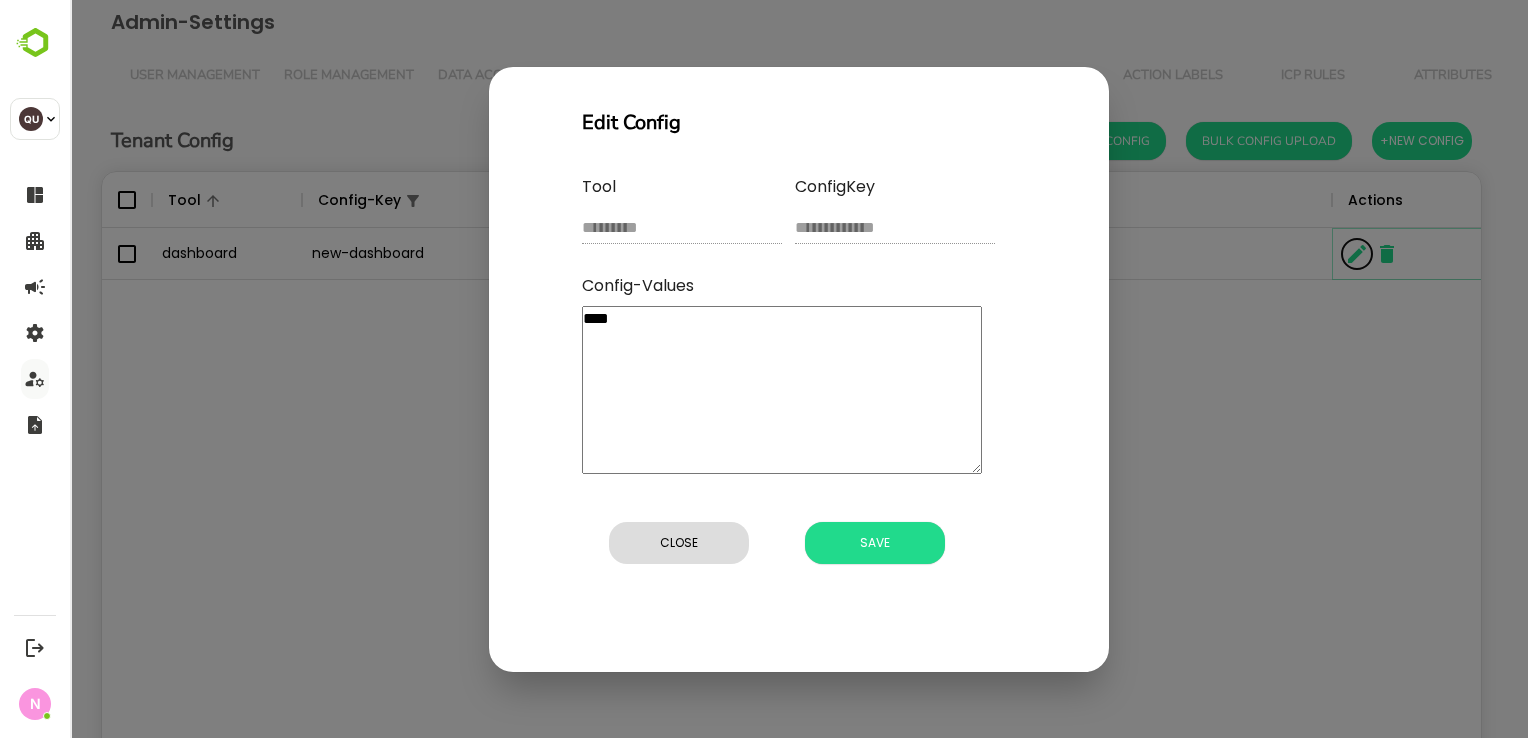 type on "*" 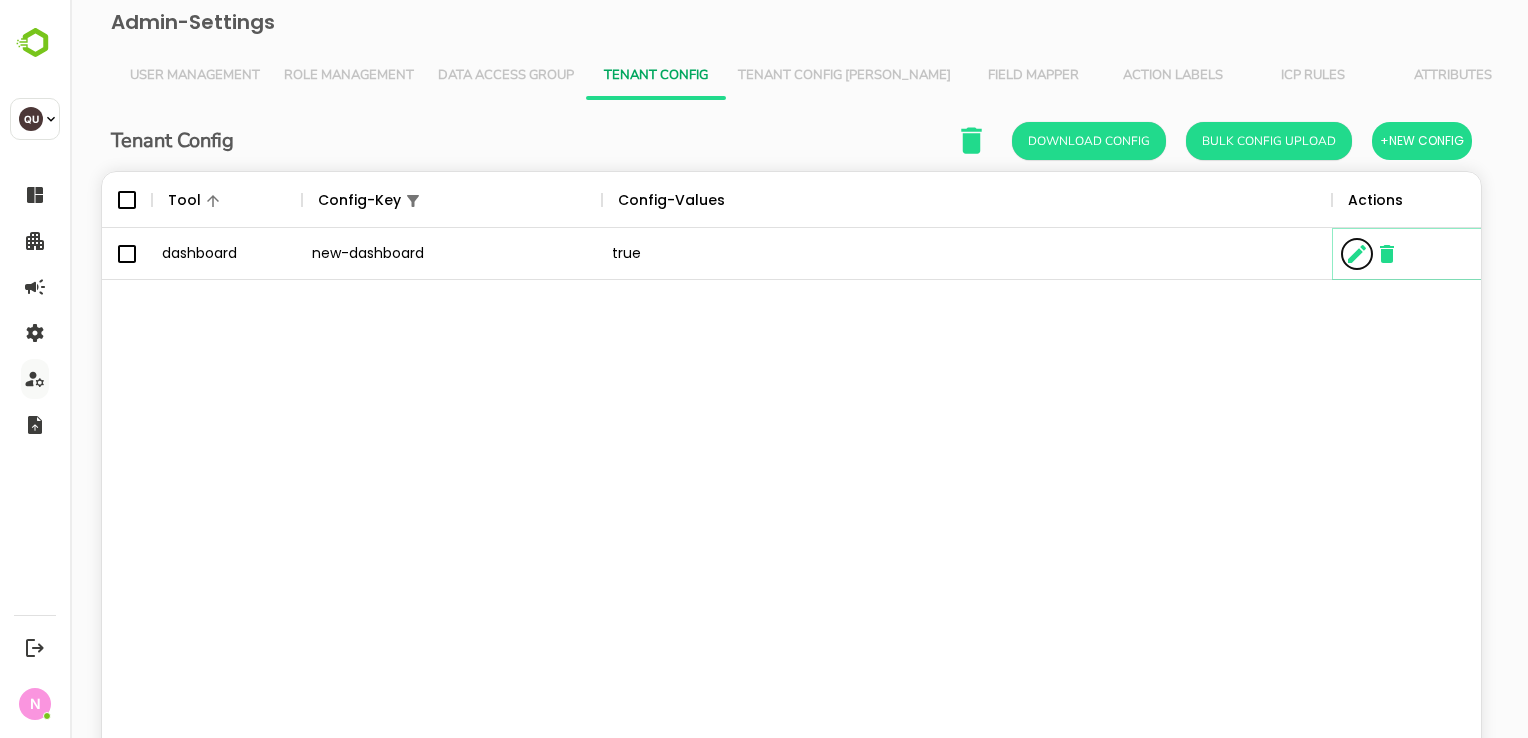 scroll, scrollTop: 16, scrollLeft: 16, axis: both 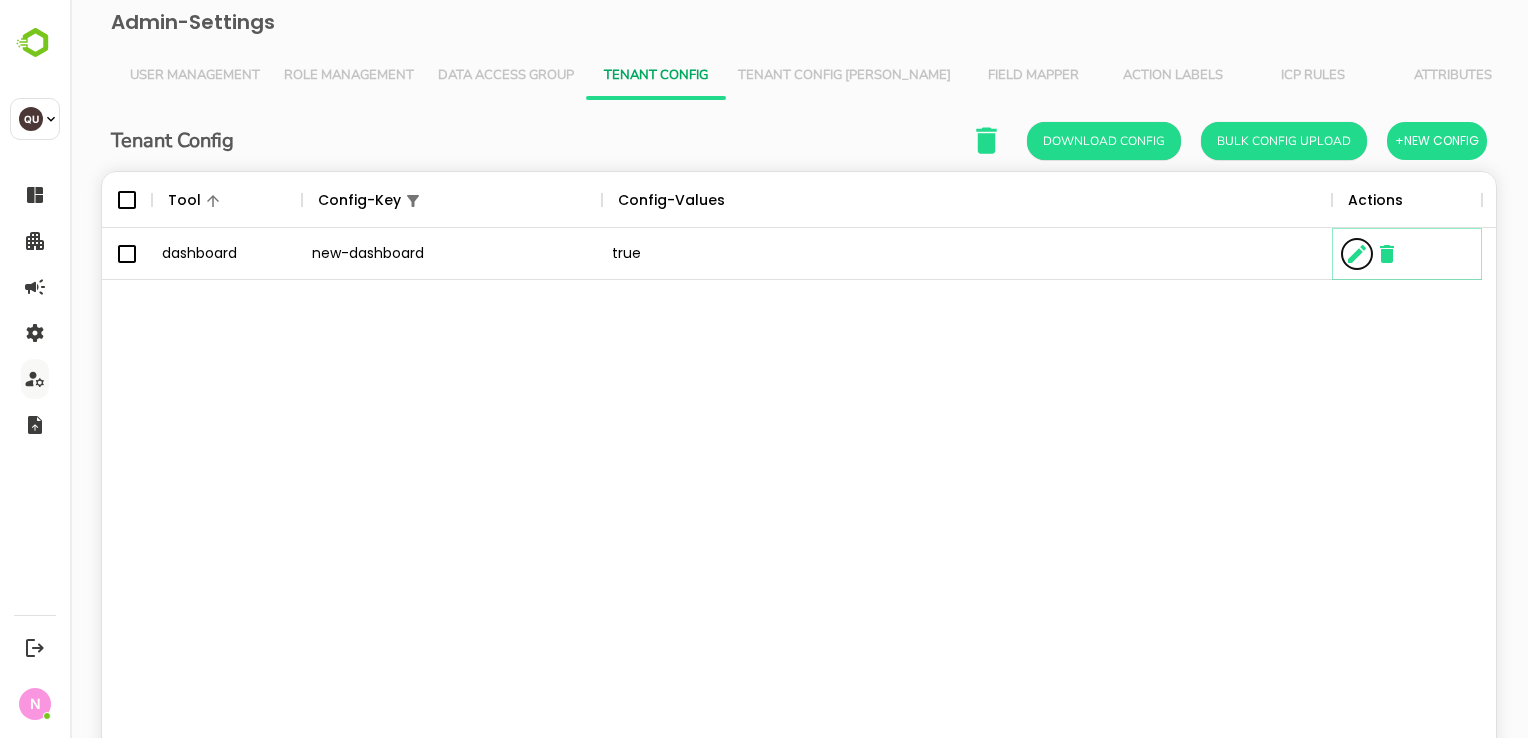 type 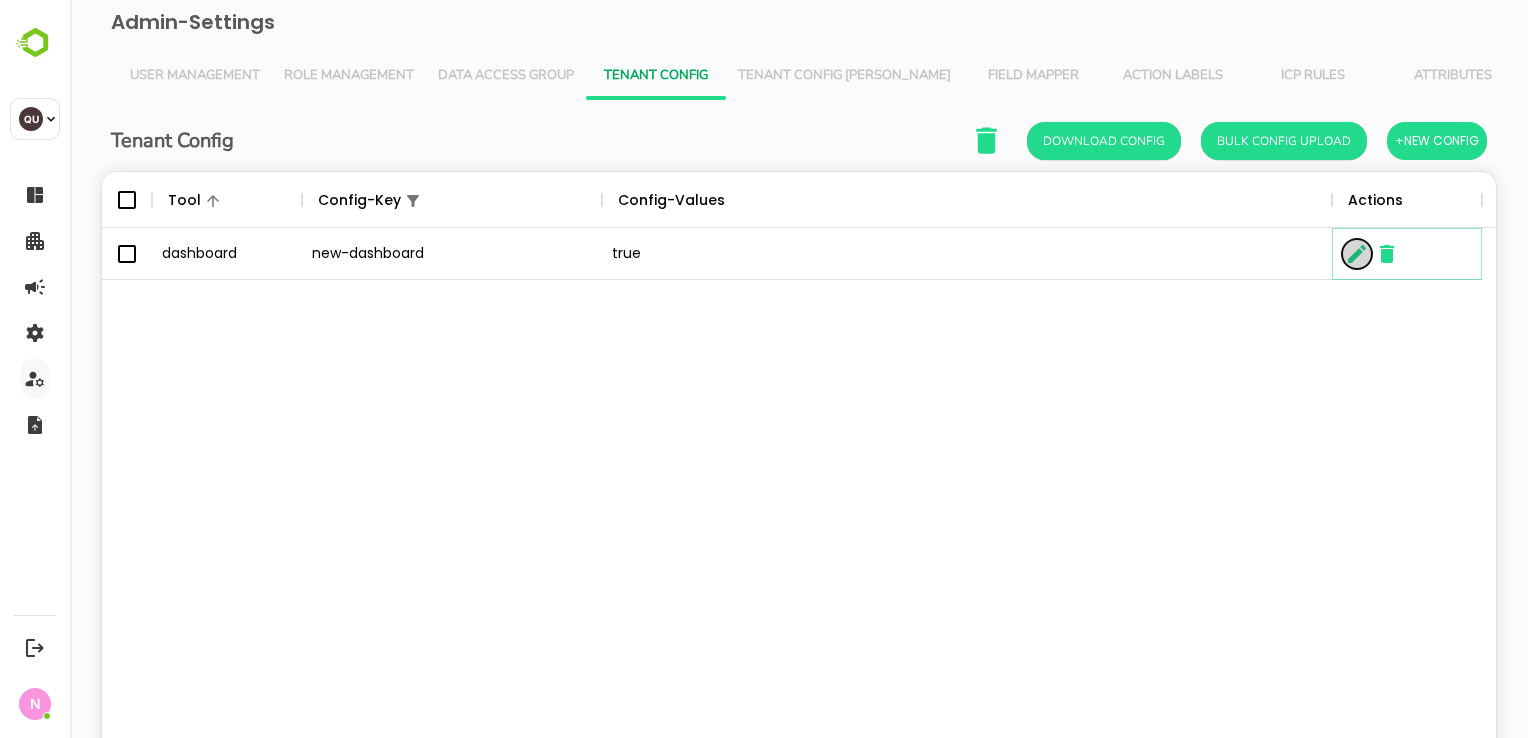 click 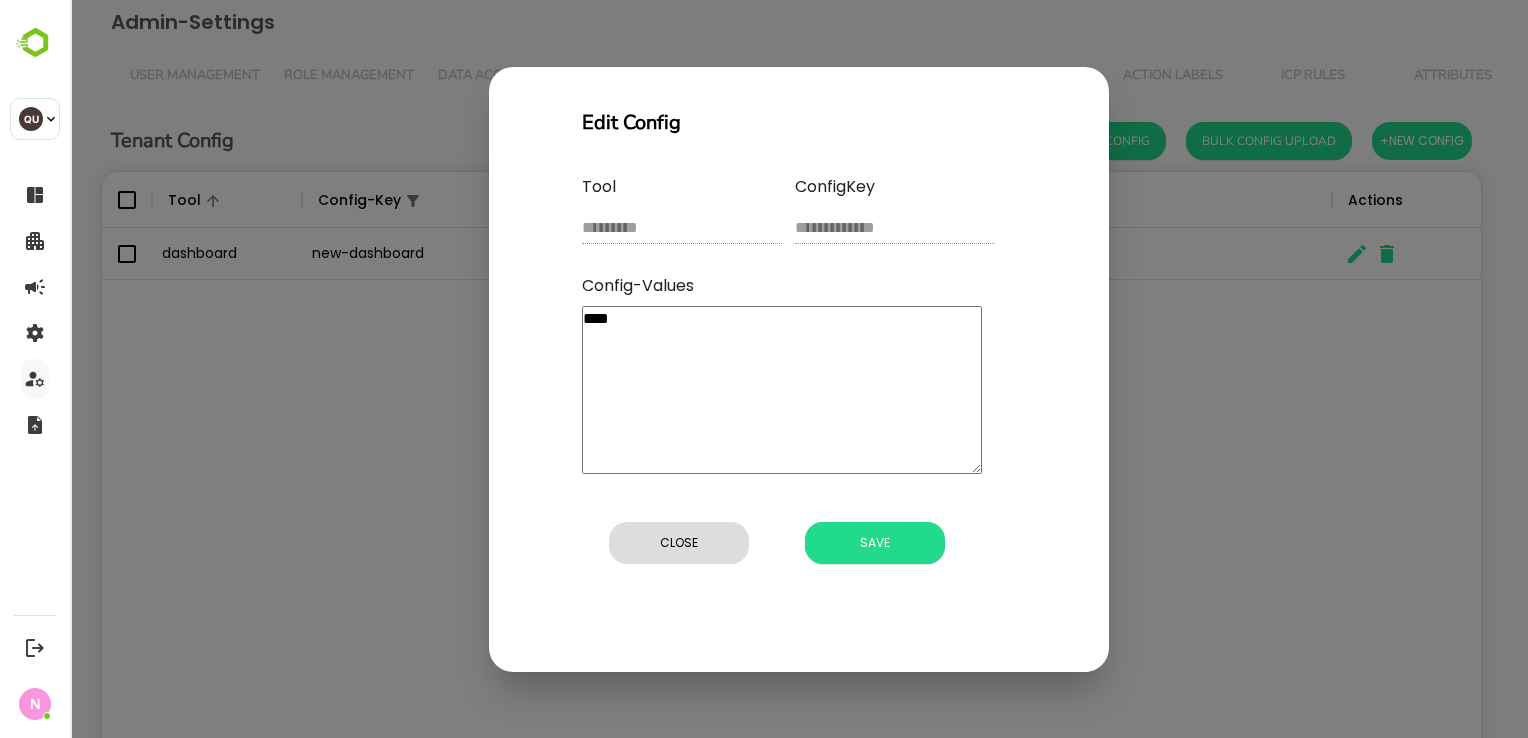 drag, startPoint x: 671, startPoint y: 210, endPoint x: 538, endPoint y: 229, distance: 134.3503 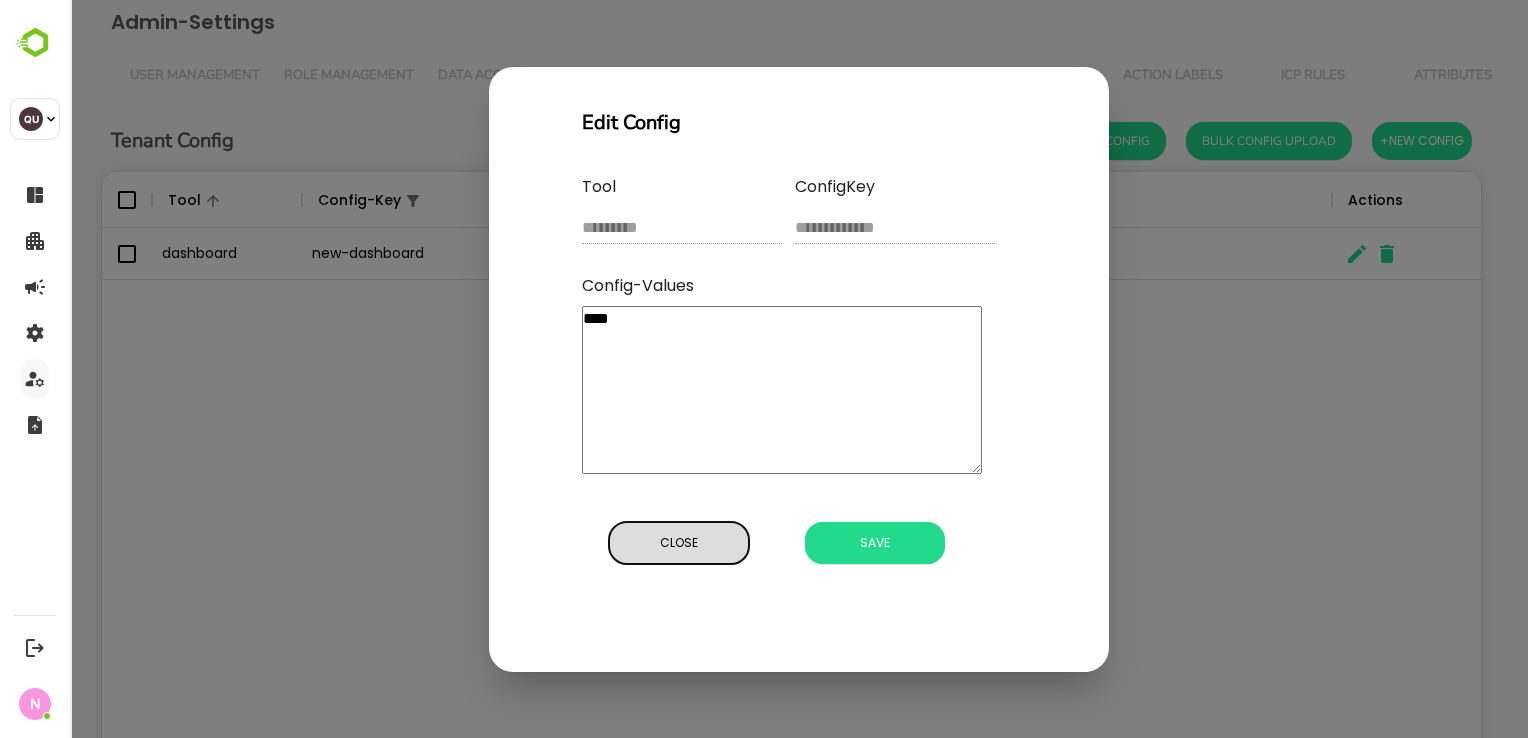 click on "Close" at bounding box center [679, 543] 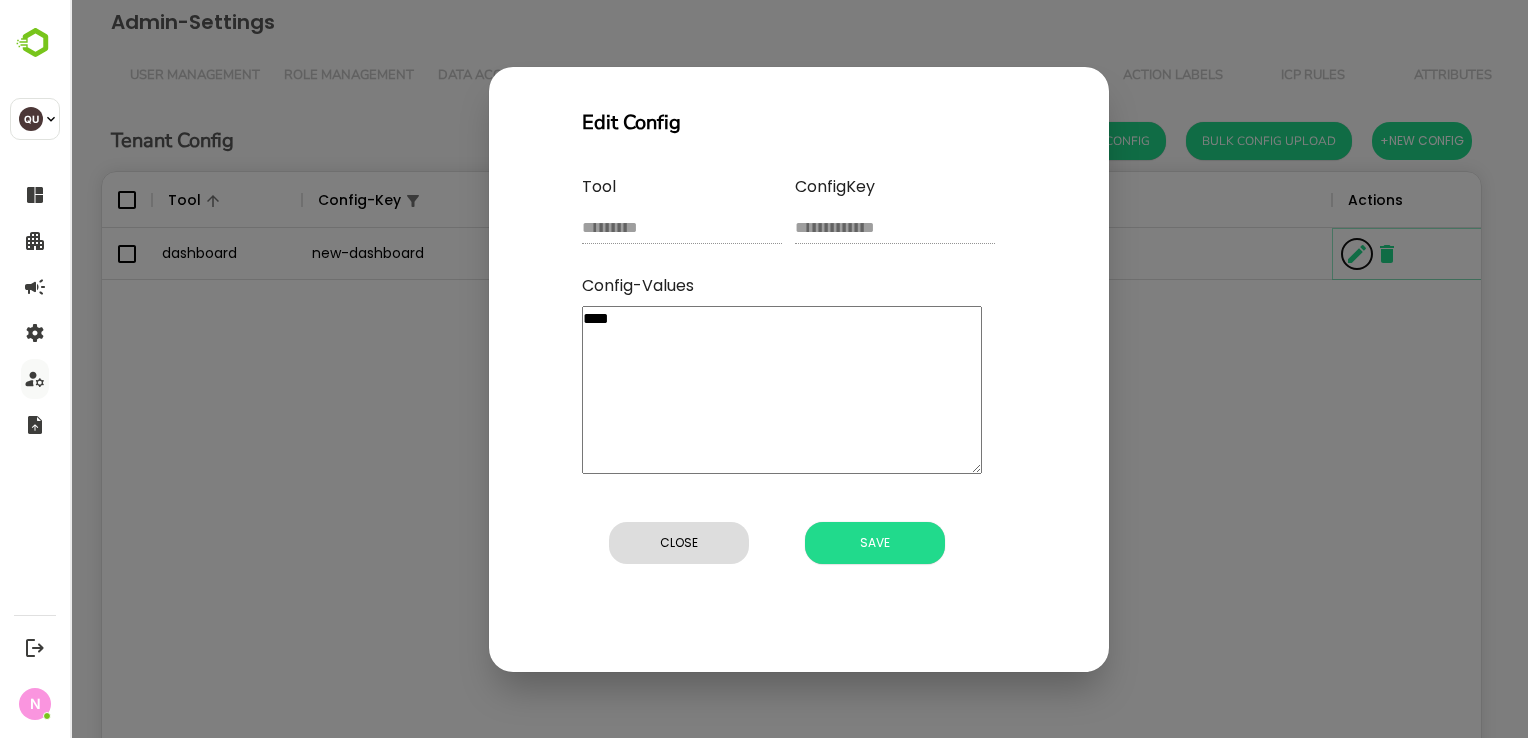 type on "*" 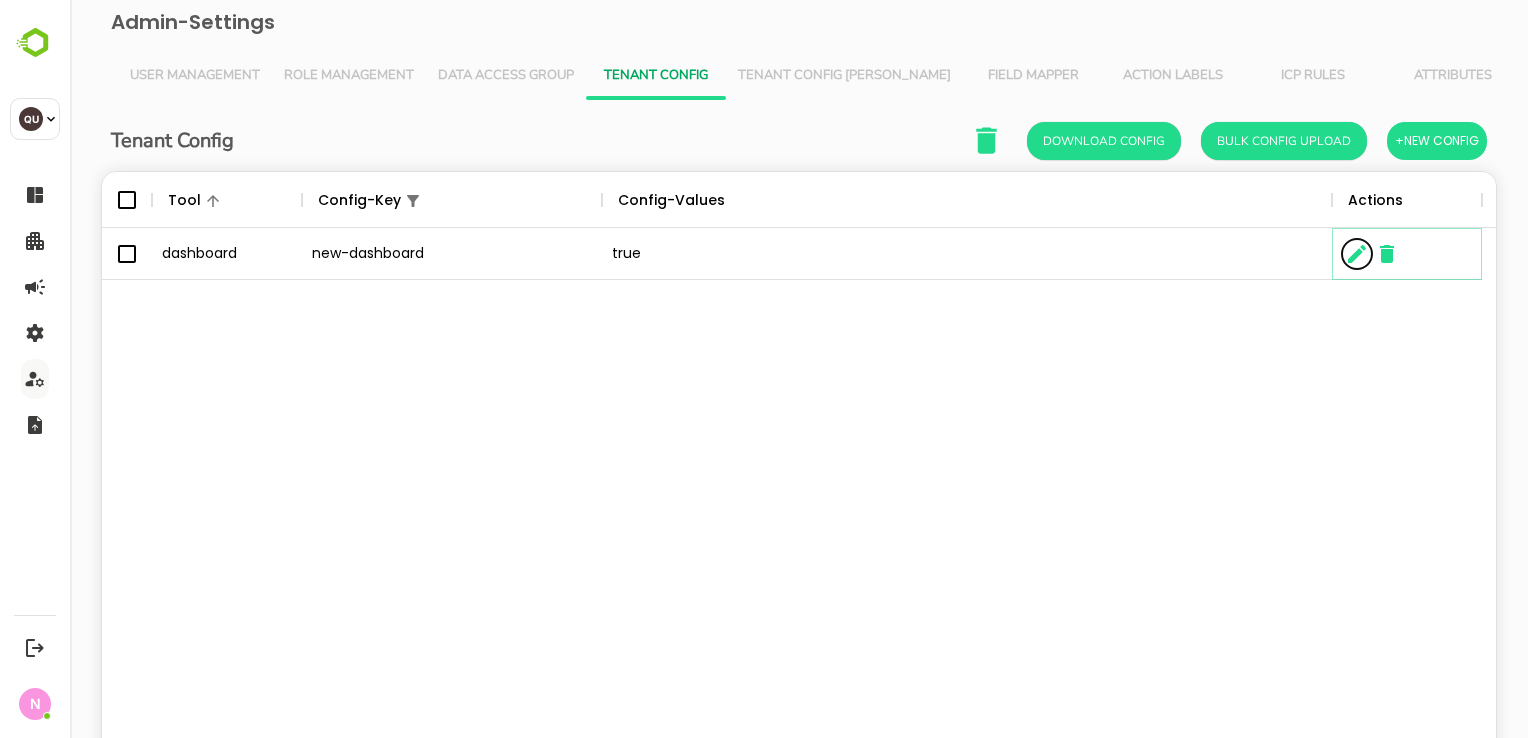 scroll, scrollTop: 16, scrollLeft: 16, axis: both 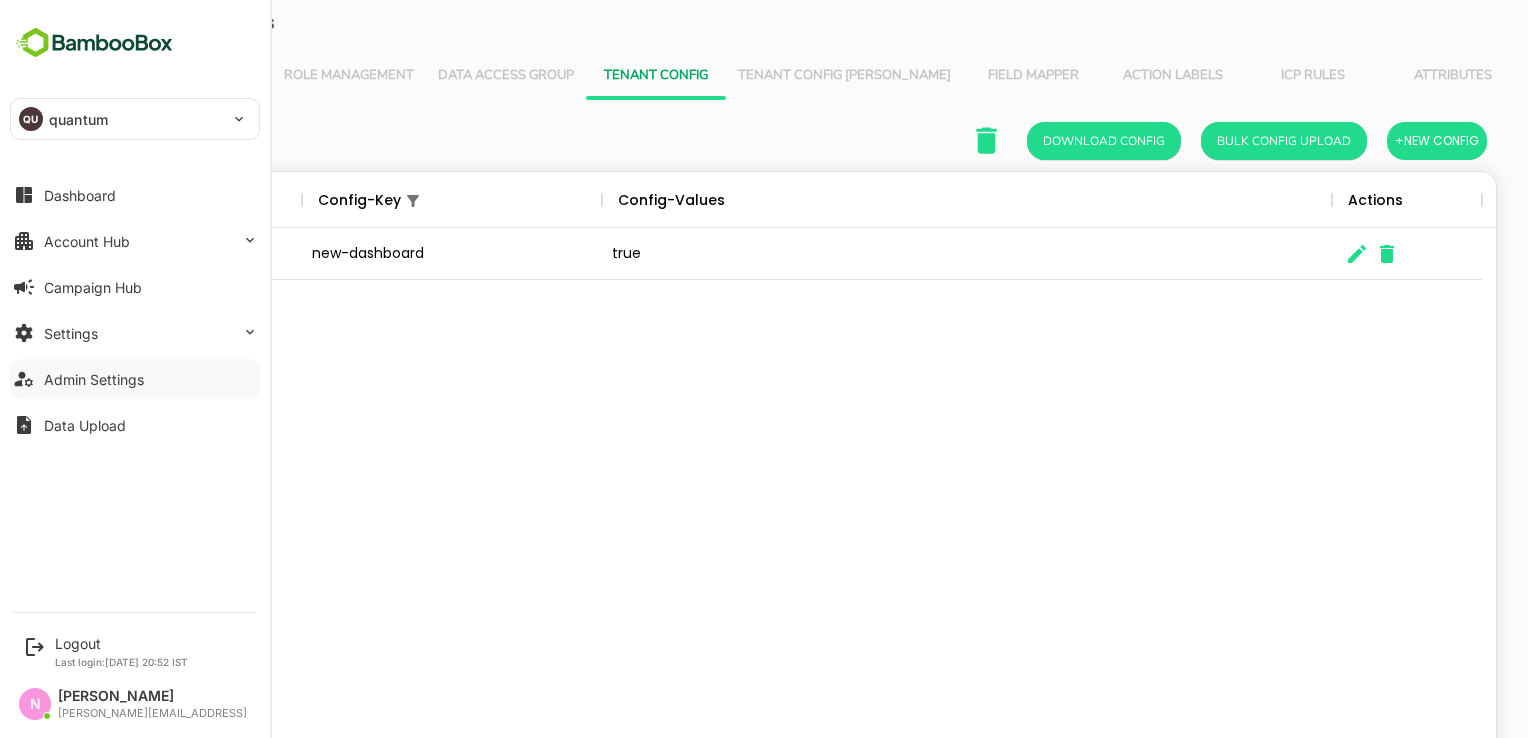 click on "Admin Settings" at bounding box center (94, 379) 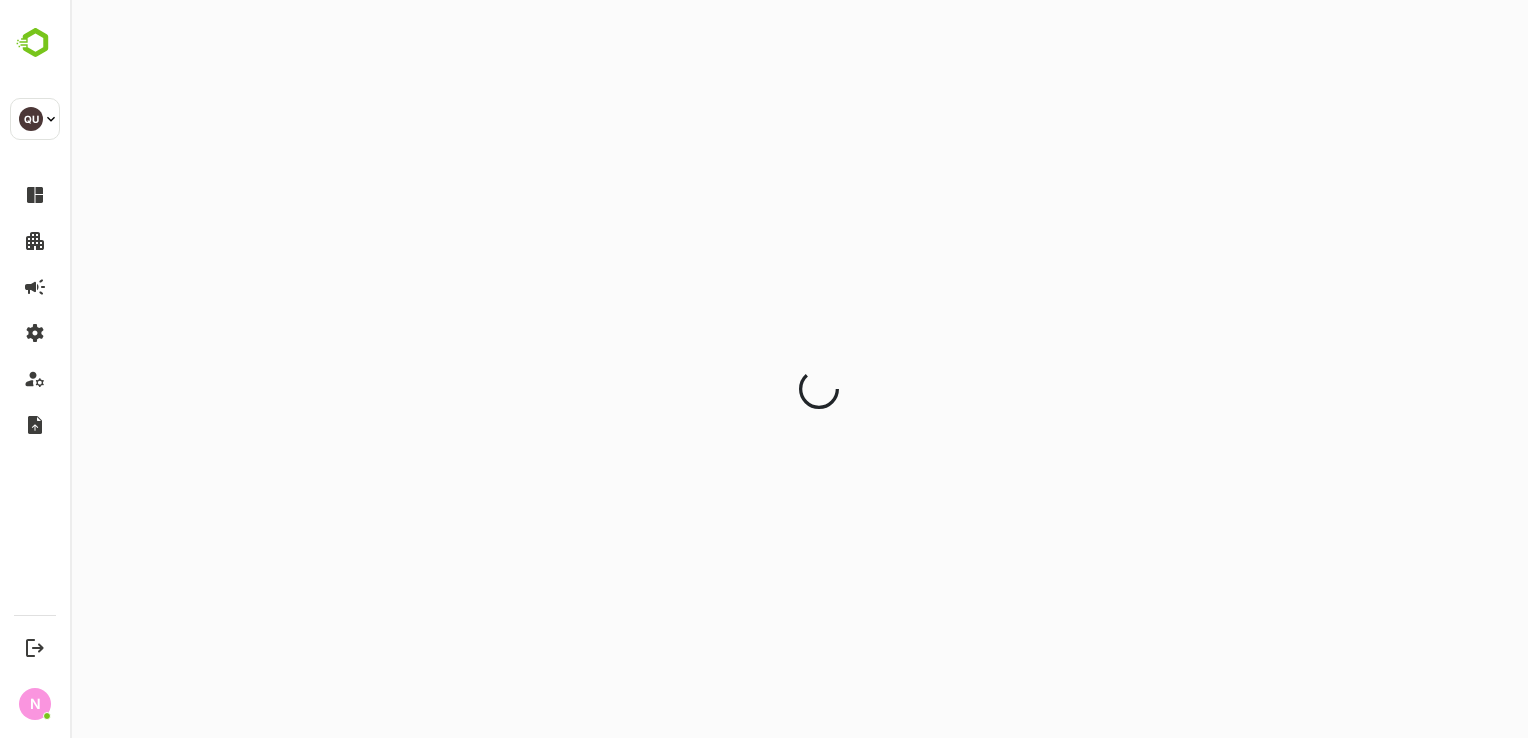 scroll, scrollTop: 0, scrollLeft: 0, axis: both 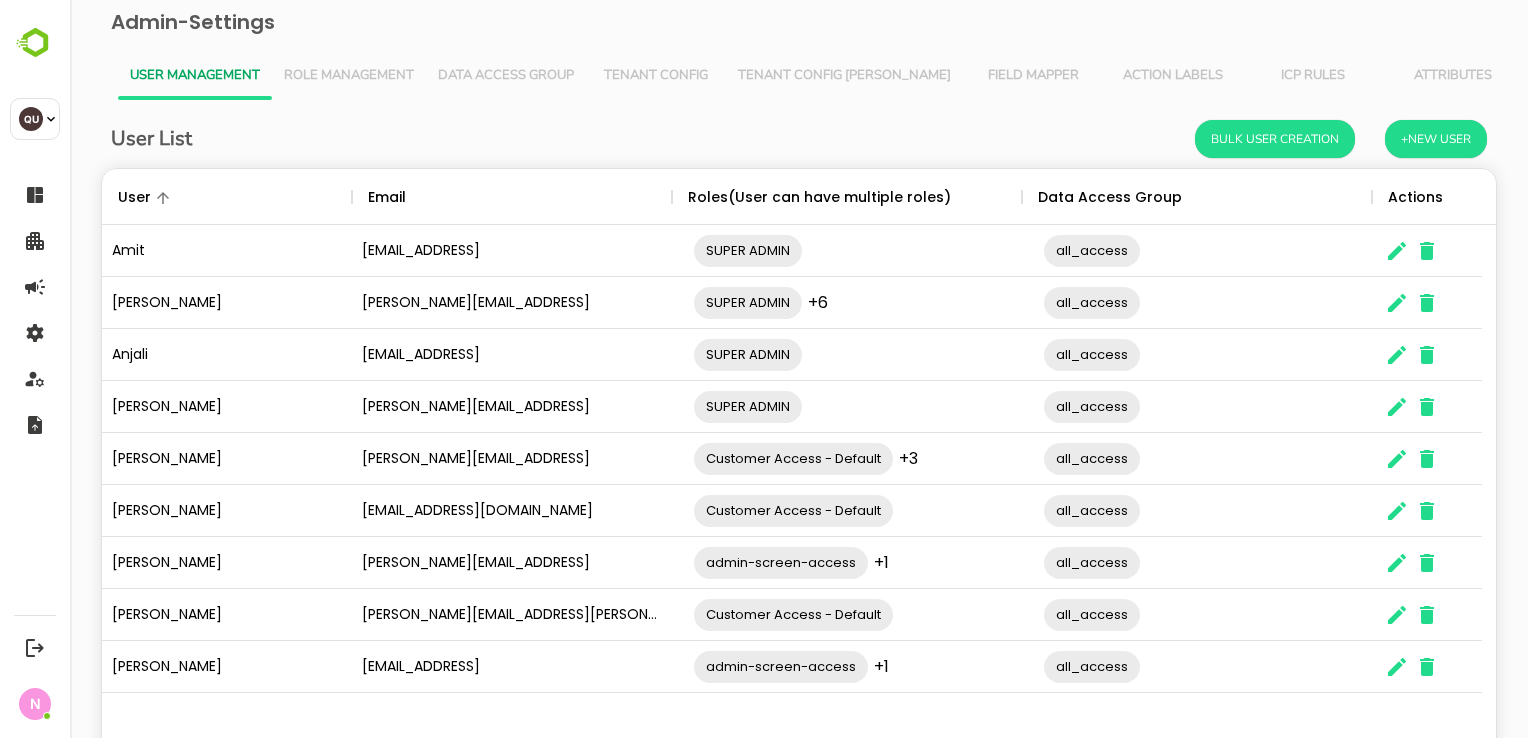 click on "Field Mapper" at bounding box center [1033, 76] 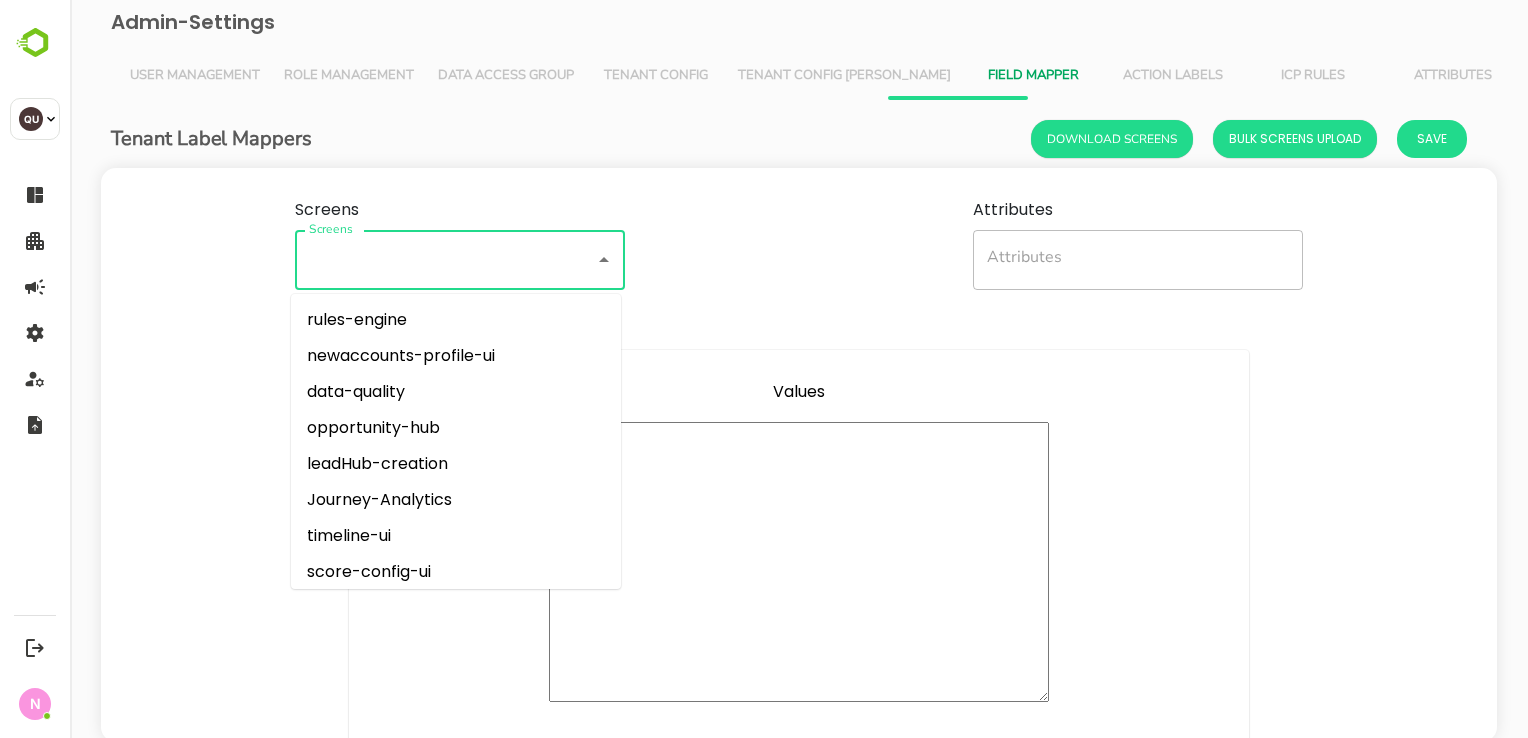 click on "Screens" at bounding box center (432, 260) 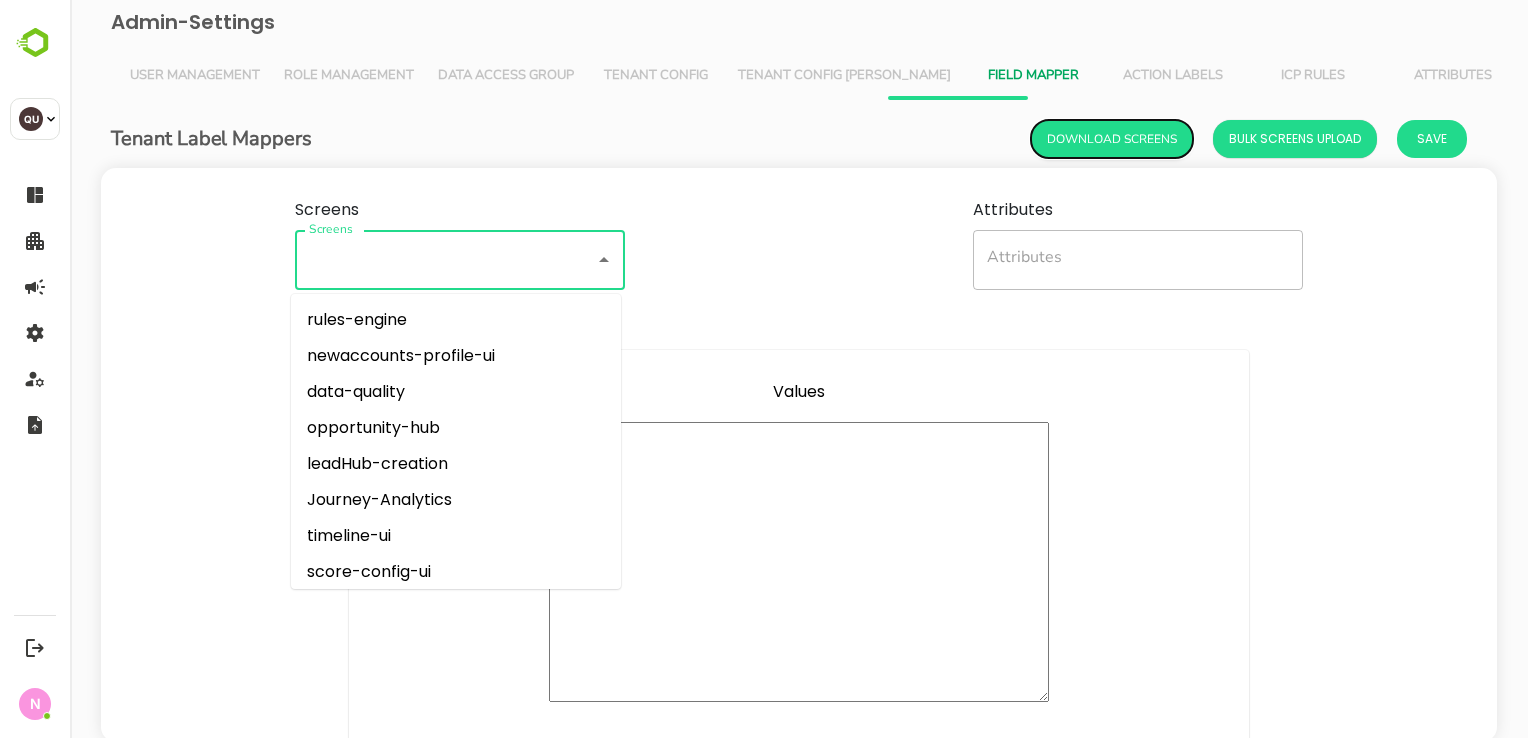 click on "Download Screens" at bounding box center (1112, 139) 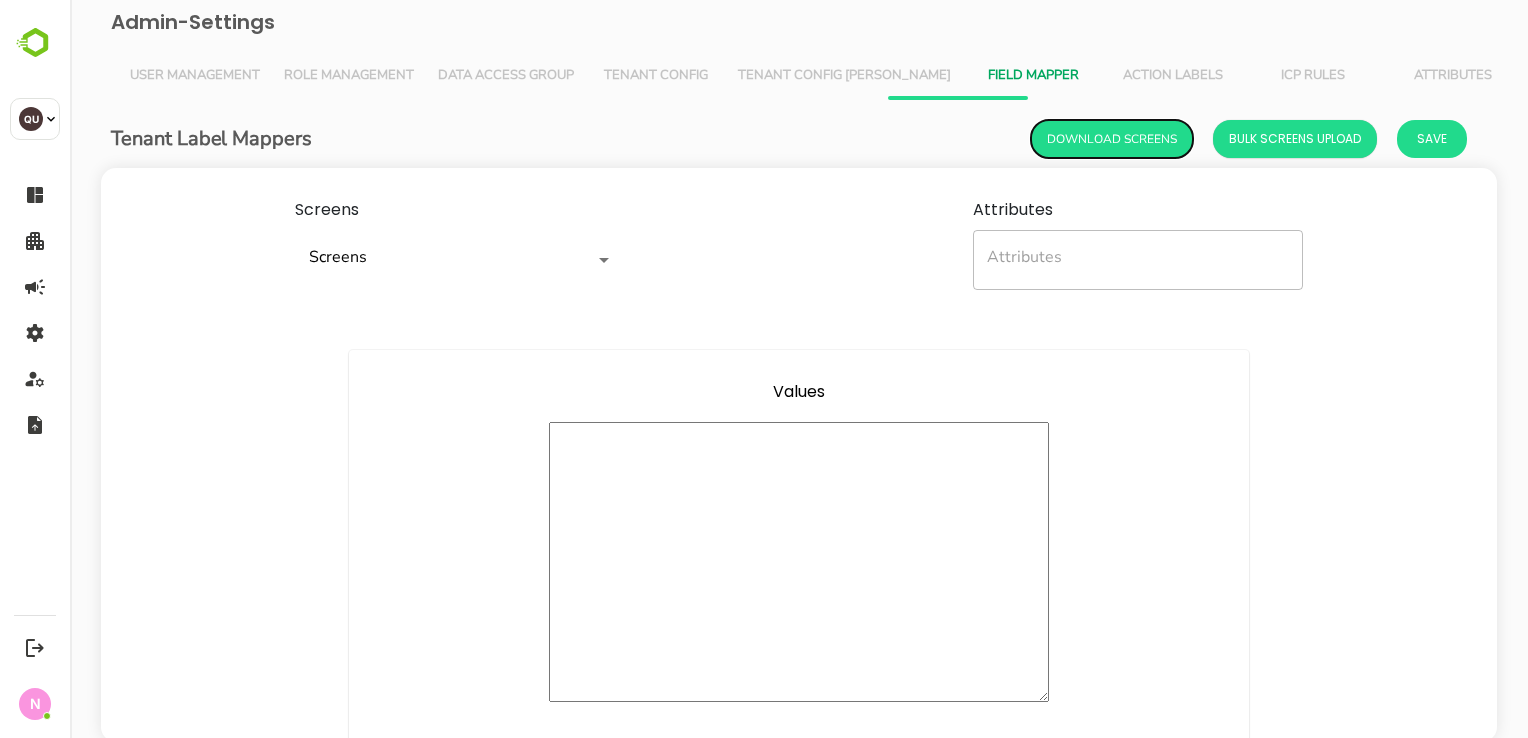 type 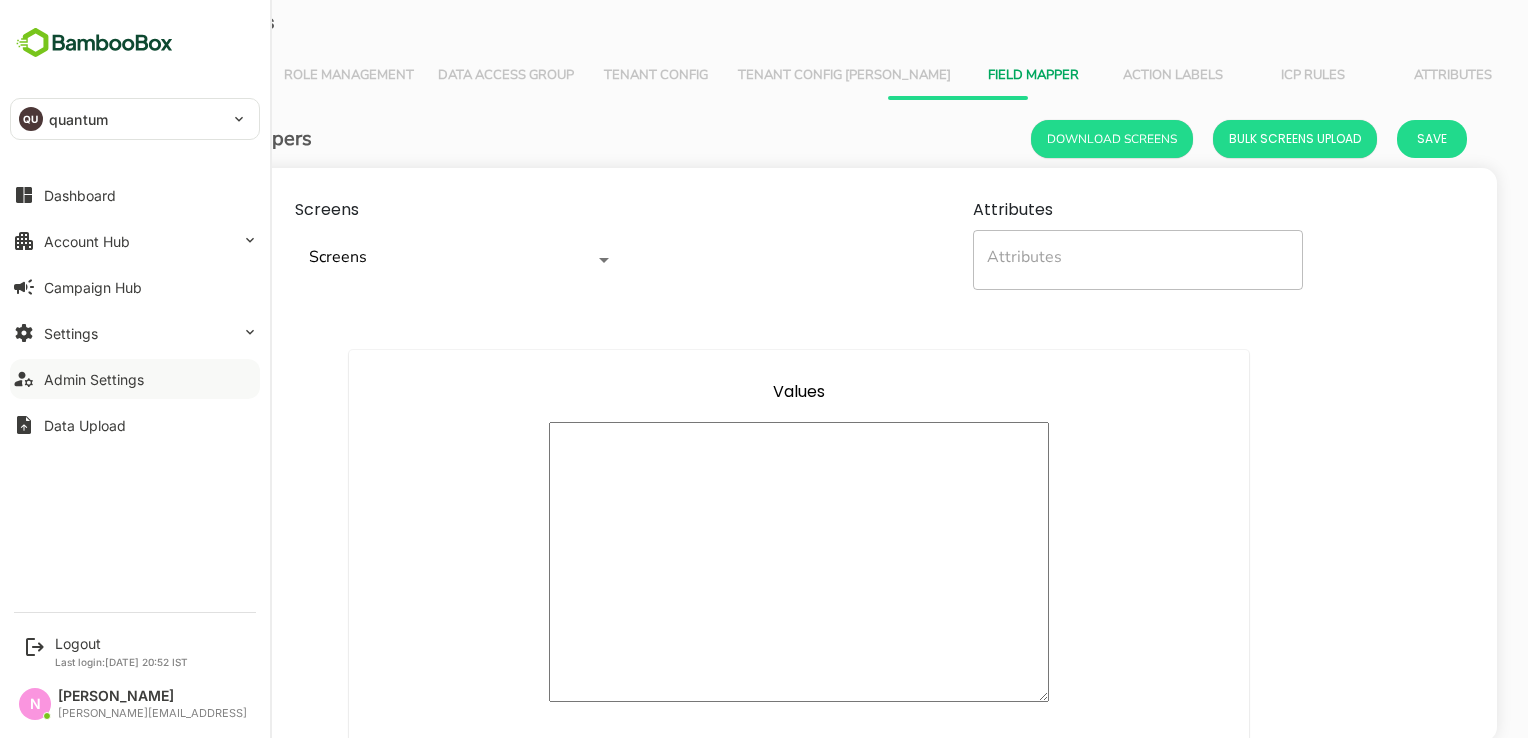 click on "Admin Settings" at bounding box center (94, 379) 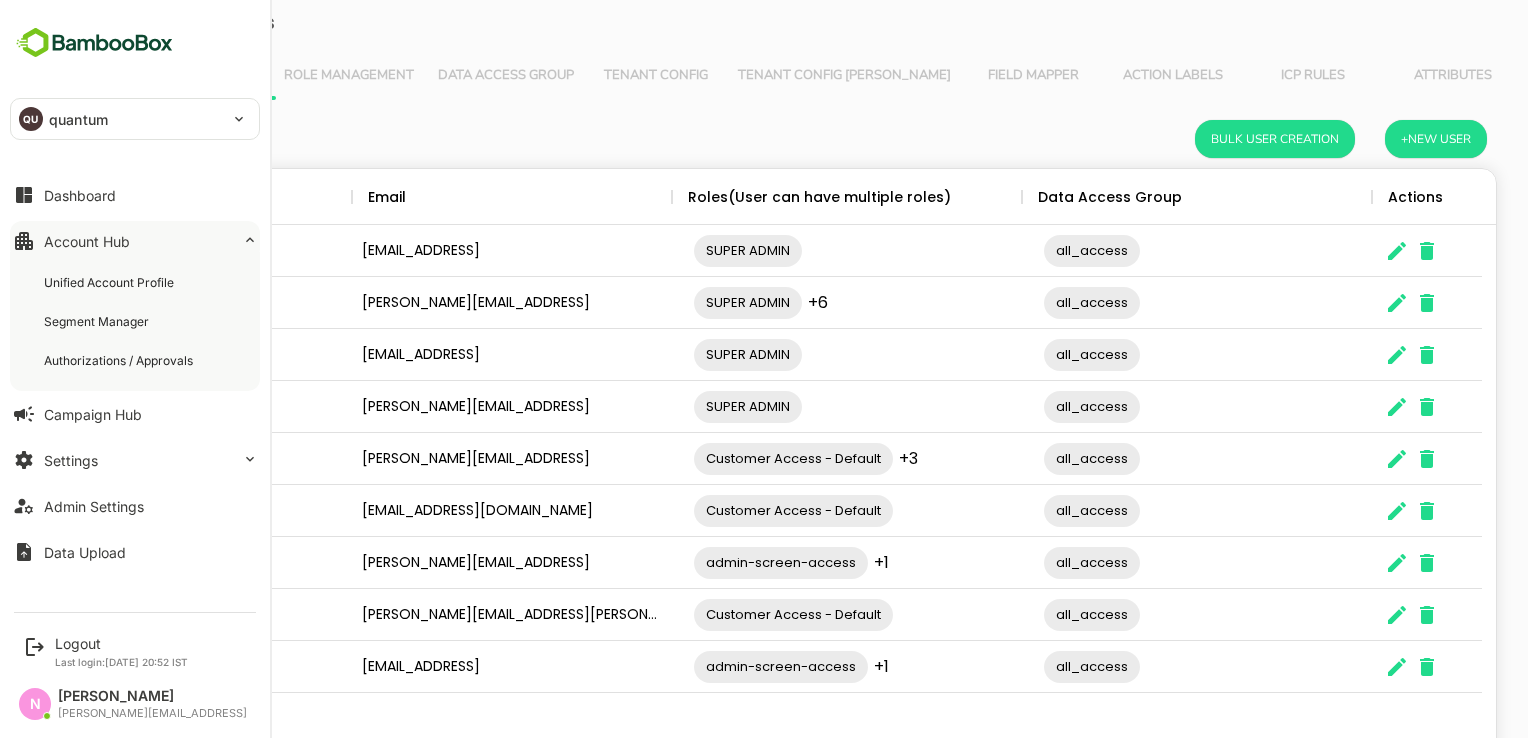 scroll, scrollTop: 0, scrollLeft: 0, axis: both 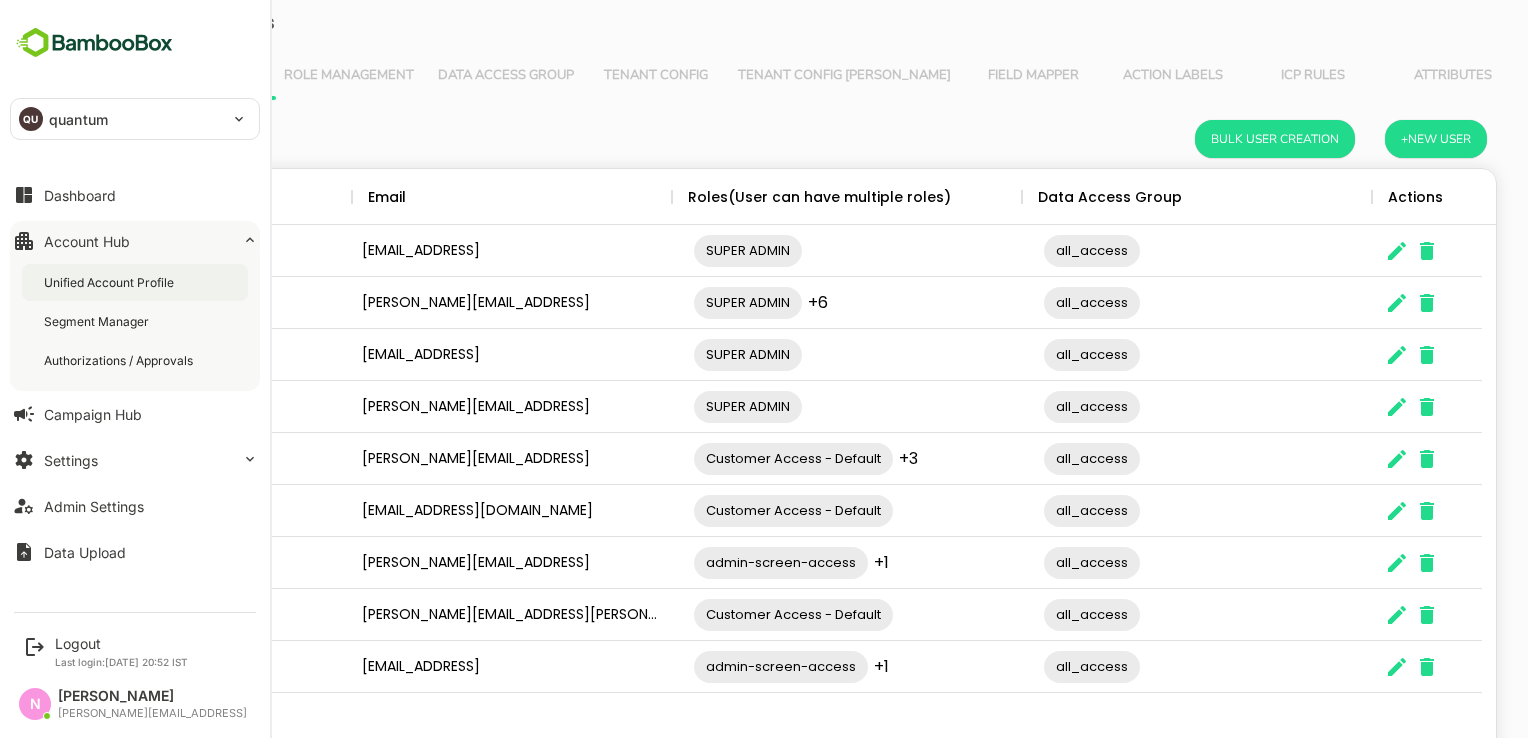 click on "Unified Account Profile" at bounding box center (111, 282) 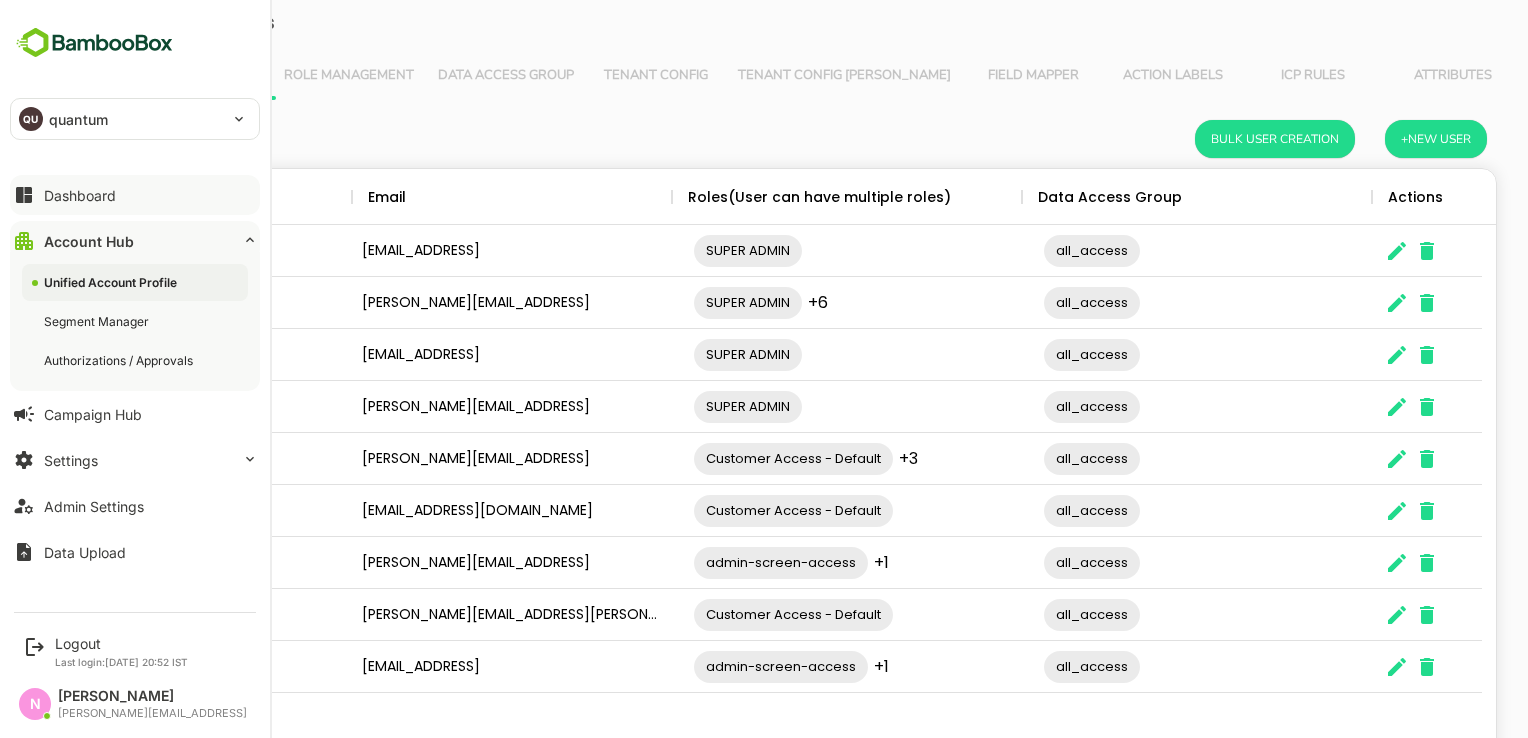 click on "Dashboard" at bounding box center [135, 195] 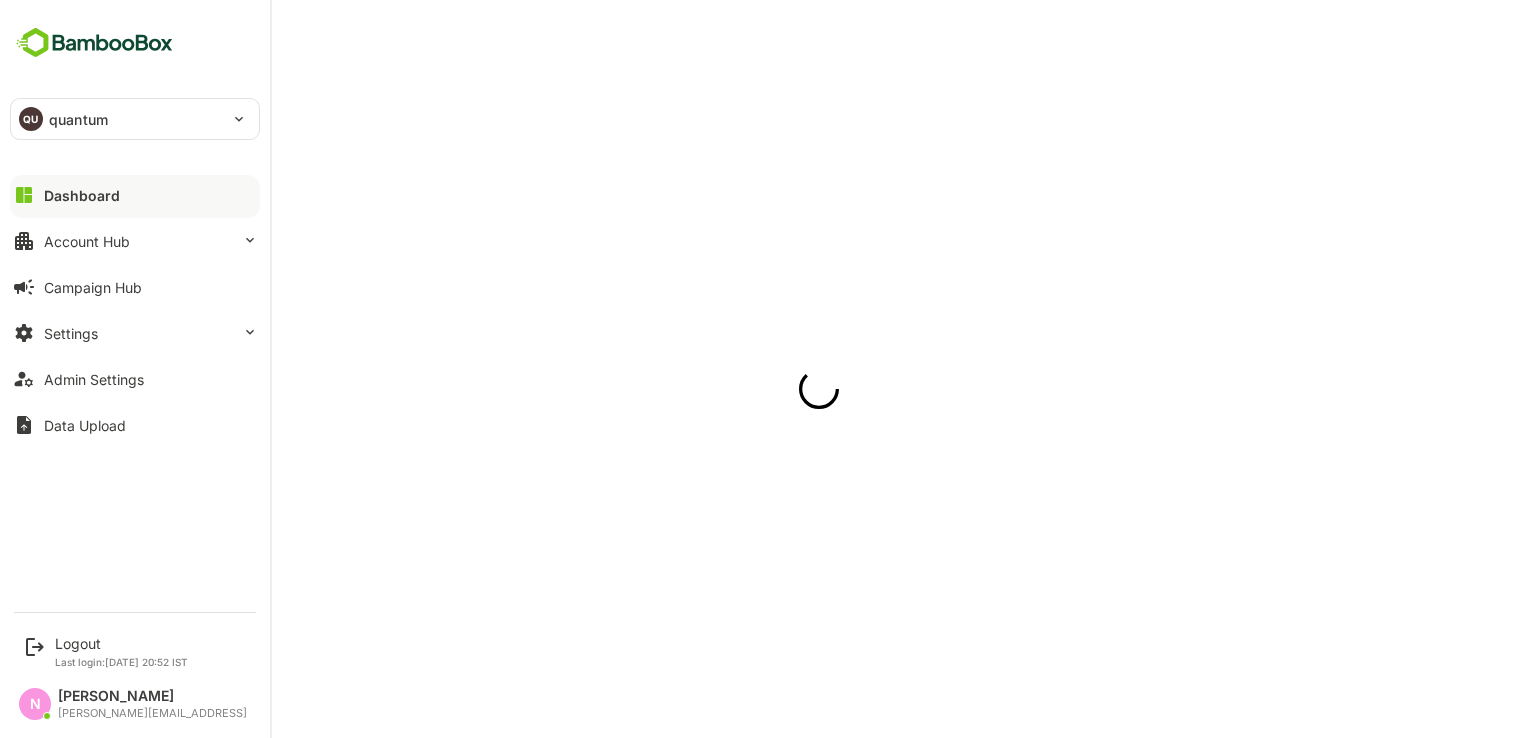 scroll, scrollTop: 0, scrollLeft: 0, axis: both 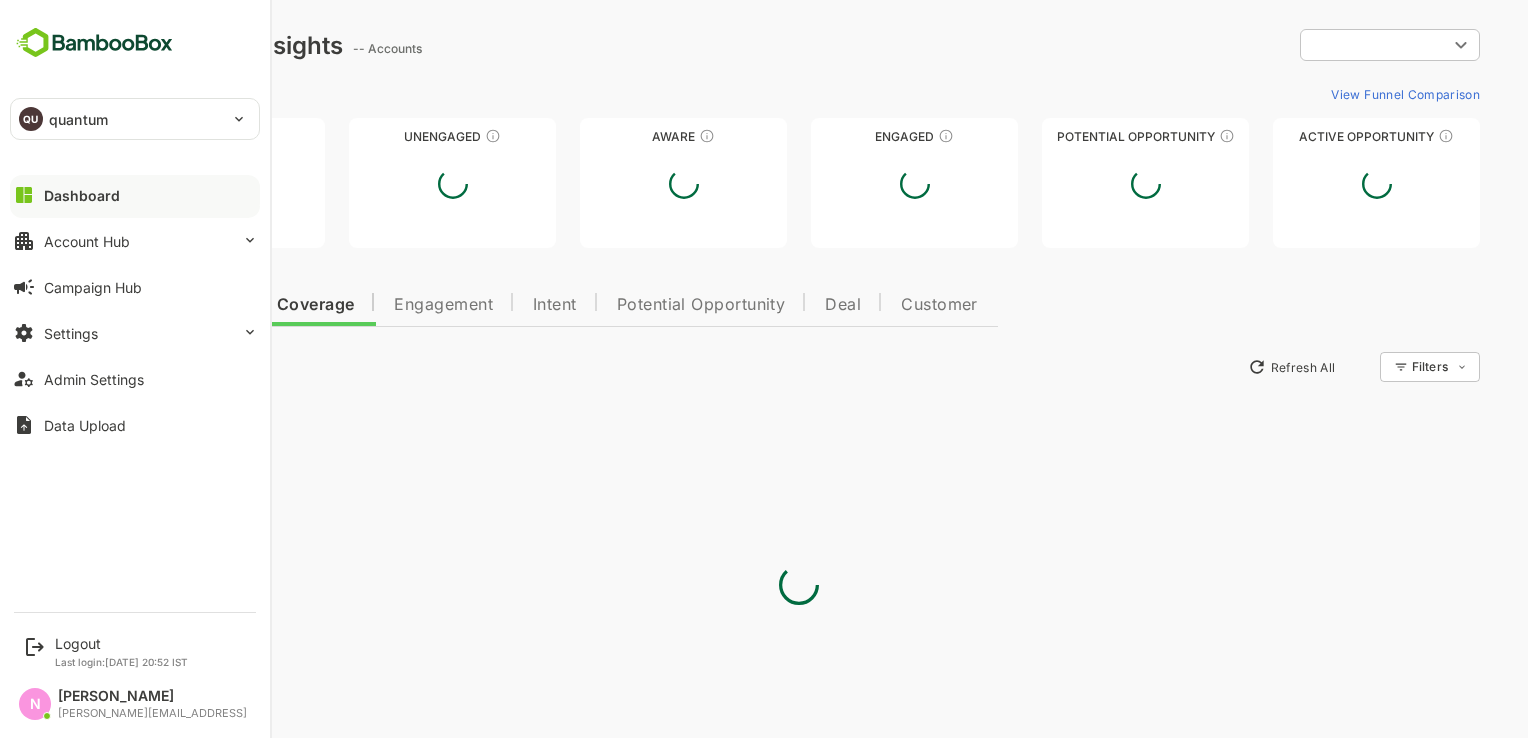 type on "**********" 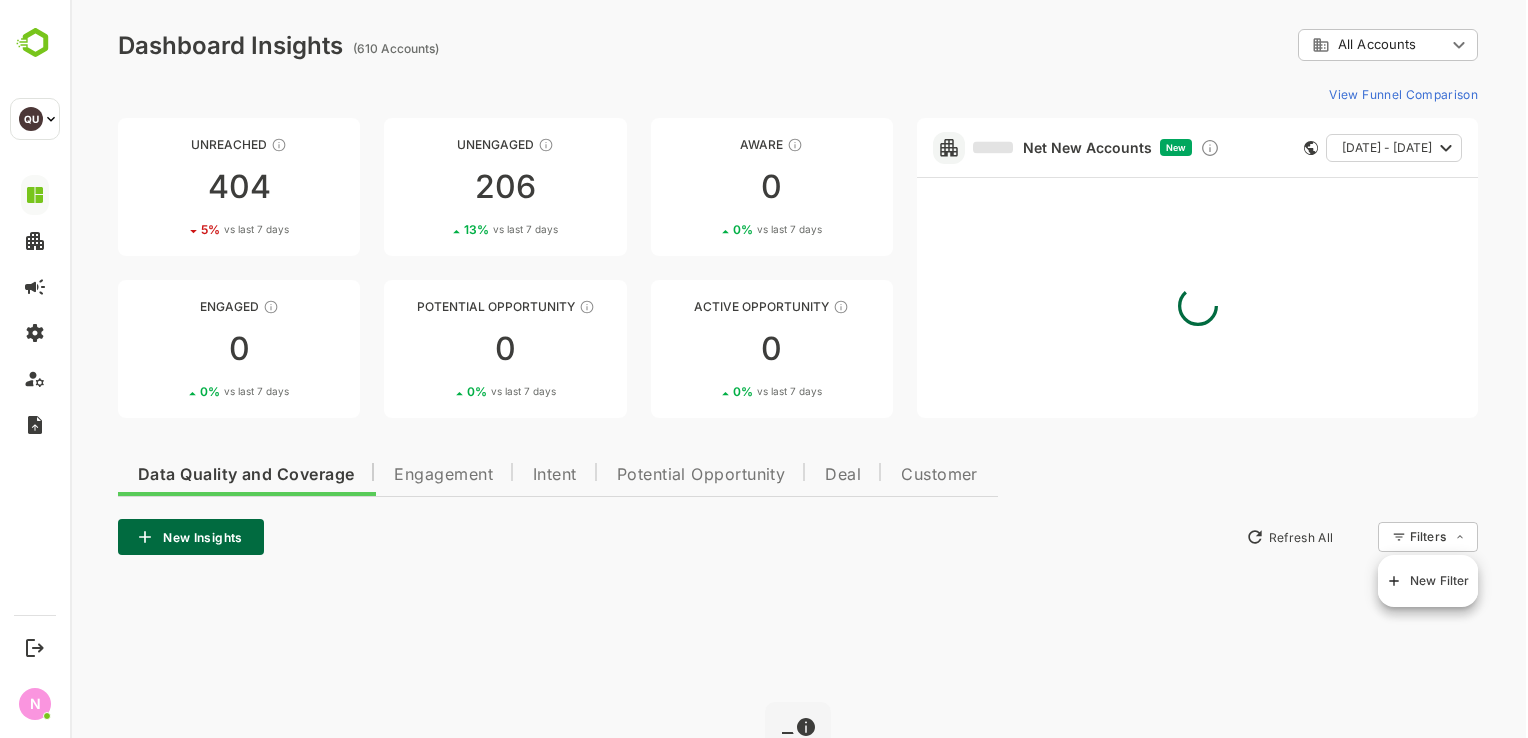 click on "**********" at bounding box center (799, 486) 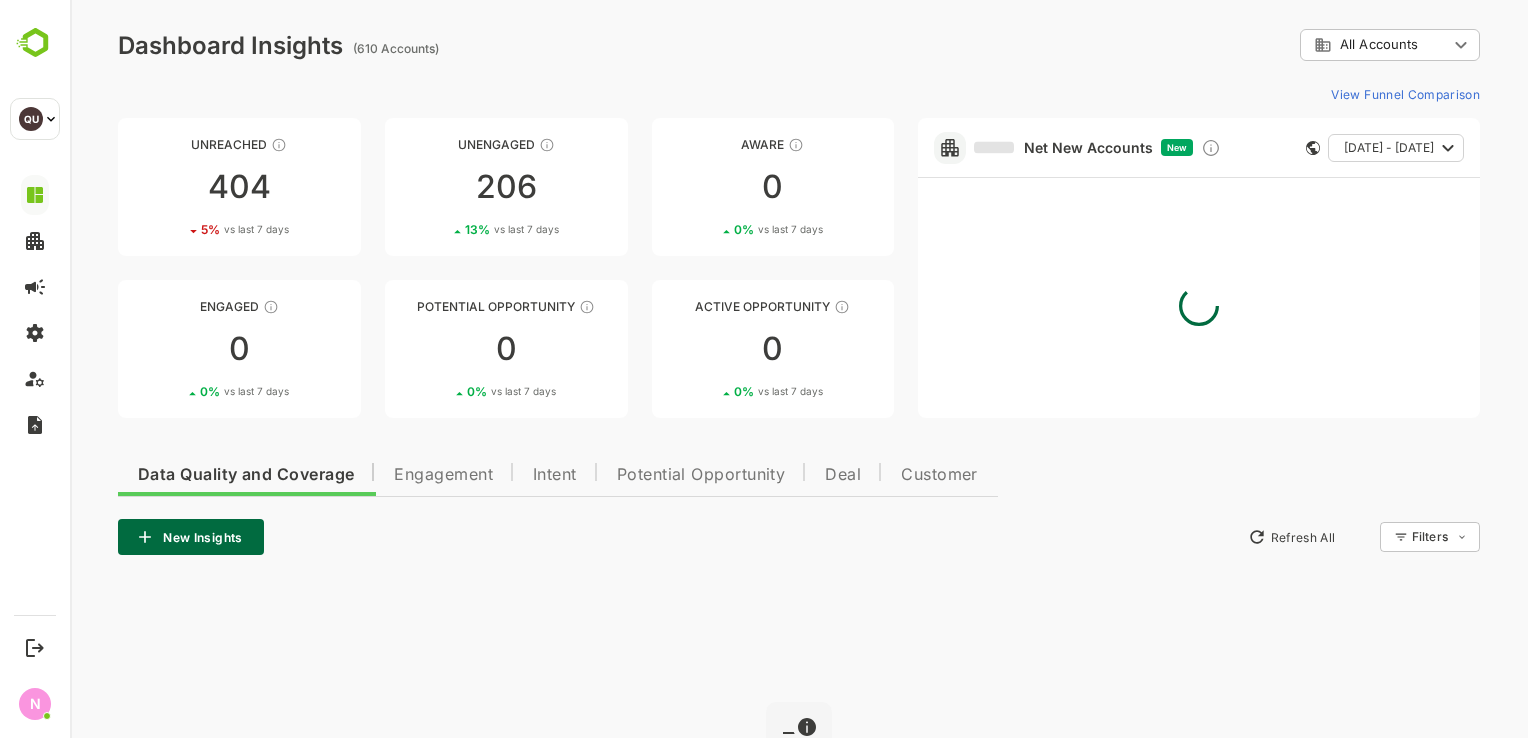 scroll, scrollTop: 233, scrollLeft: 0, axis: vertical 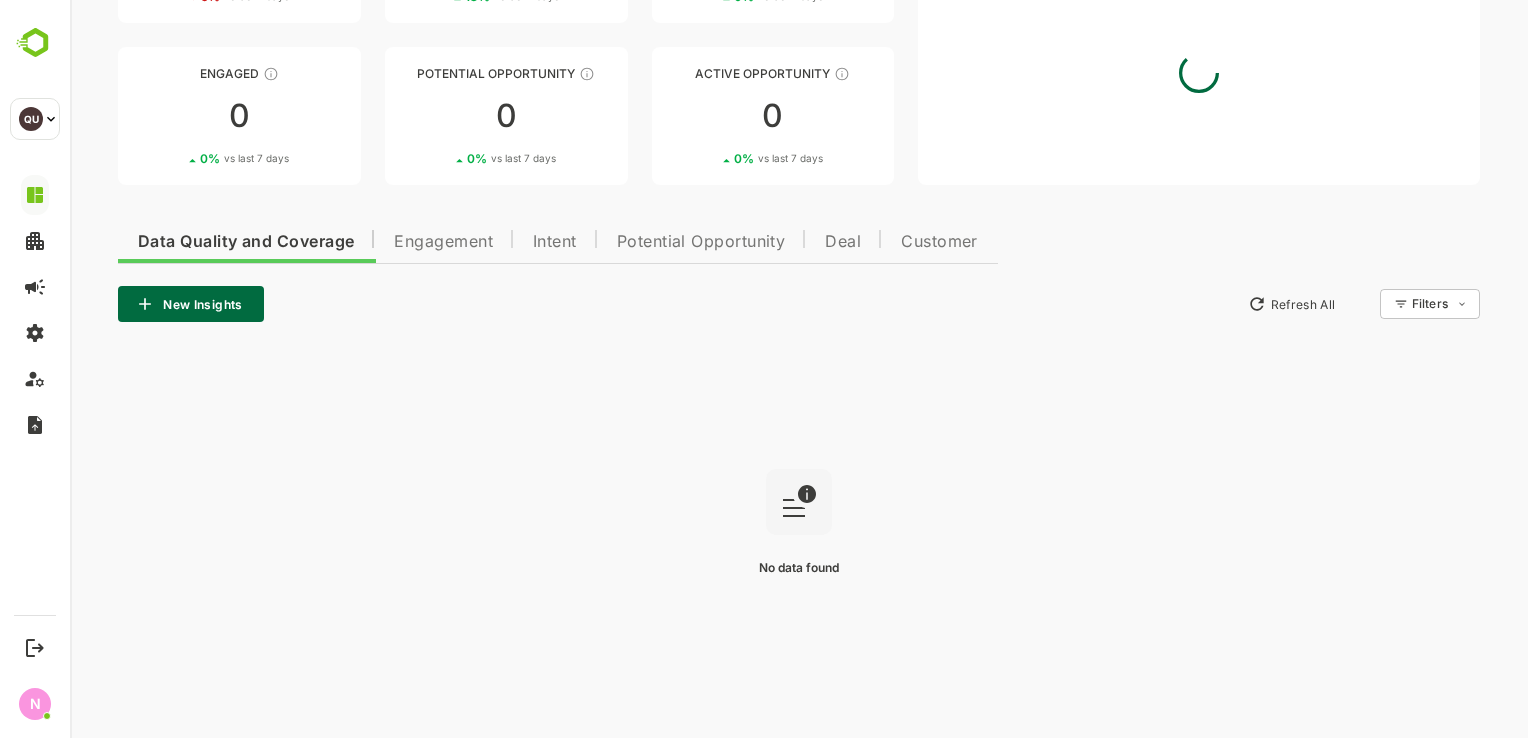 click on "Data Quality and Coverage Engagement Intent Potential Opportunity Deal Customer New Insights Refresh All Filters ​ No data found" at bounding box center (799, 461) 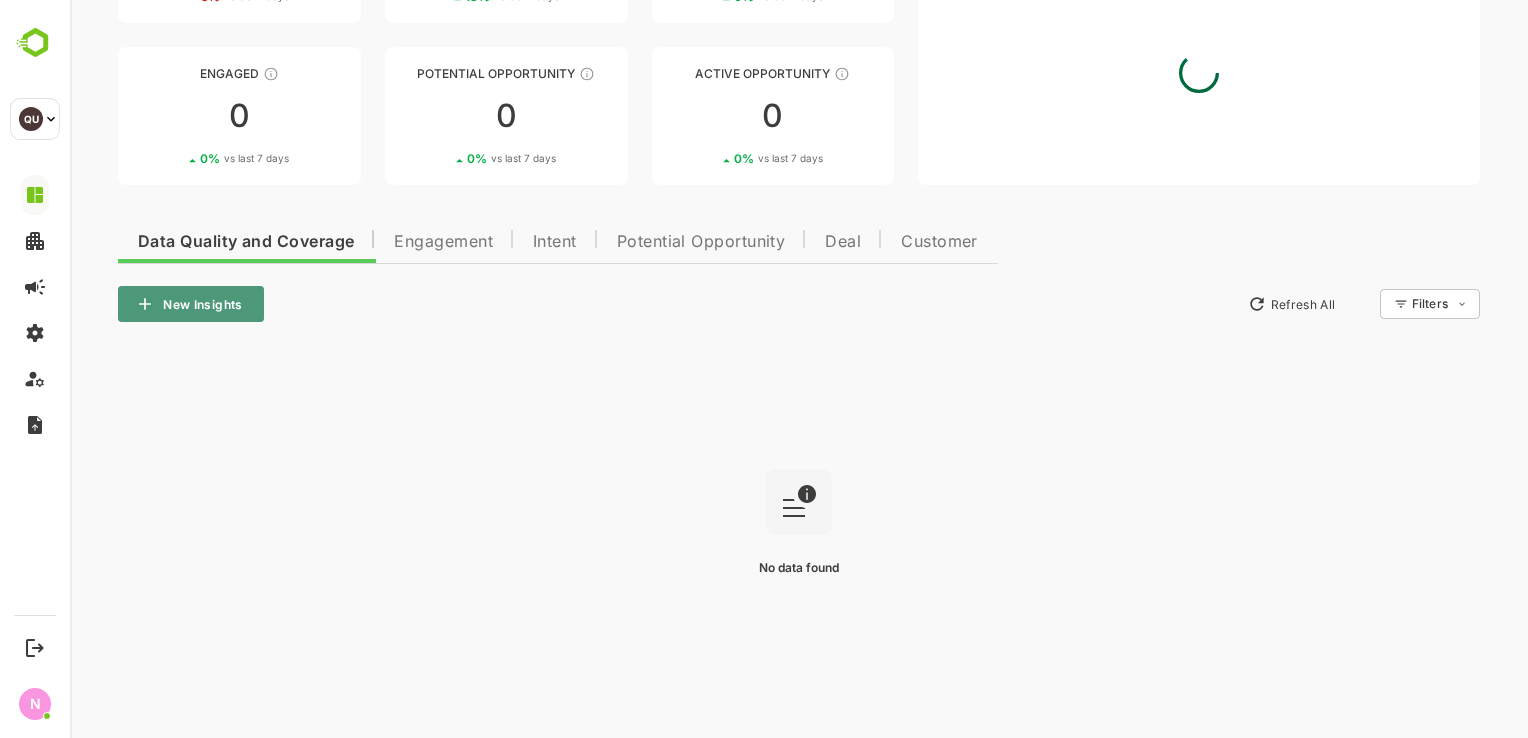 click on "New Insights" at bounding box center [191, 304] 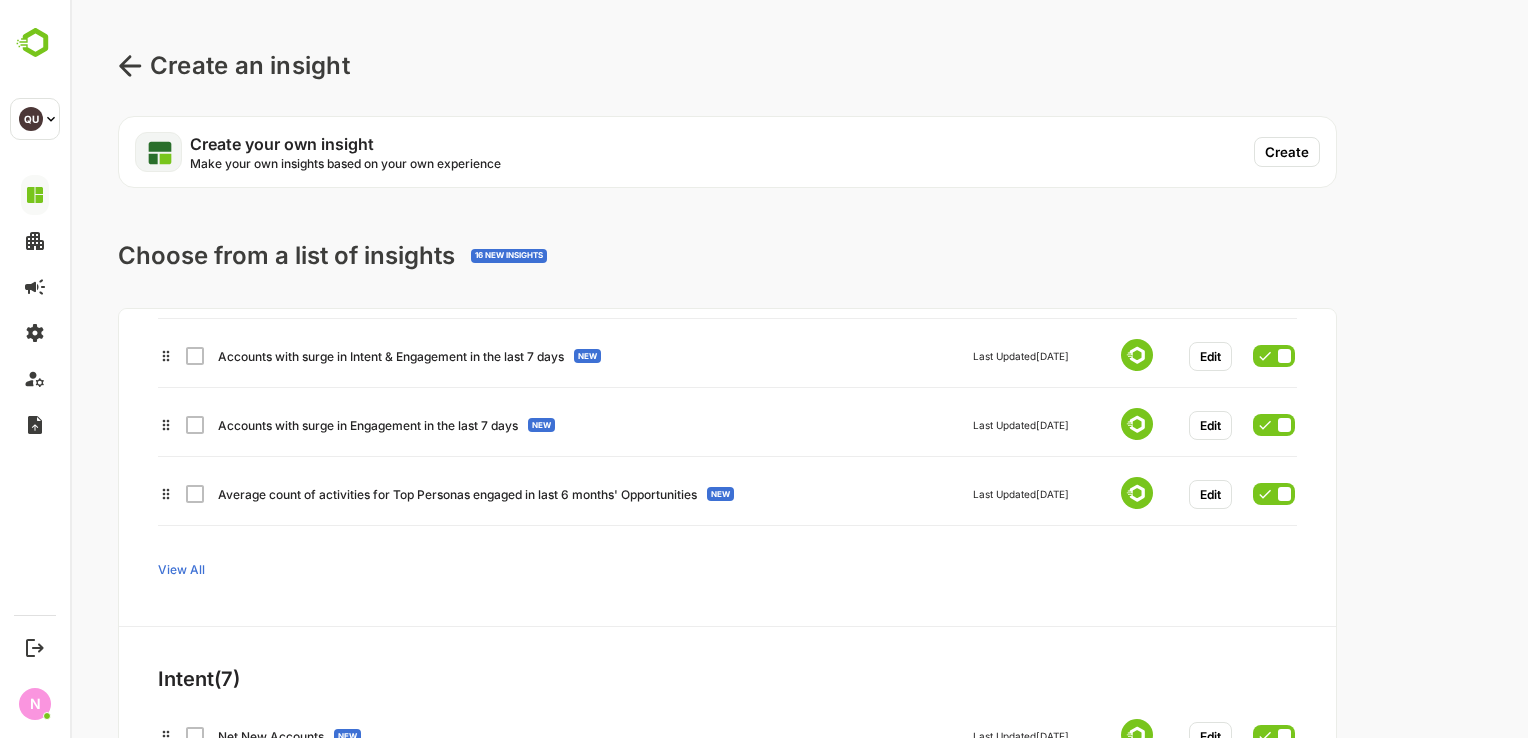 scroll, scrollTop: 144, scrollLeft: 1, axis: both 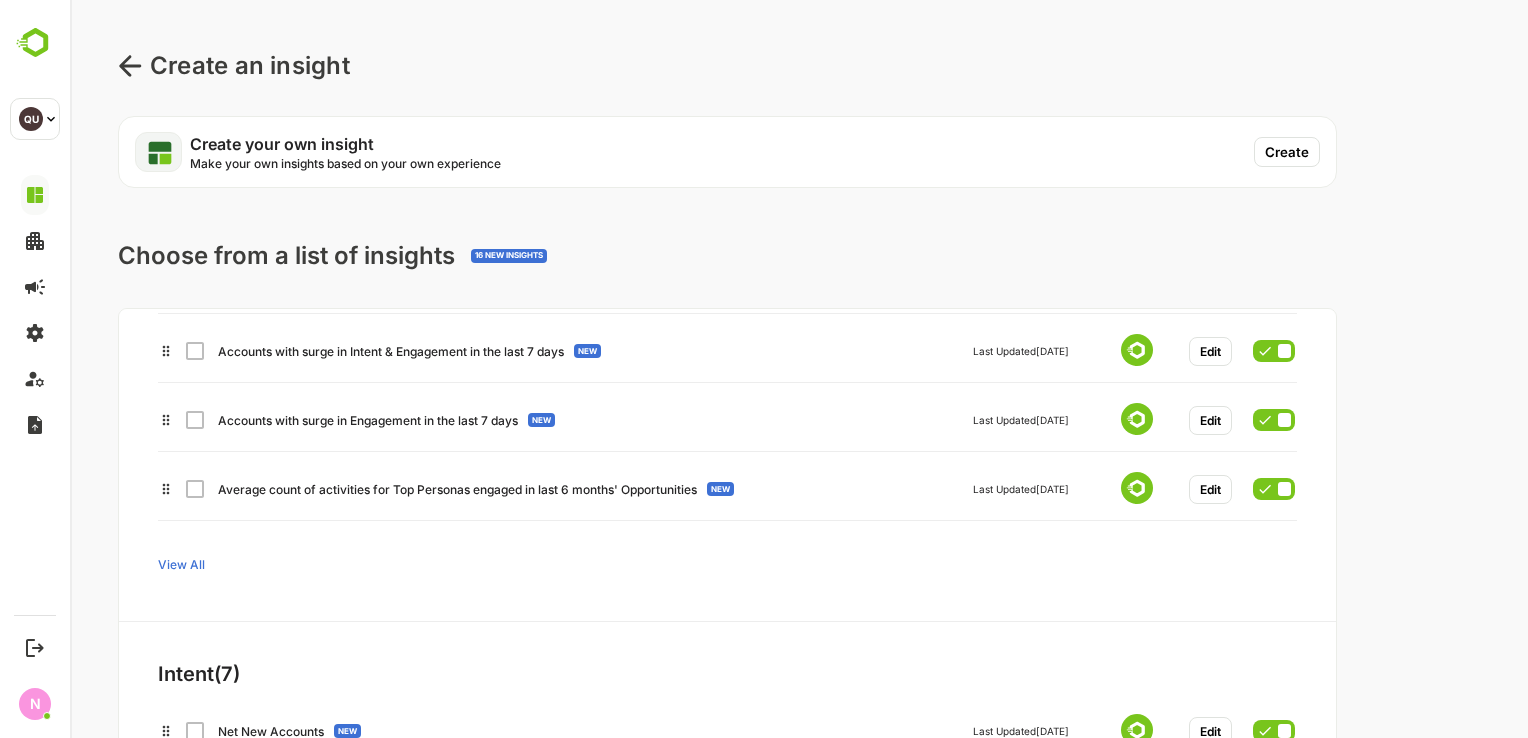 click on "View All" at bounding box center [181, 565] 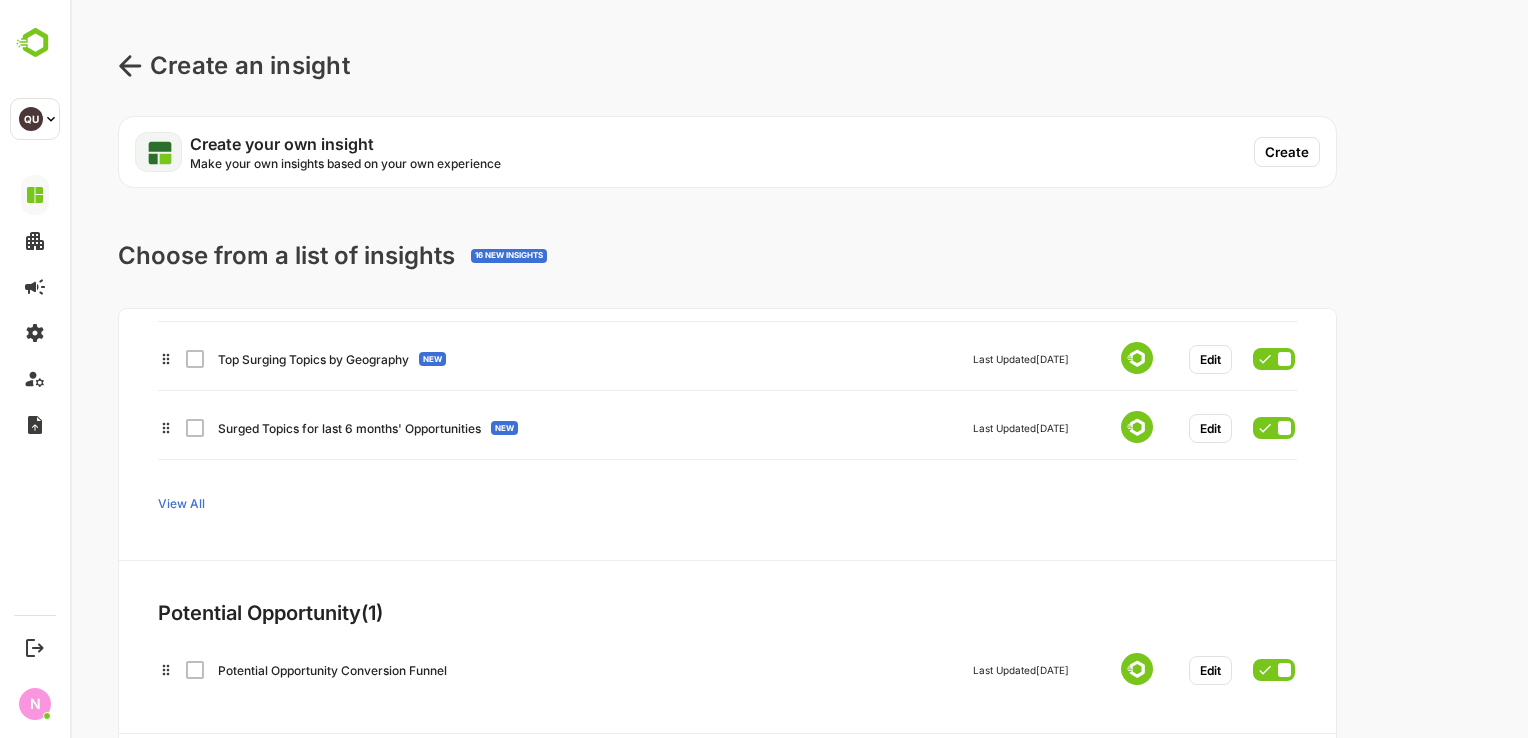 scroll, scrollTop: 869, scrollLeft: 1, axis: both 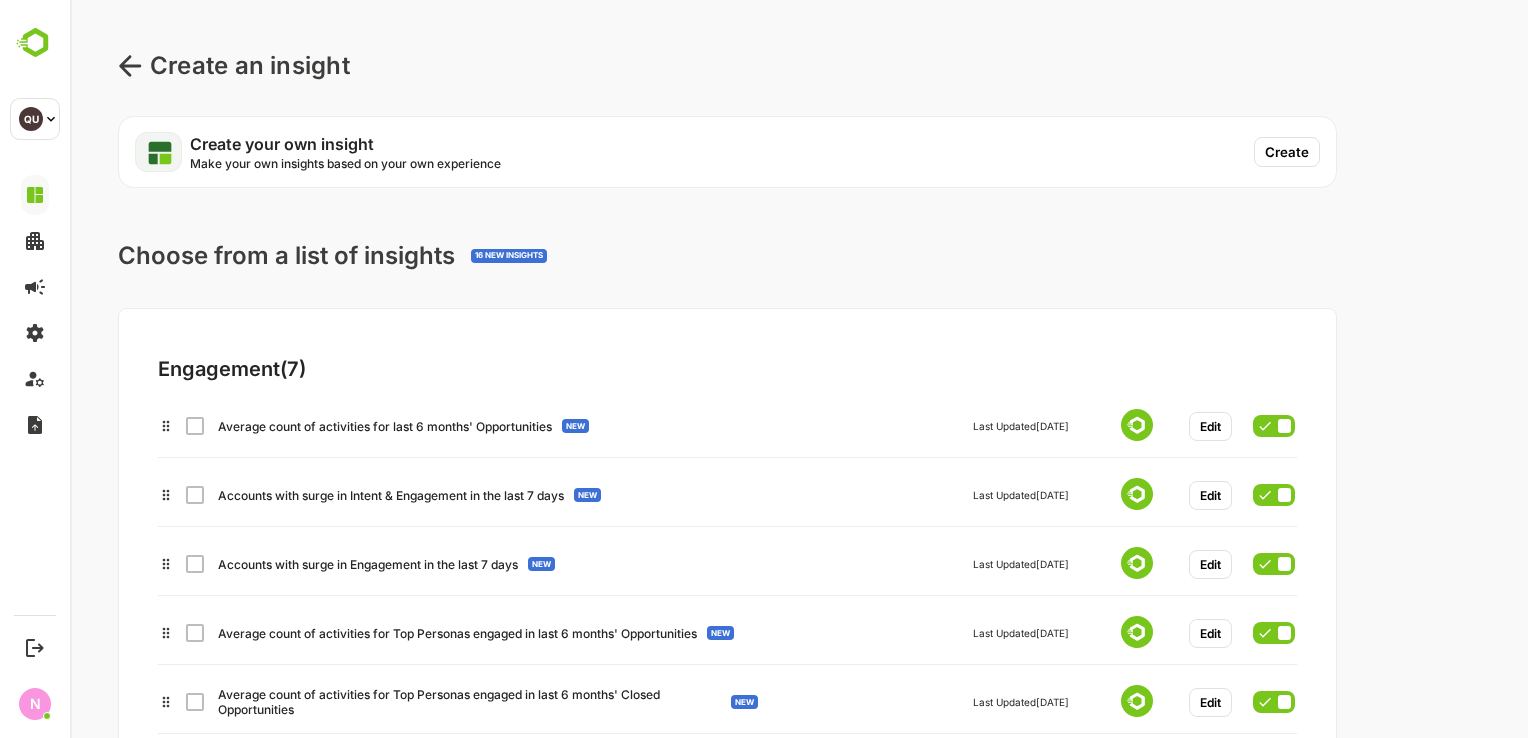 click on "Create" at bounding box center (1287, 152) 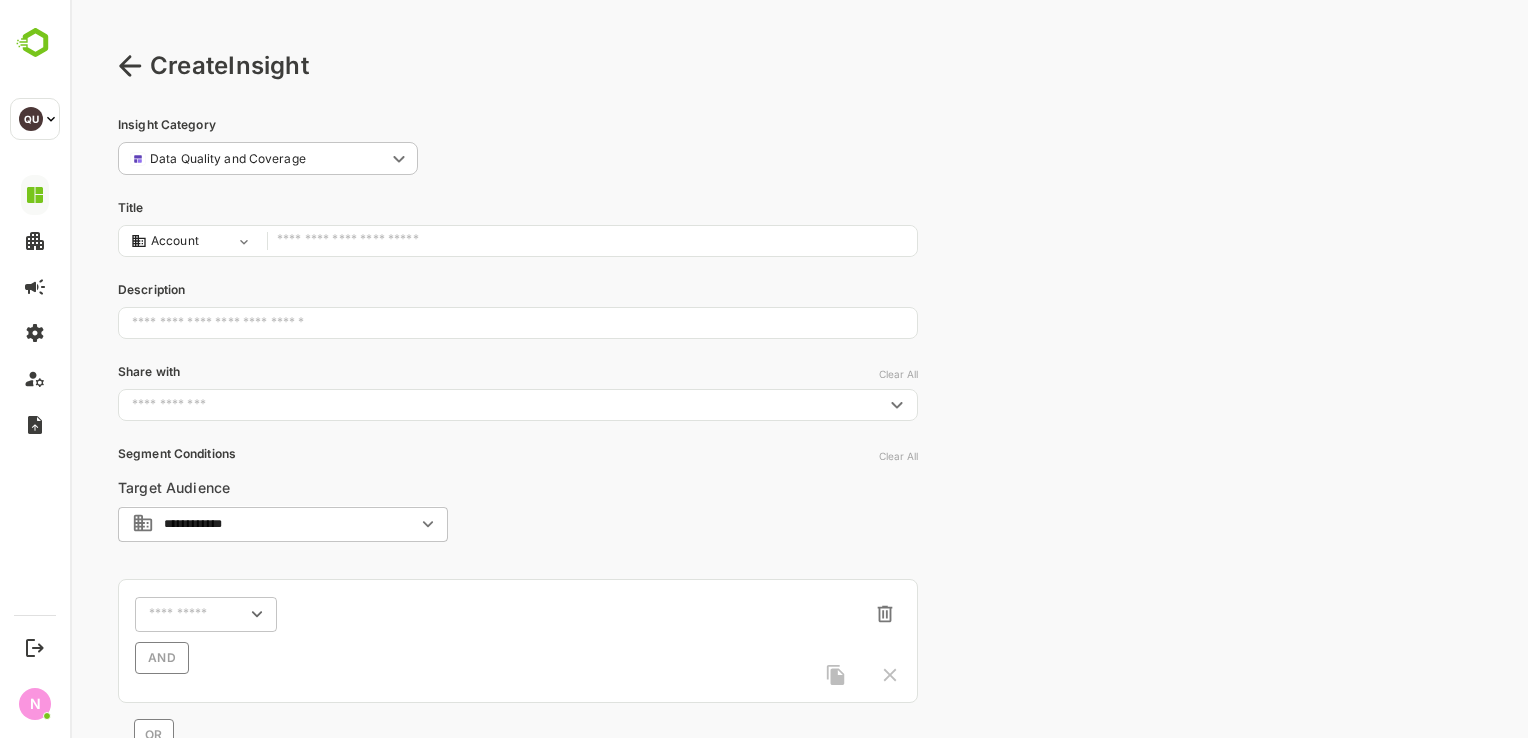 click at bounding box center (592, 241) 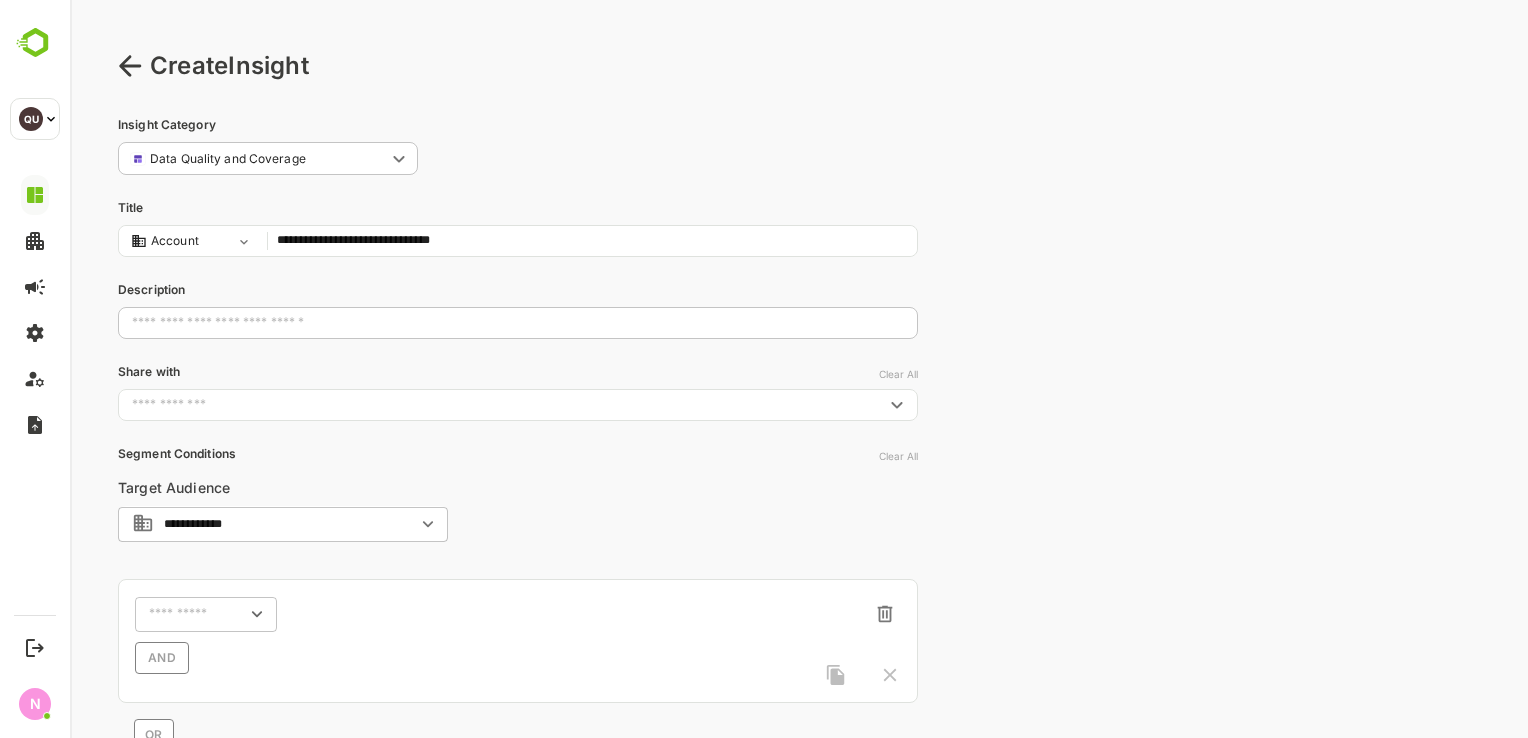 type on "**********" 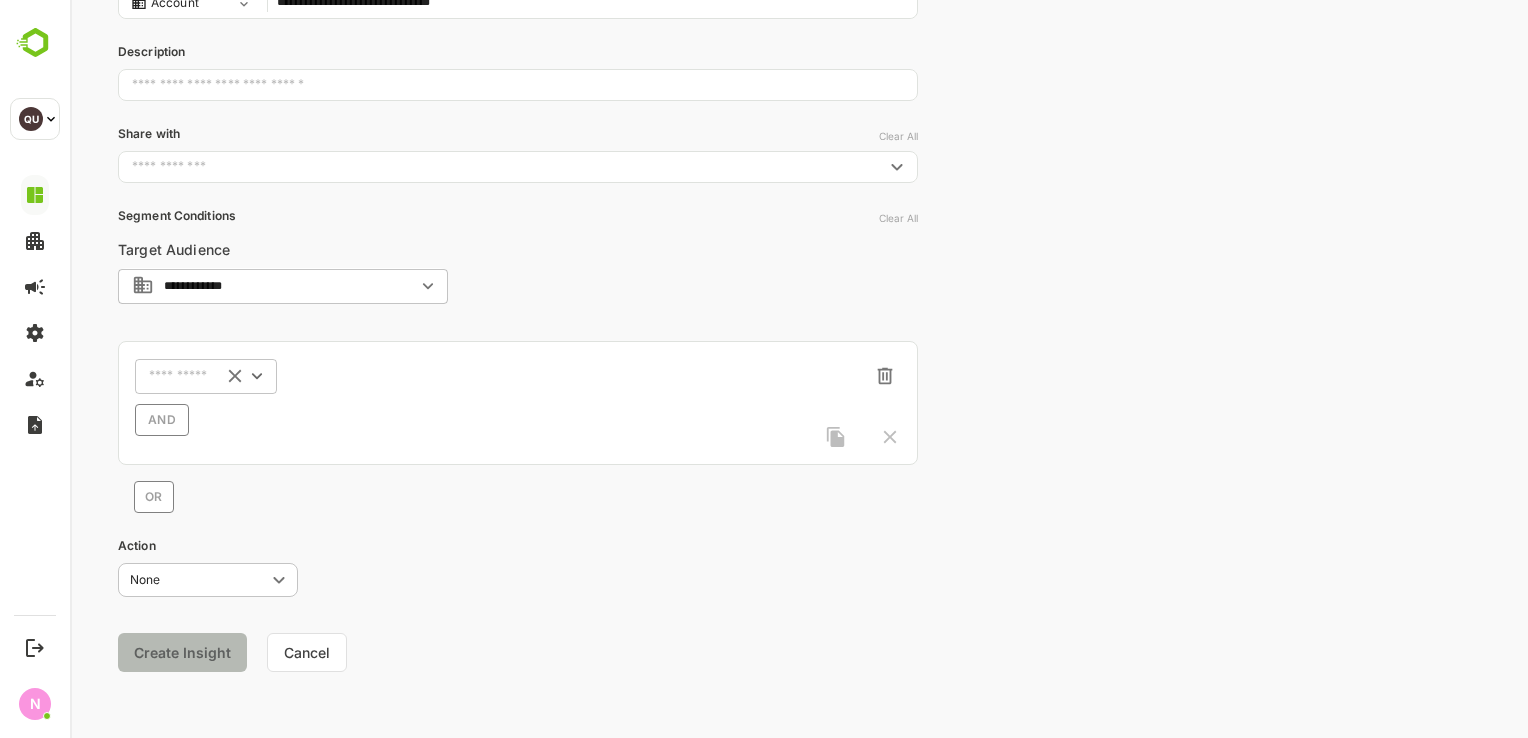click on "​" at bounding box center [206, 376] 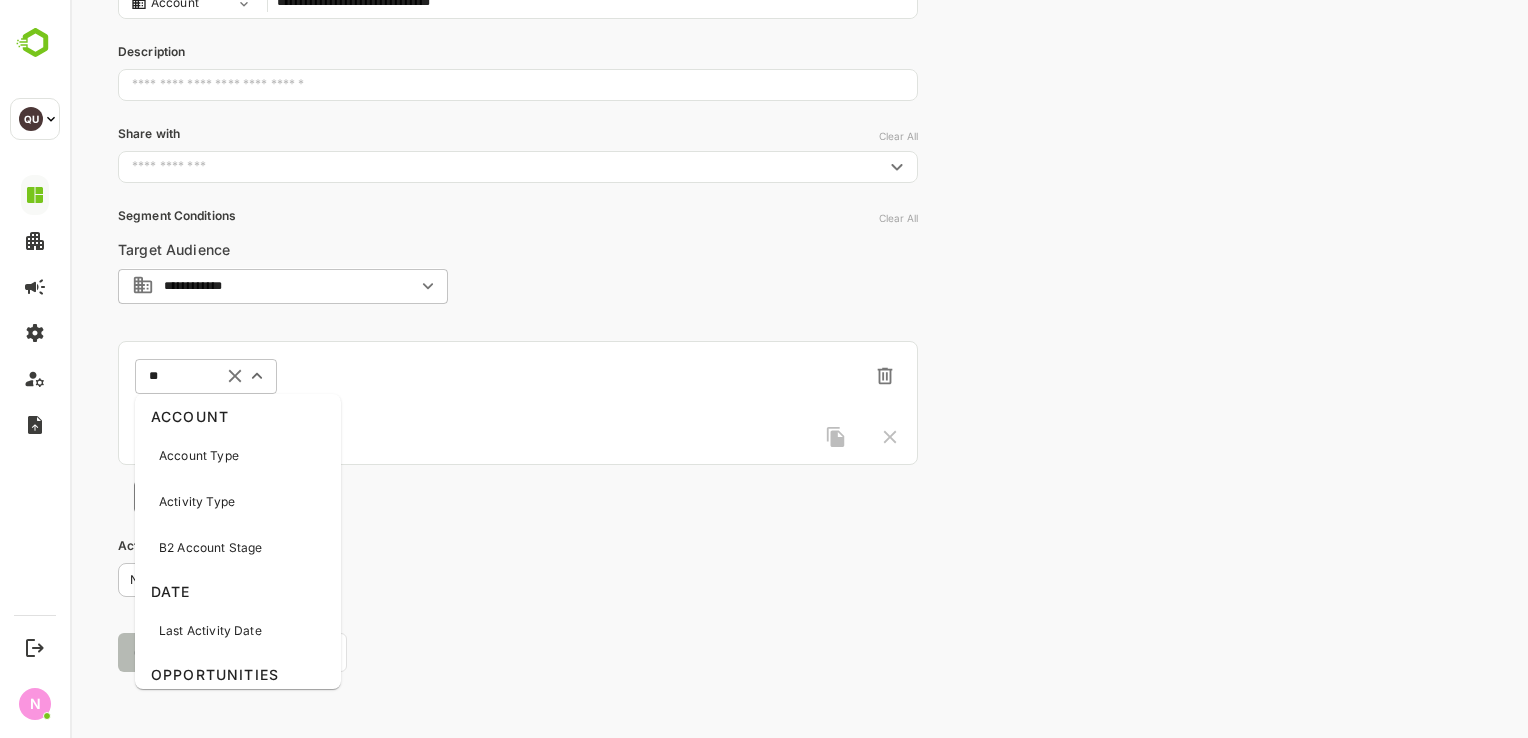 type on "***" 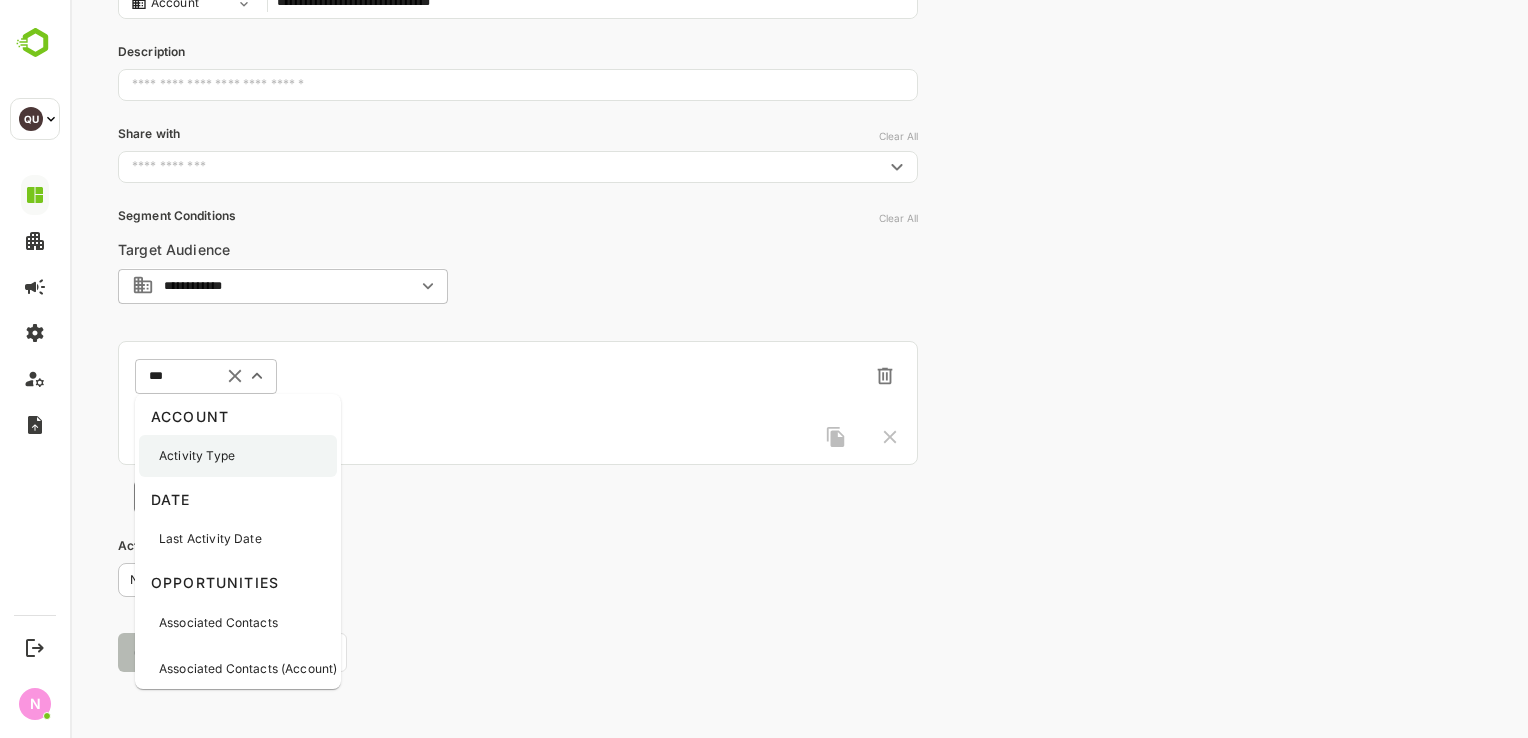 click on "Activity Type" at bounding box center [197, 456] 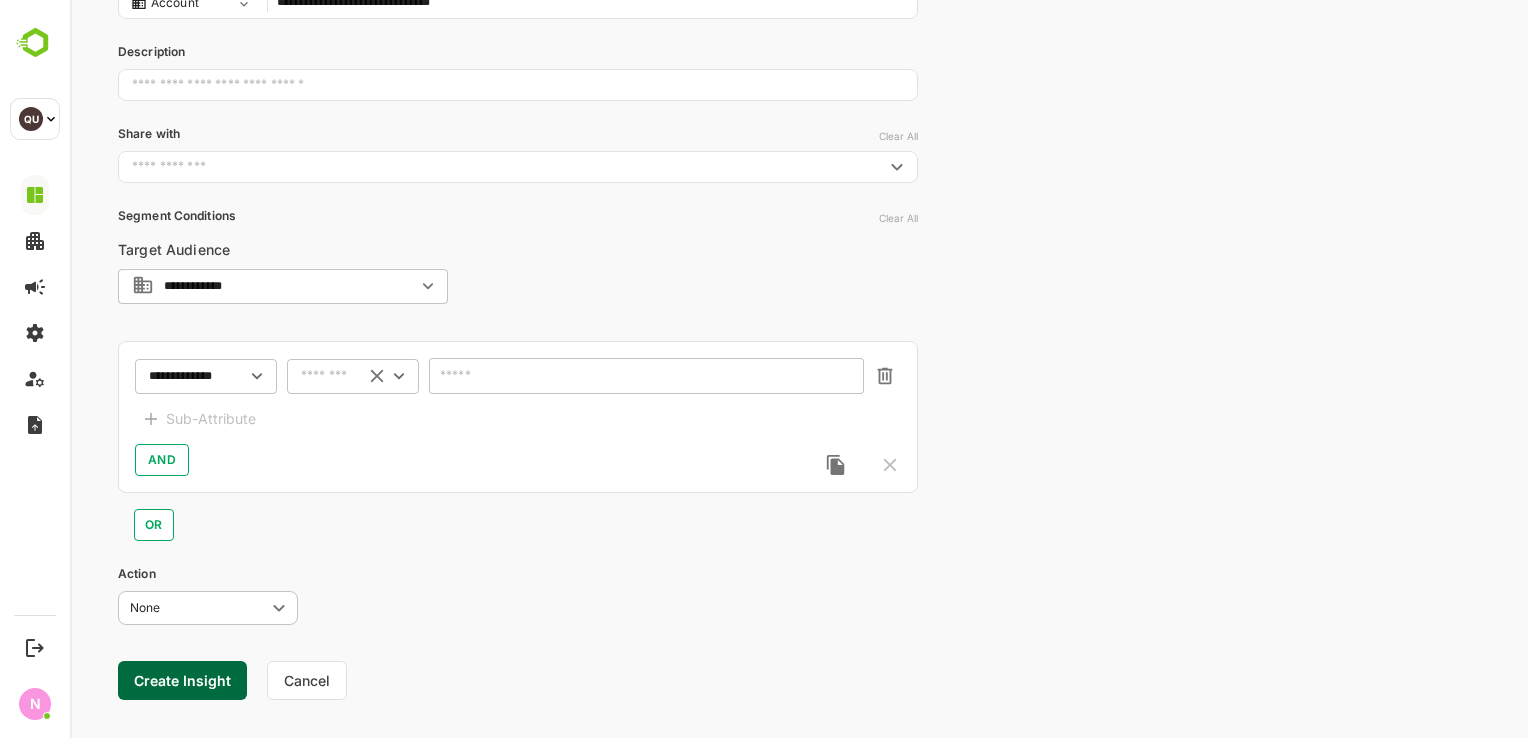 click on "​" at bounding box center [353, 376] 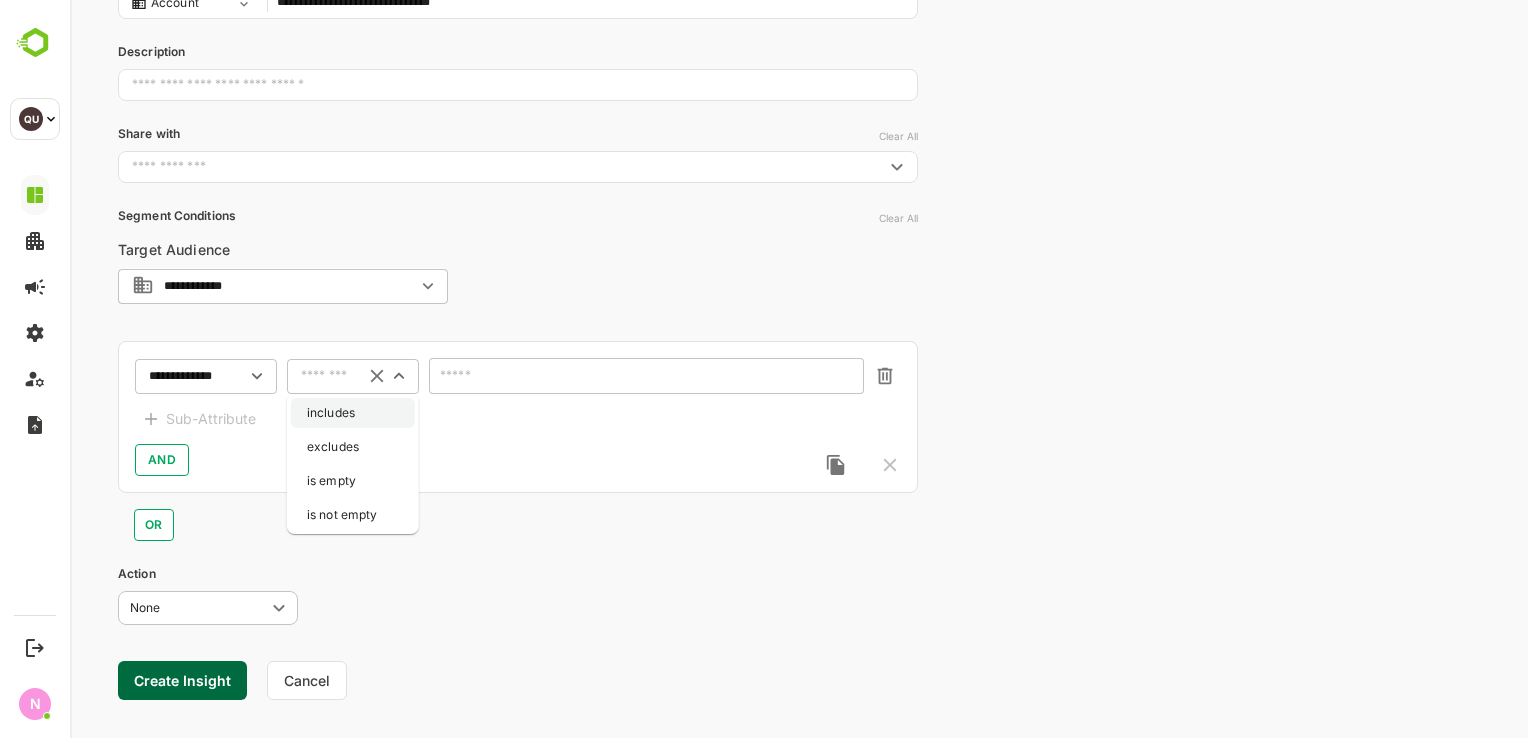 click on "includes" at bounding box center (353, 413) 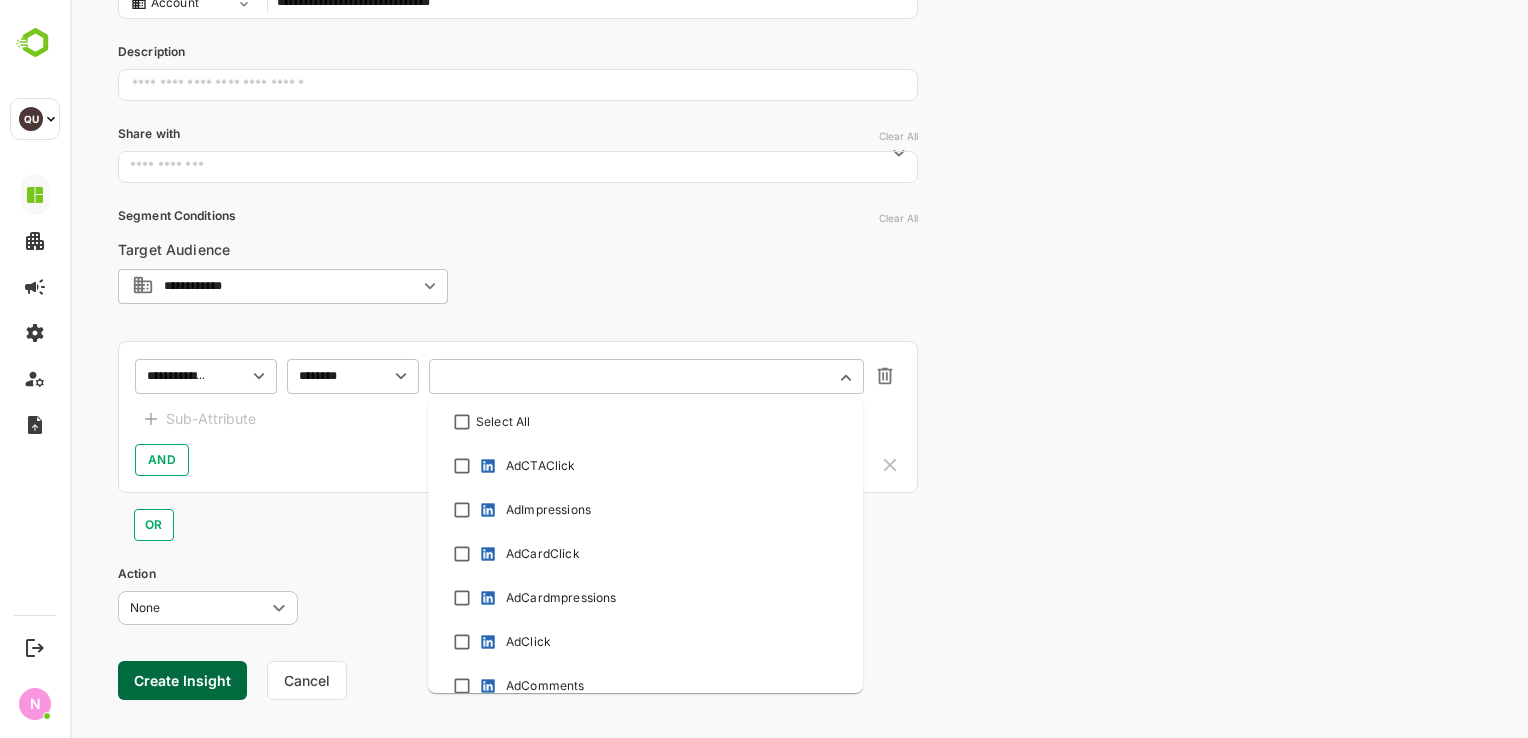 click at bounding box center [634, 376] 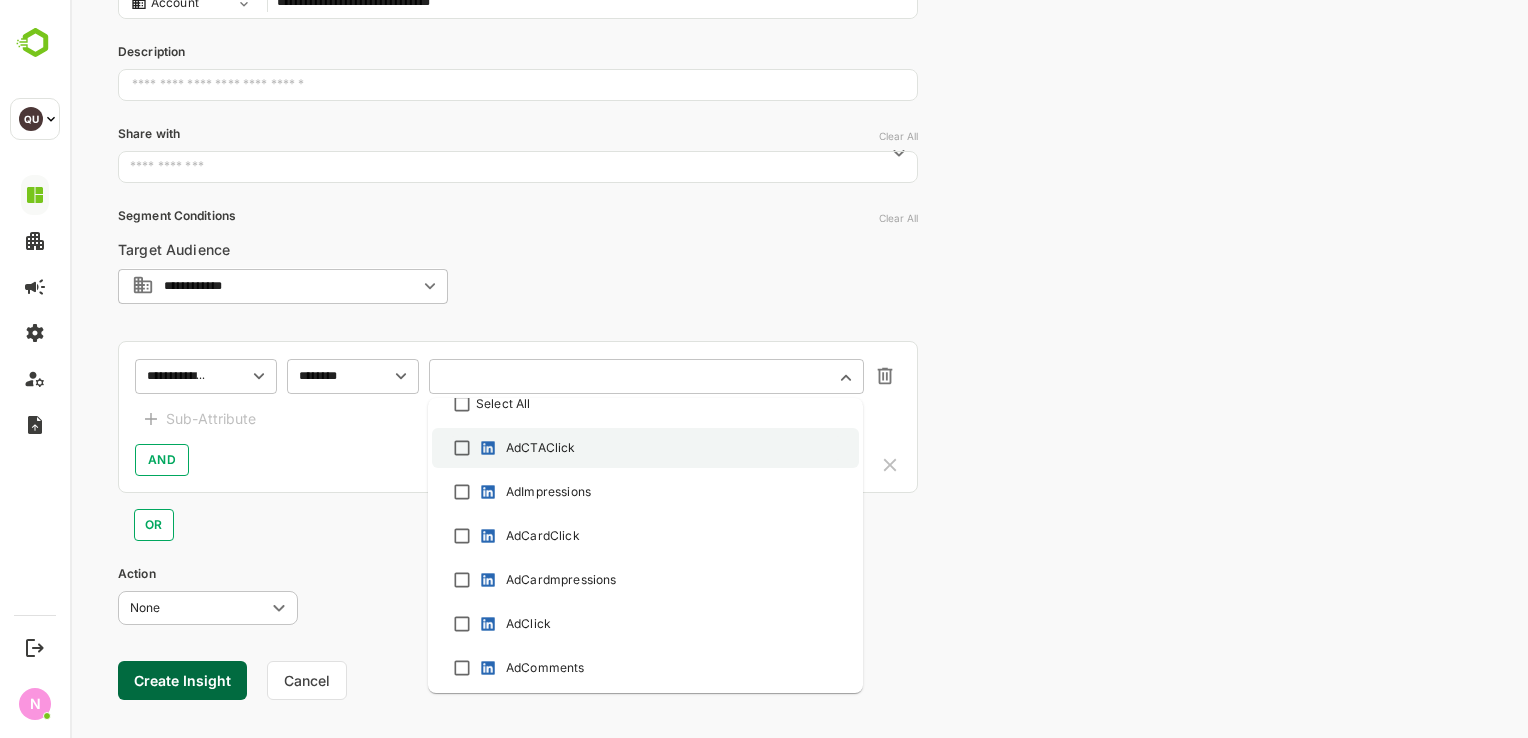 scroll, scrollTop: 19, scrollLeft: 0, axis: vertical 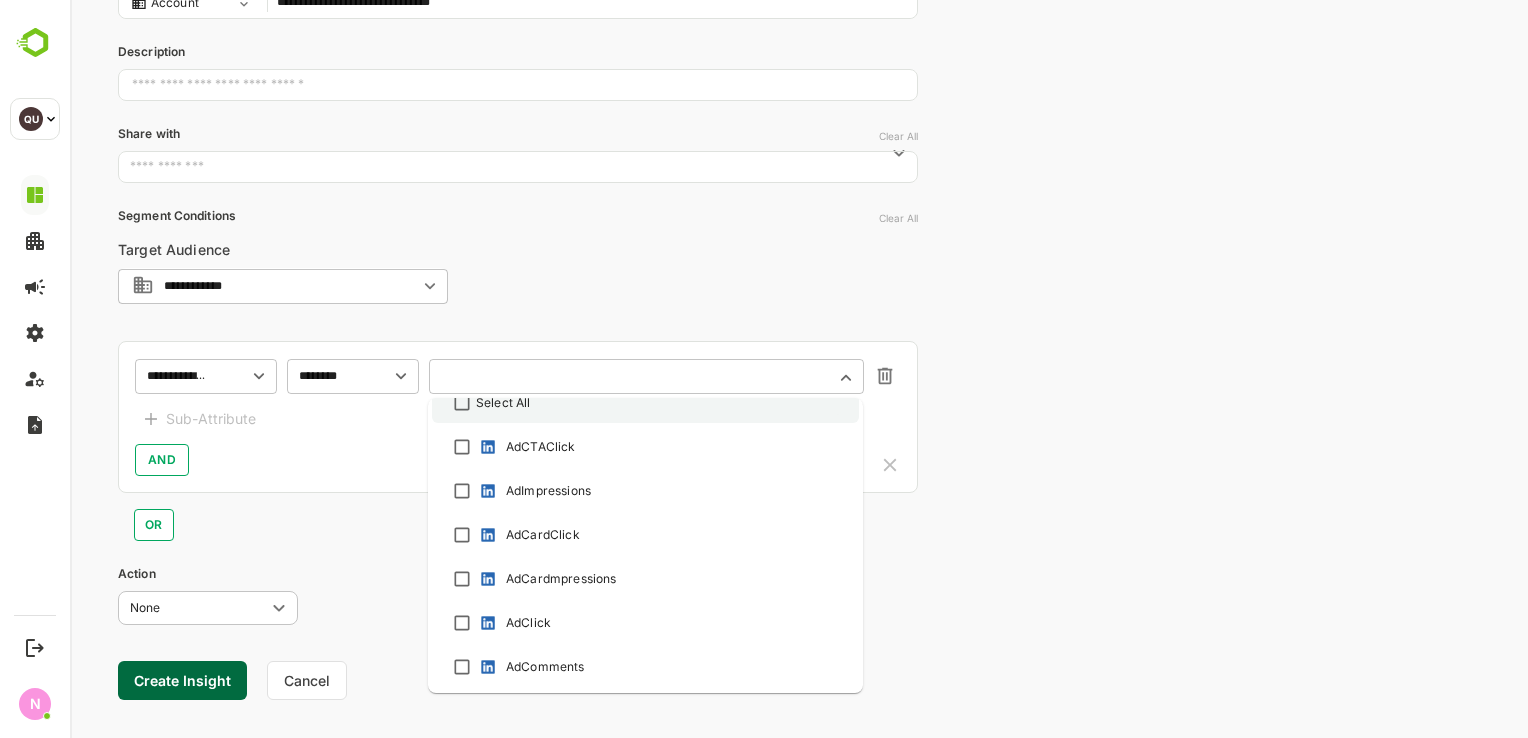click on "Select All" at bounding box center (645, 403) 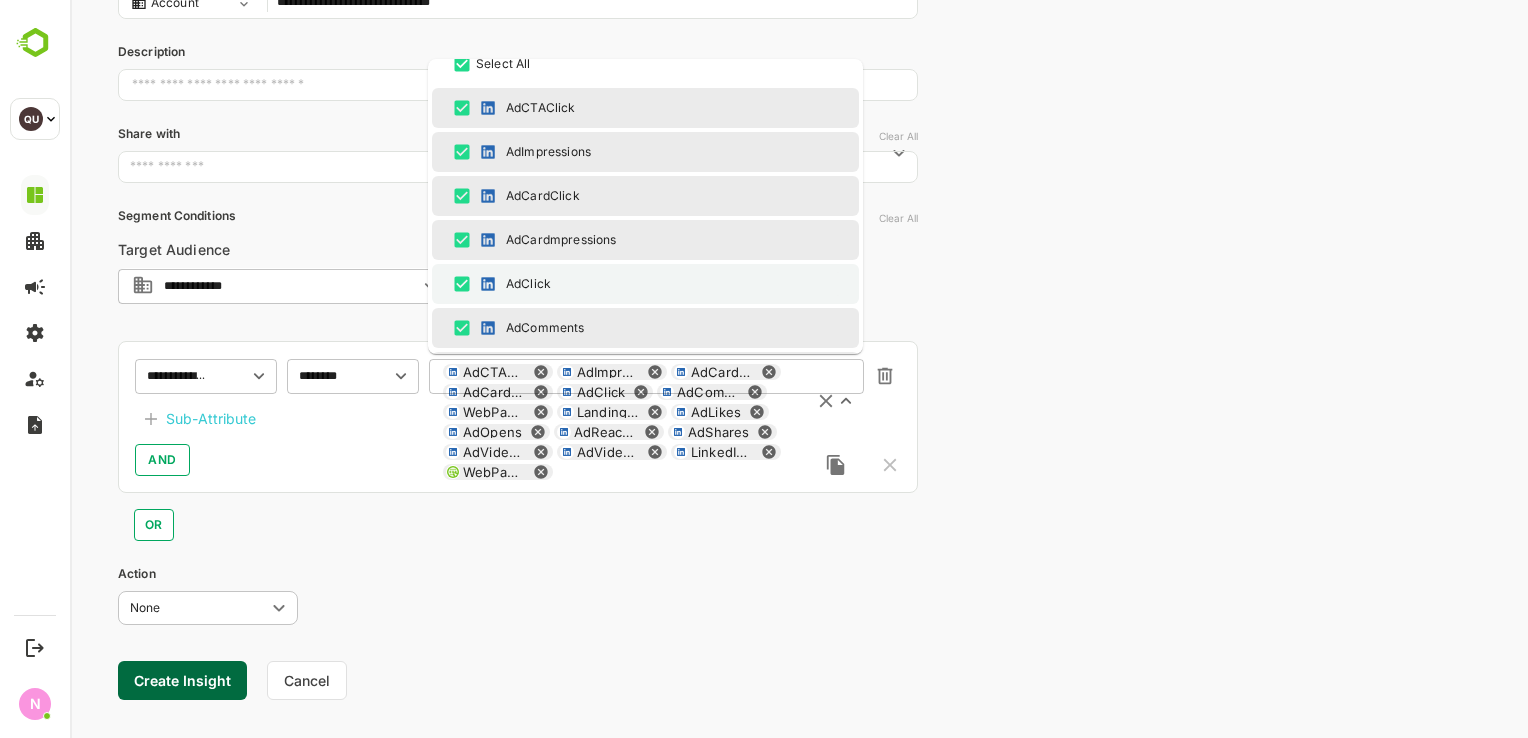 scroll, scrollTop: 456, scrollLeft: 0, axis: vertical 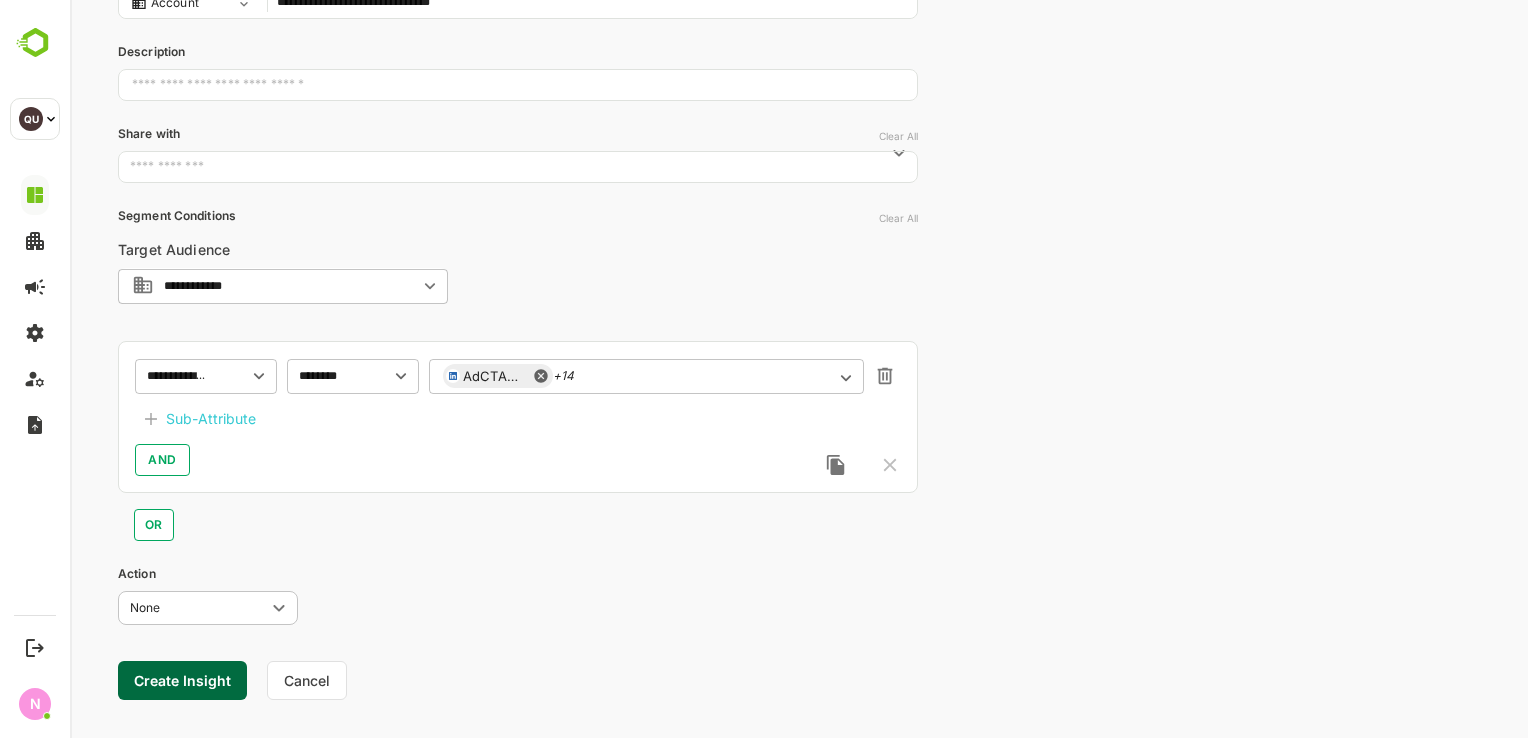 click on "Sub-Attribute" at bounding box center (211, 419) 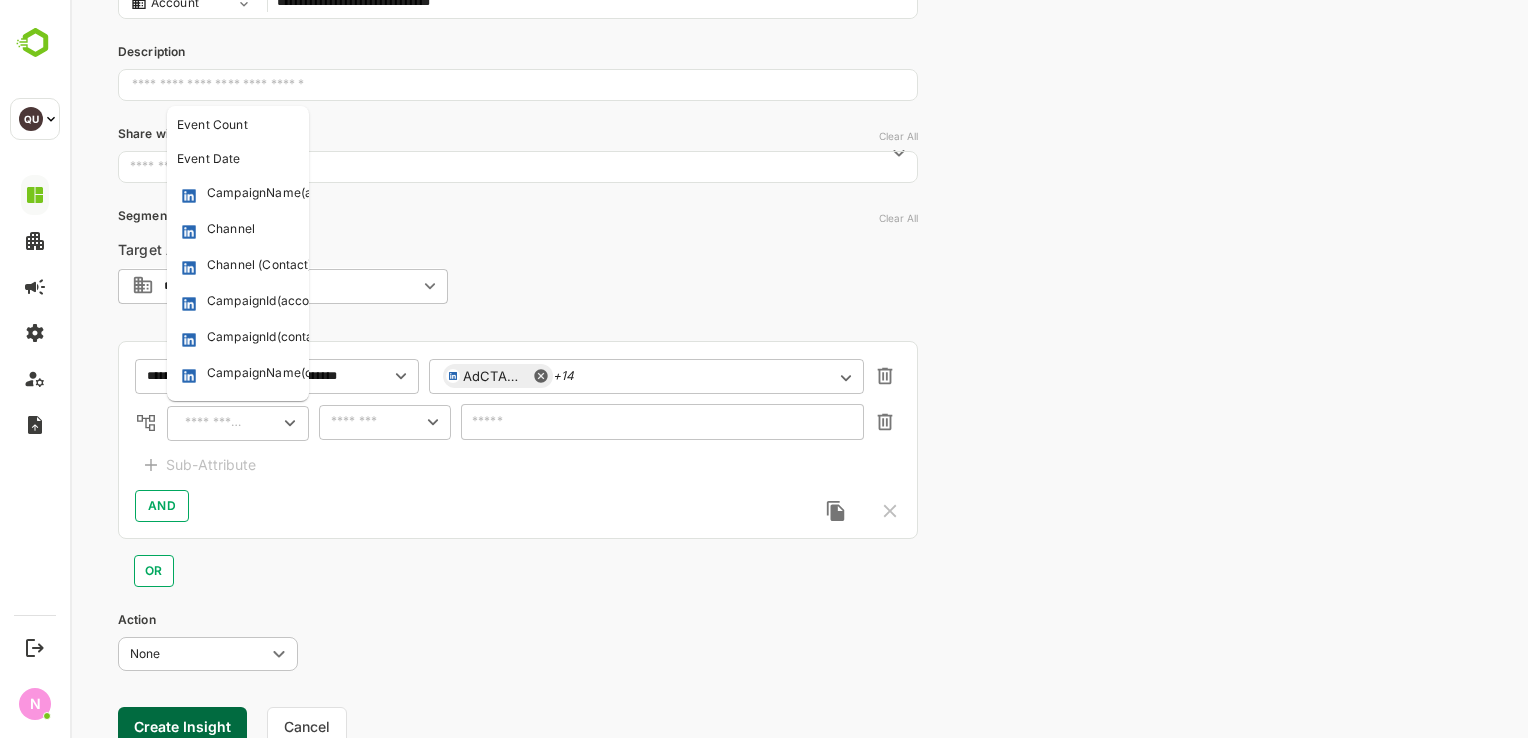 click at bounding box center [215, 423] 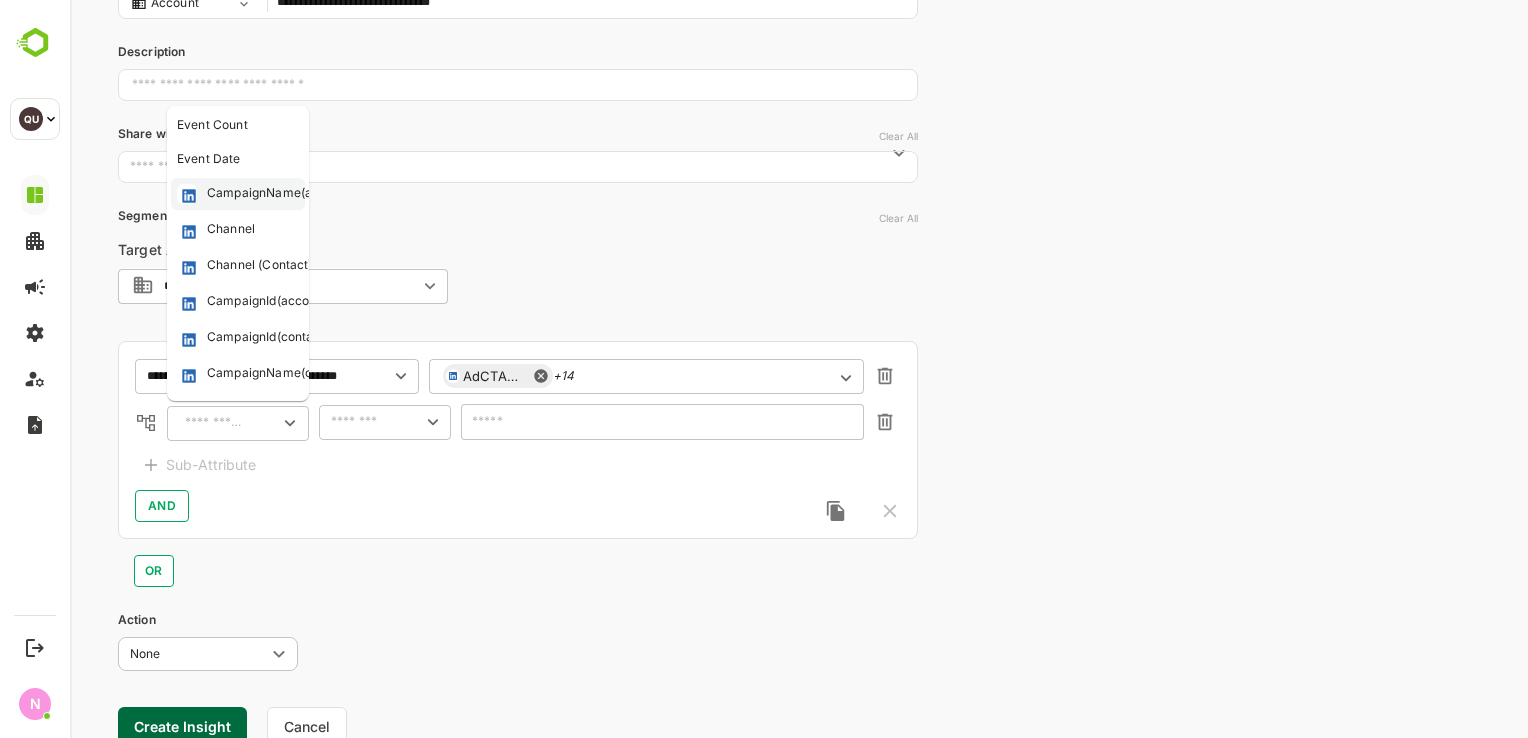 click on "CampaignName(accounts)" at bounding box center (284, 194) 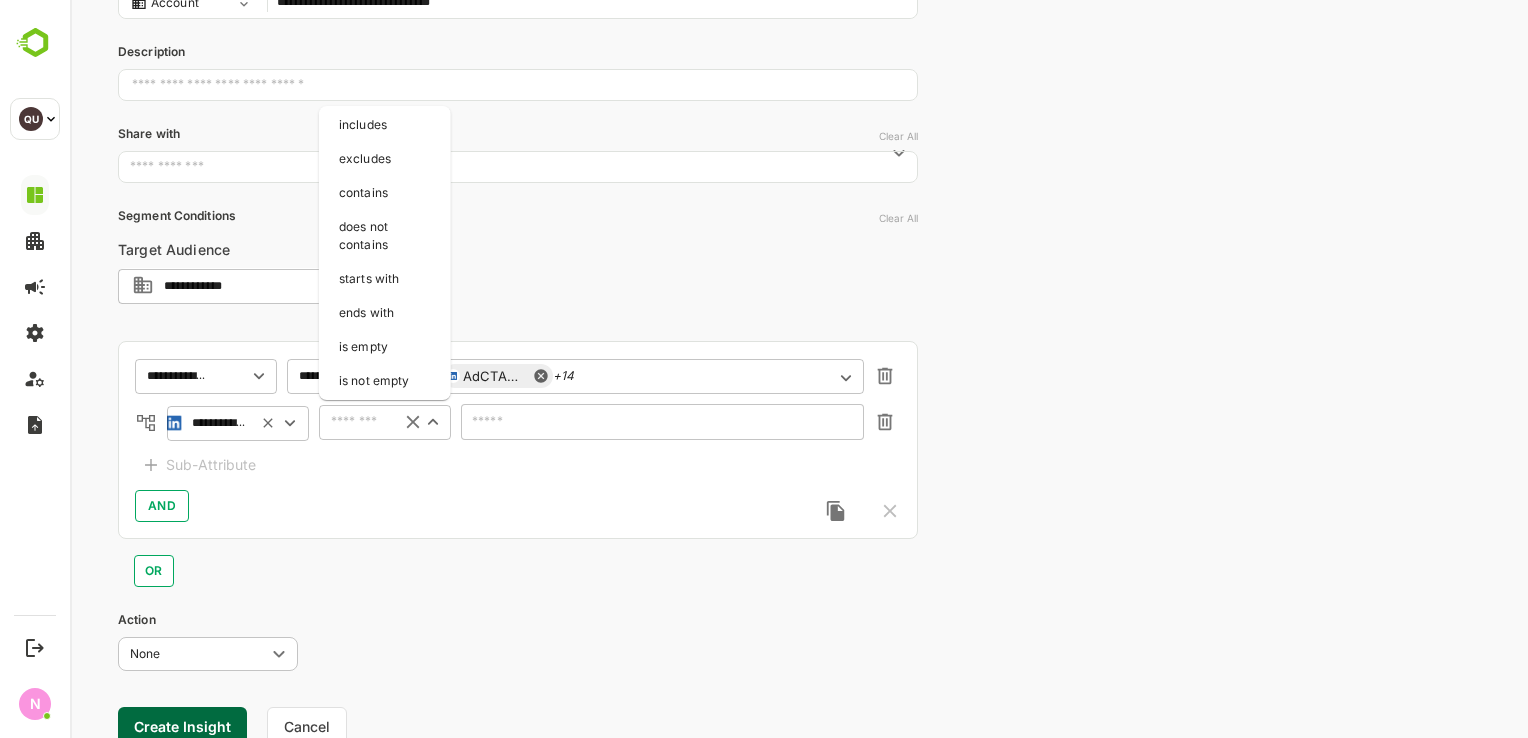 click at bounding box center (355, 422) 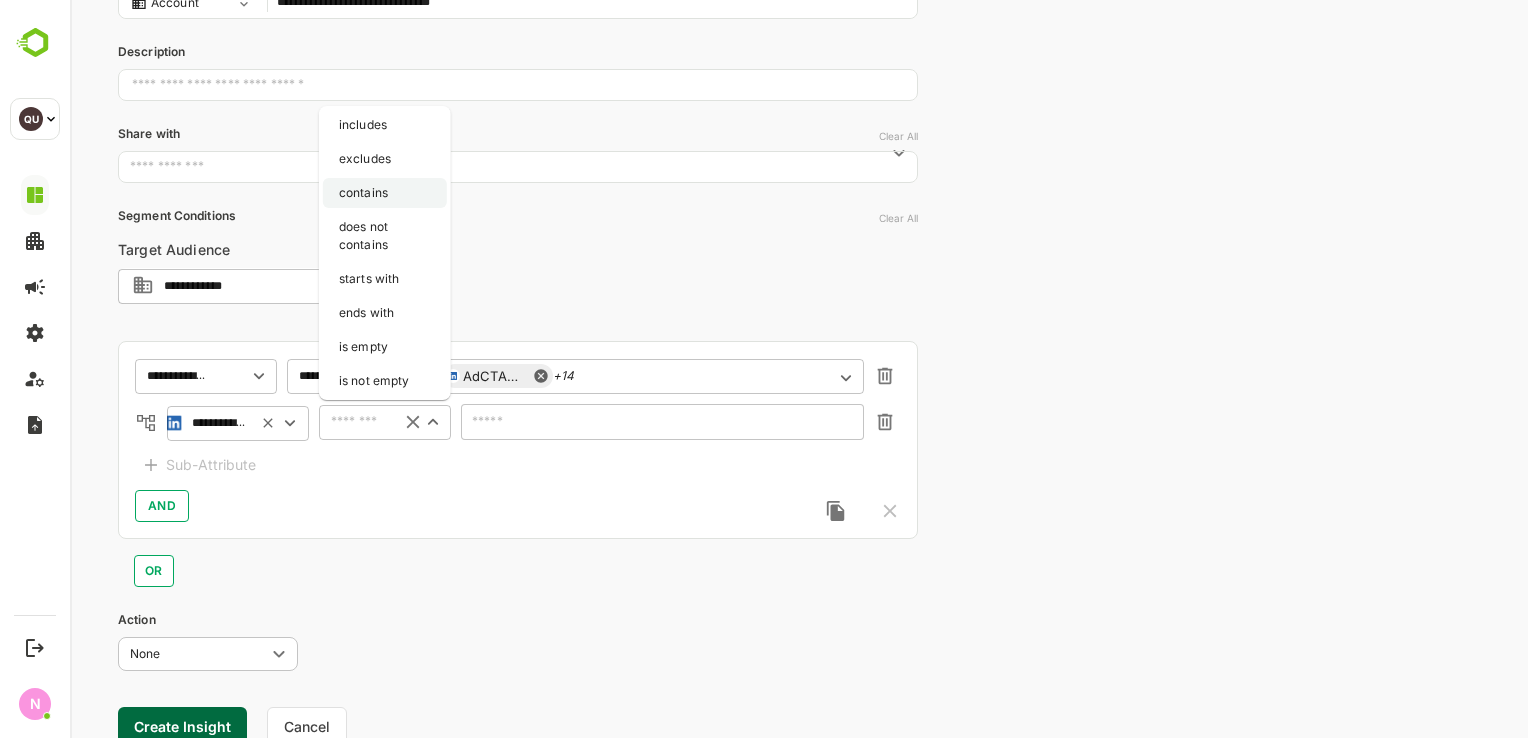 click on "contains" at bounding box center (385, 193) 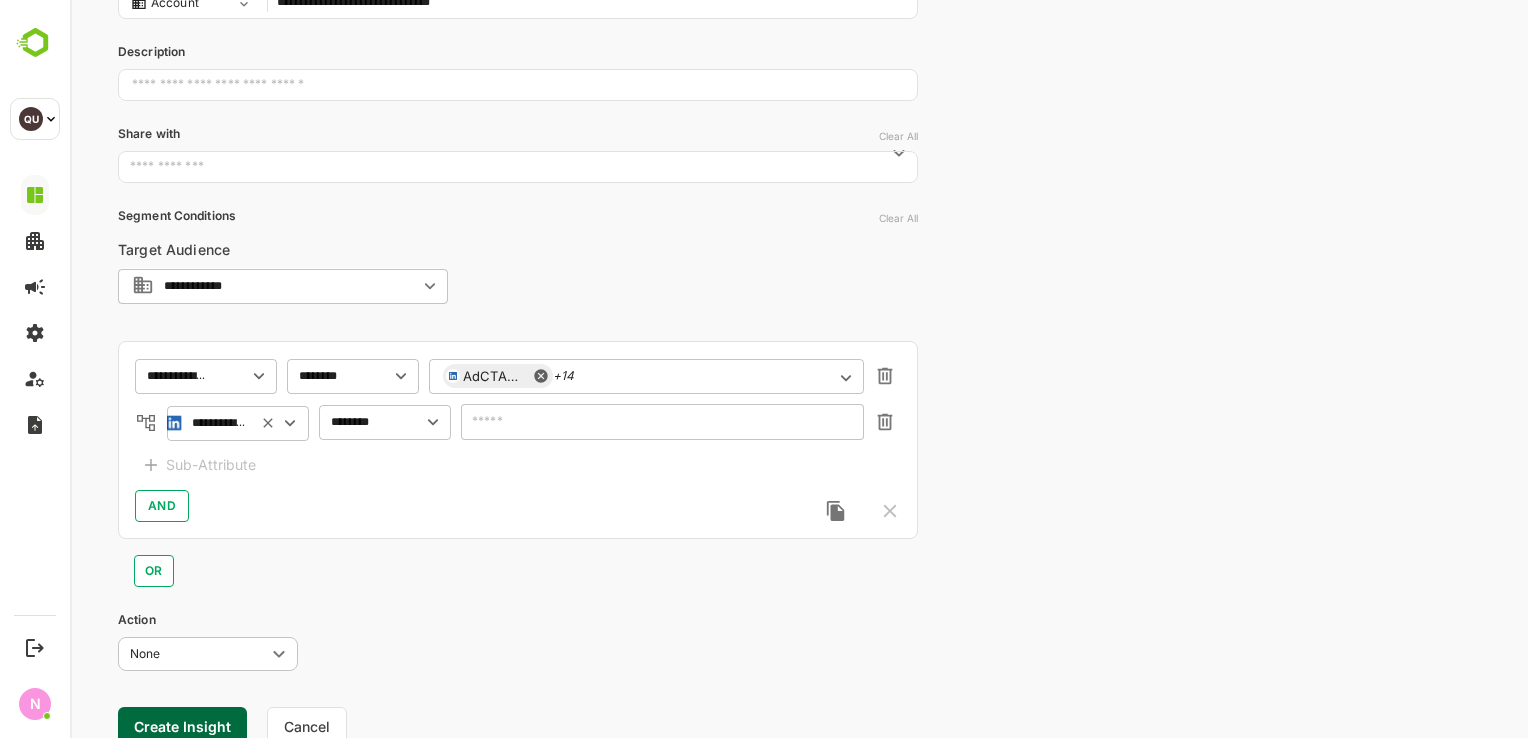 click at bounding box center (662, 422) 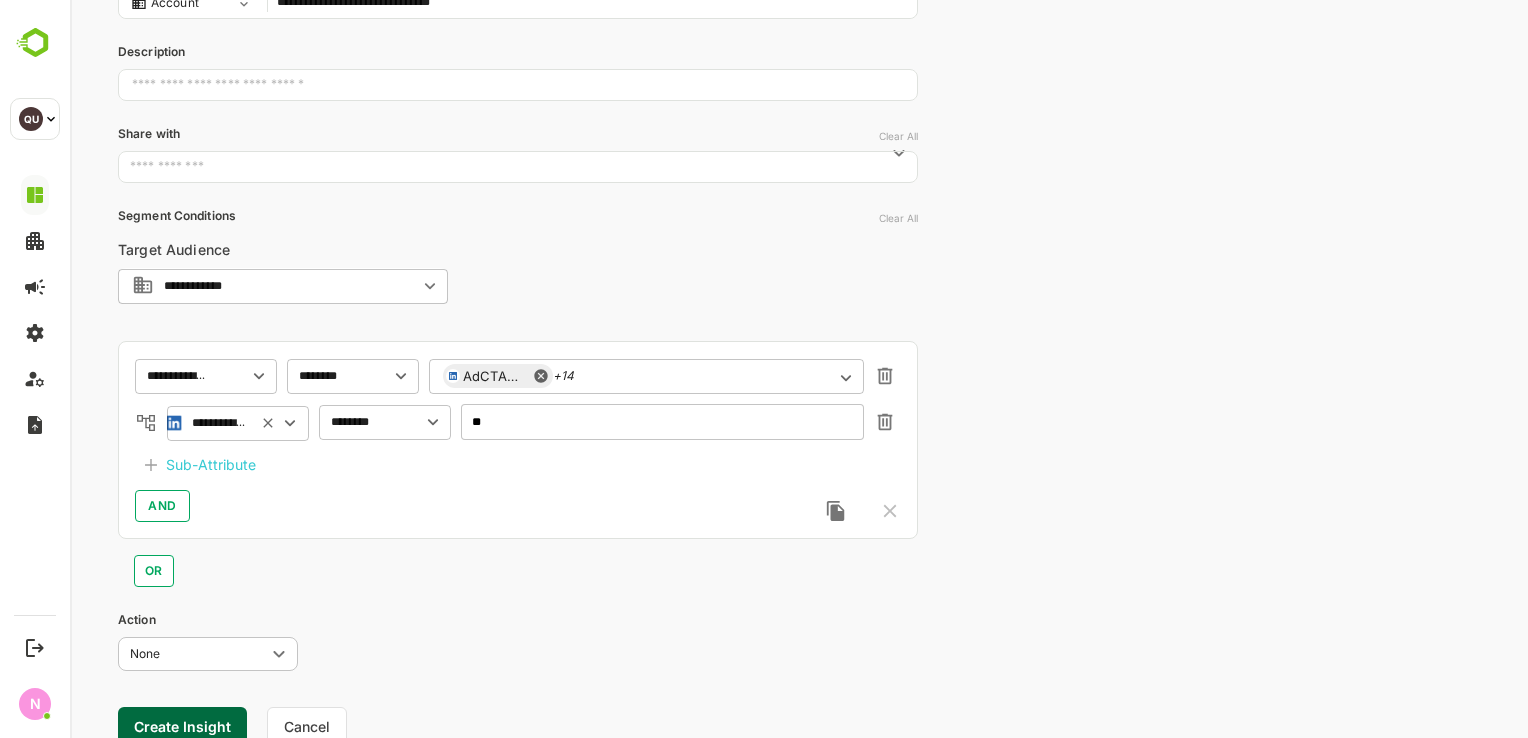 type on "*" 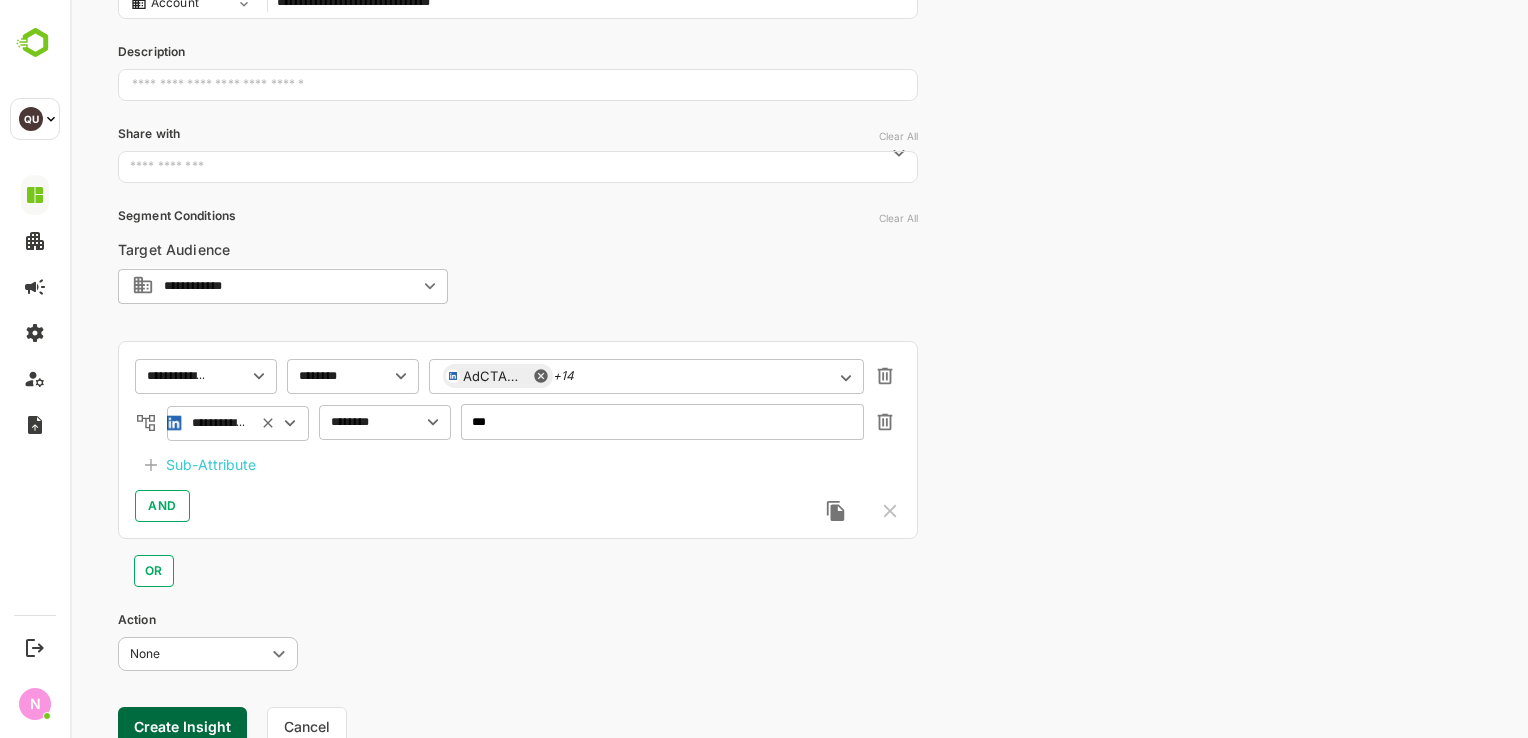 scroll, scrollTop: 312, scrollLeft: 0, axis: vertical 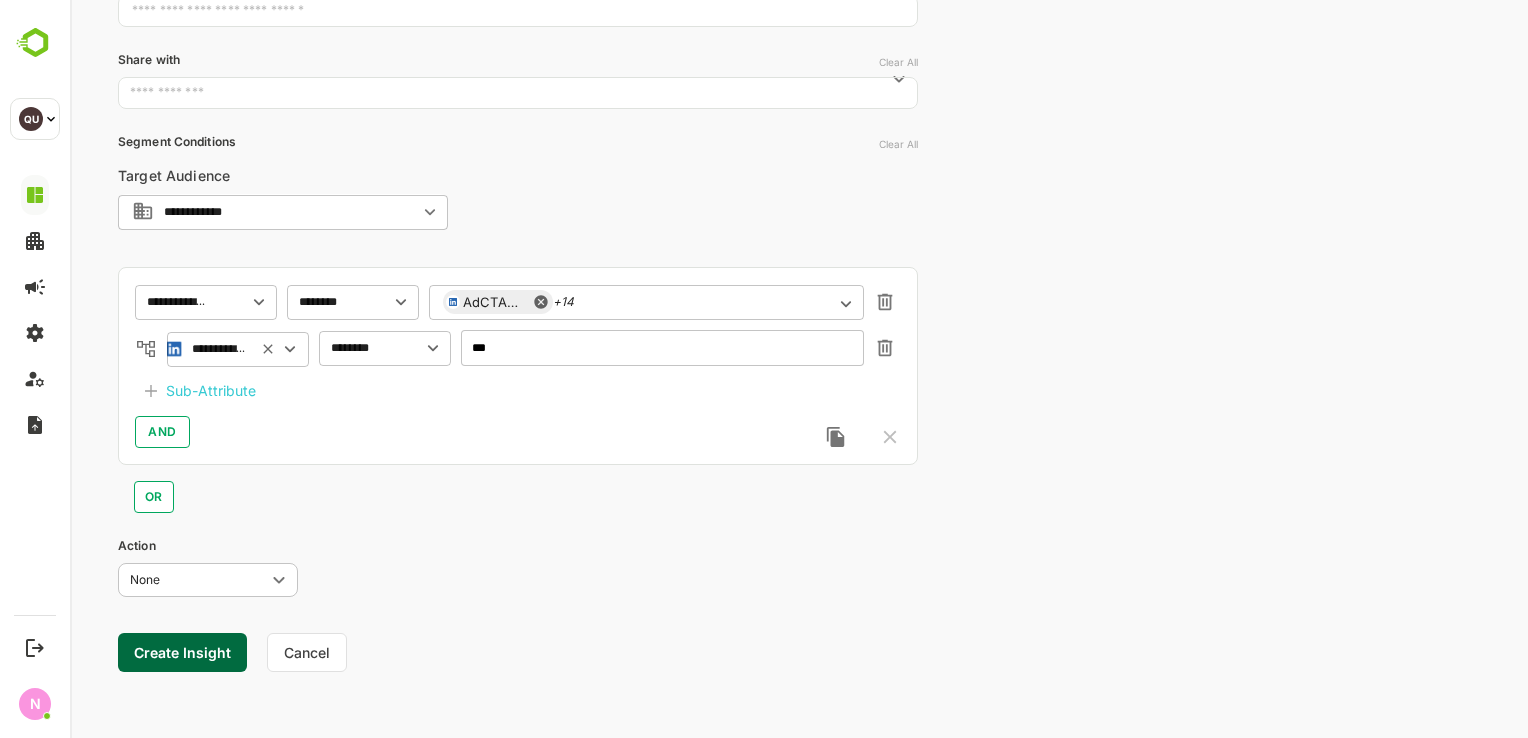 type on "***" 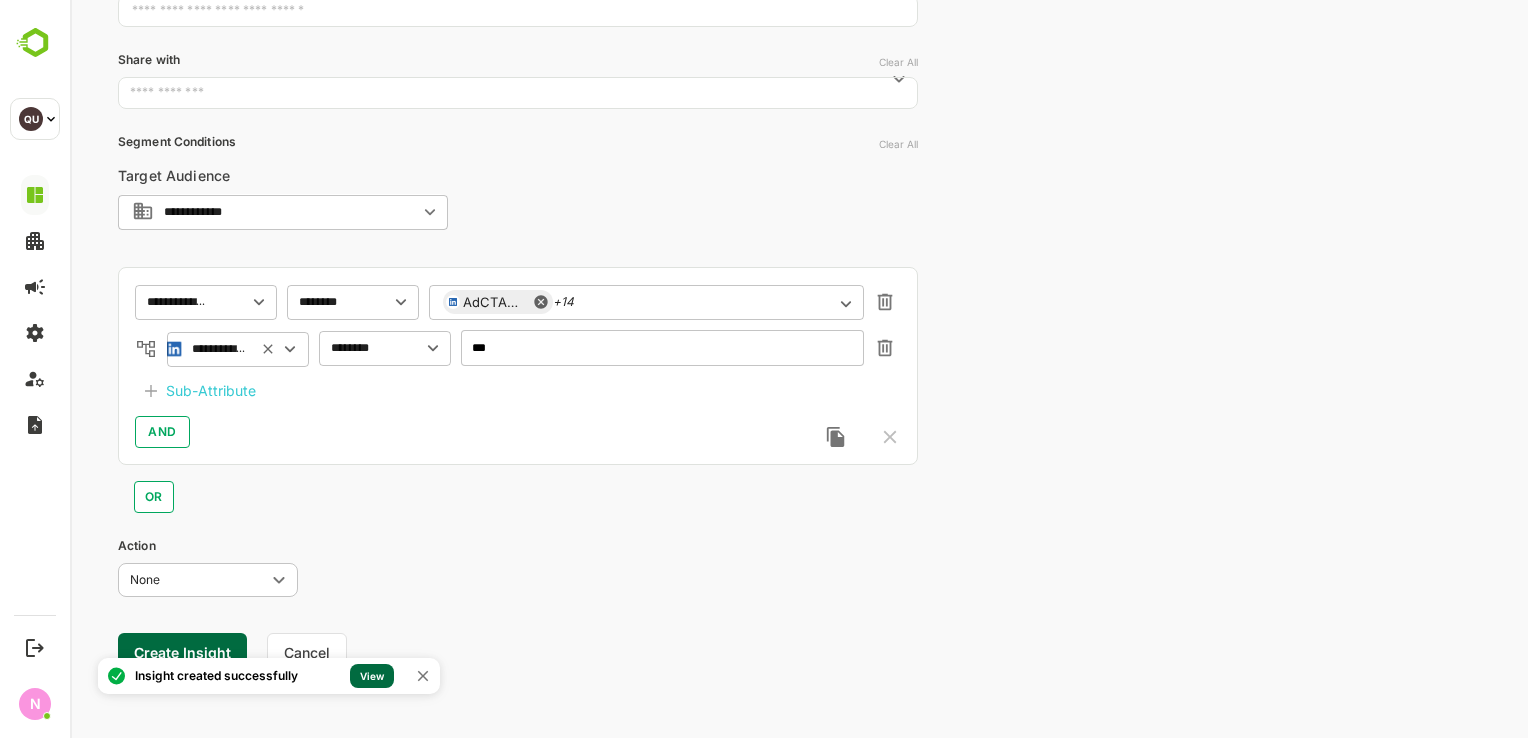 click on "View" at bounding box center [372, 676] 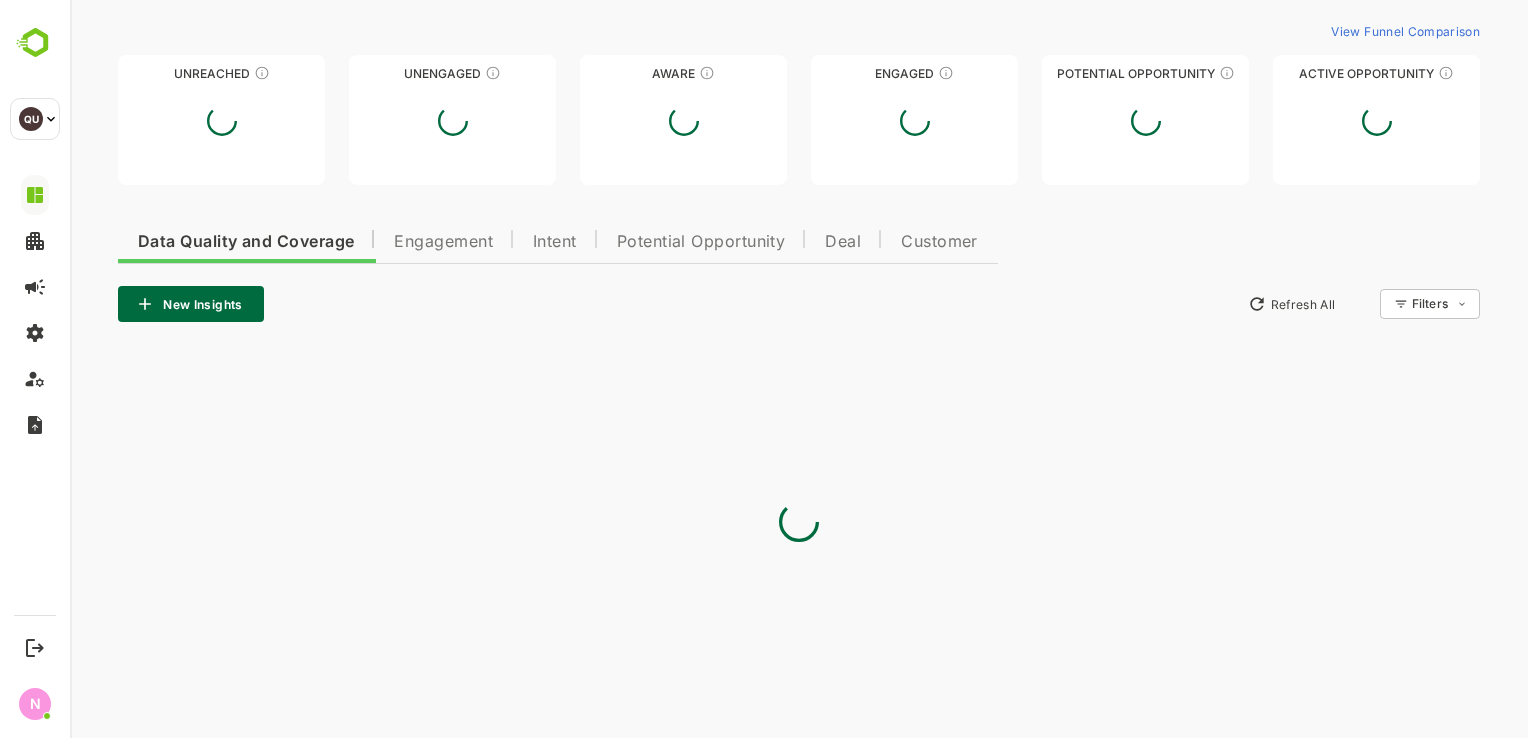 type on "**********" 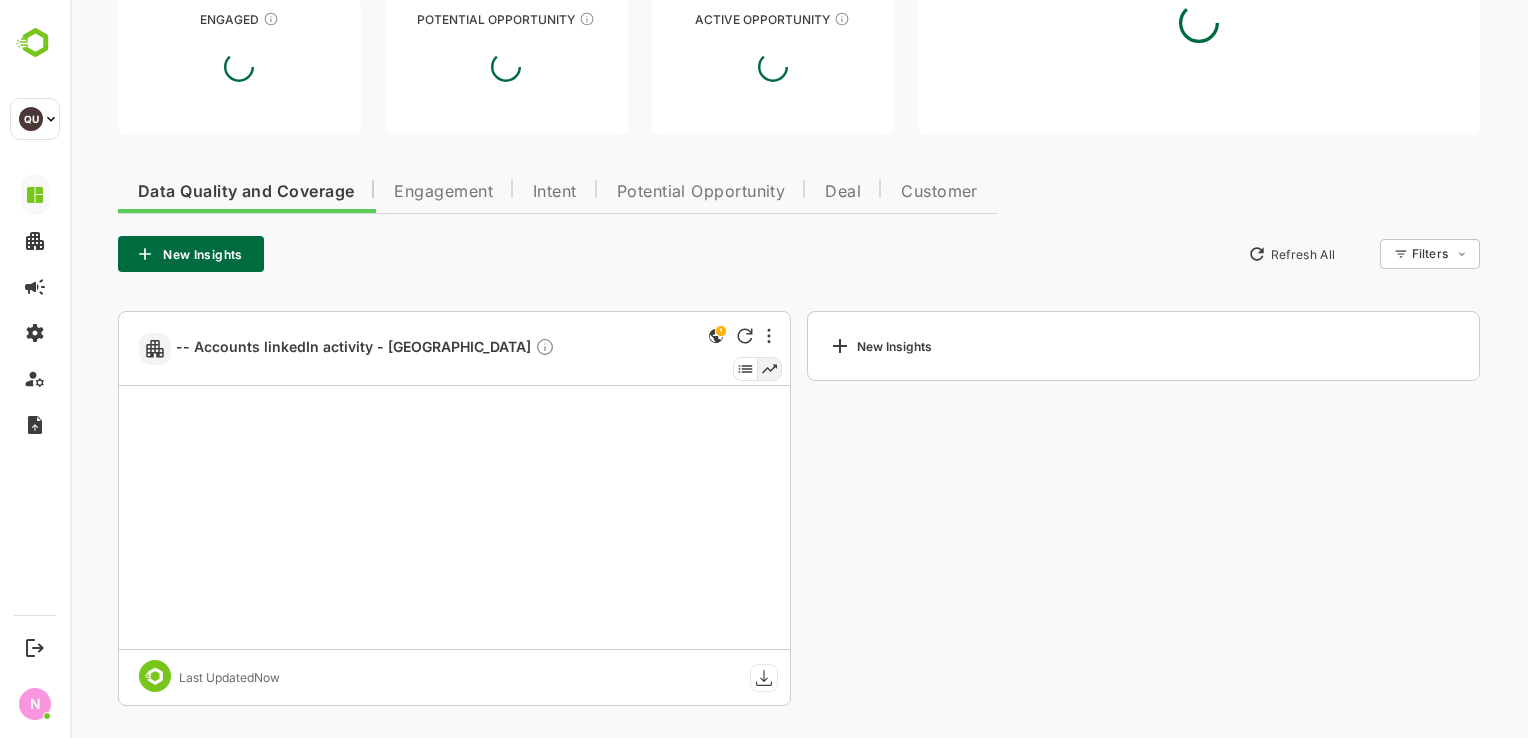 scroll, scrollTop: 282, scrollLeft: 0, axis: vertical 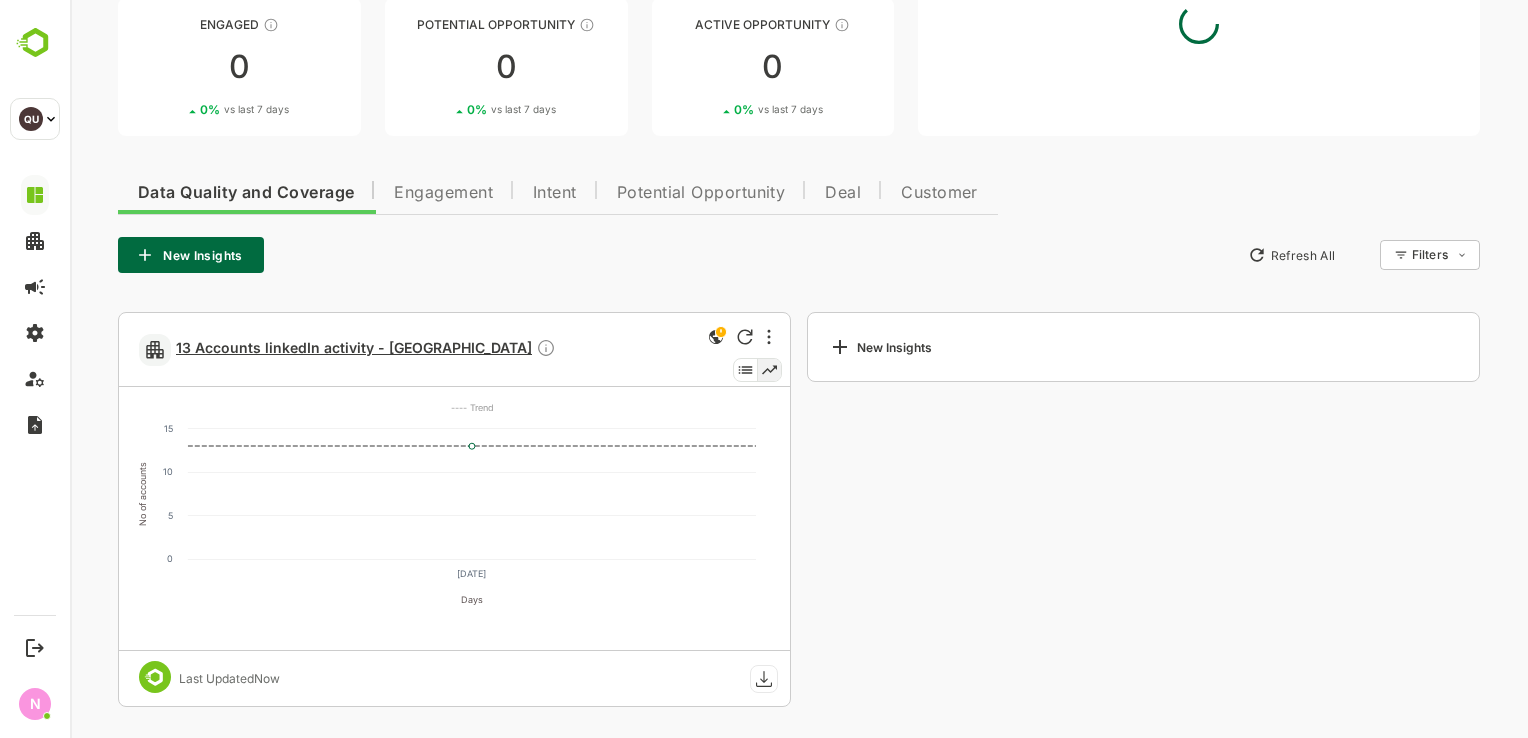 click on "13 Accounts linkedIn activity - [GEOGRAPHIC_DATA]" at bounding box center [366, 349] 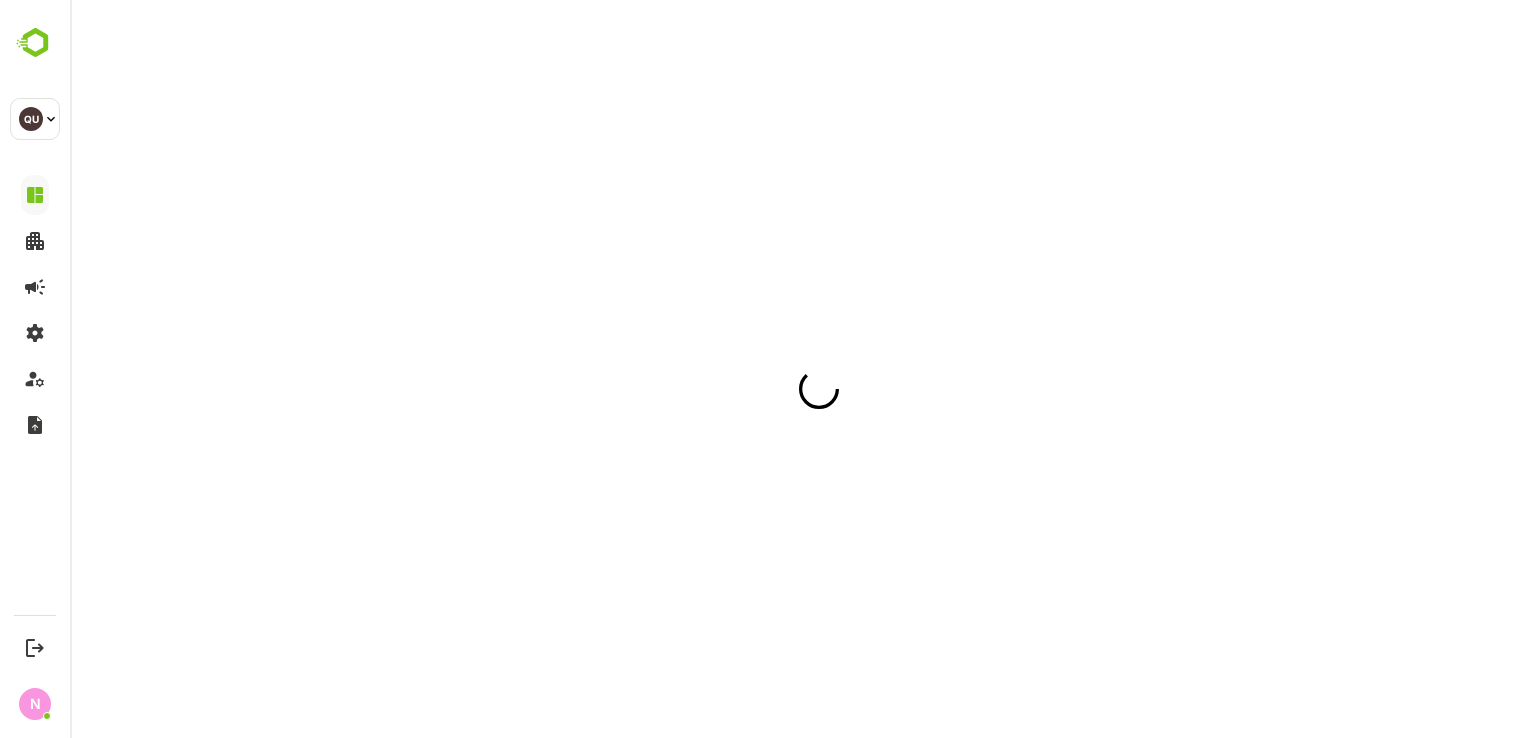 scroll, scrollTop: 0, scrollLeft: 0, axis: both 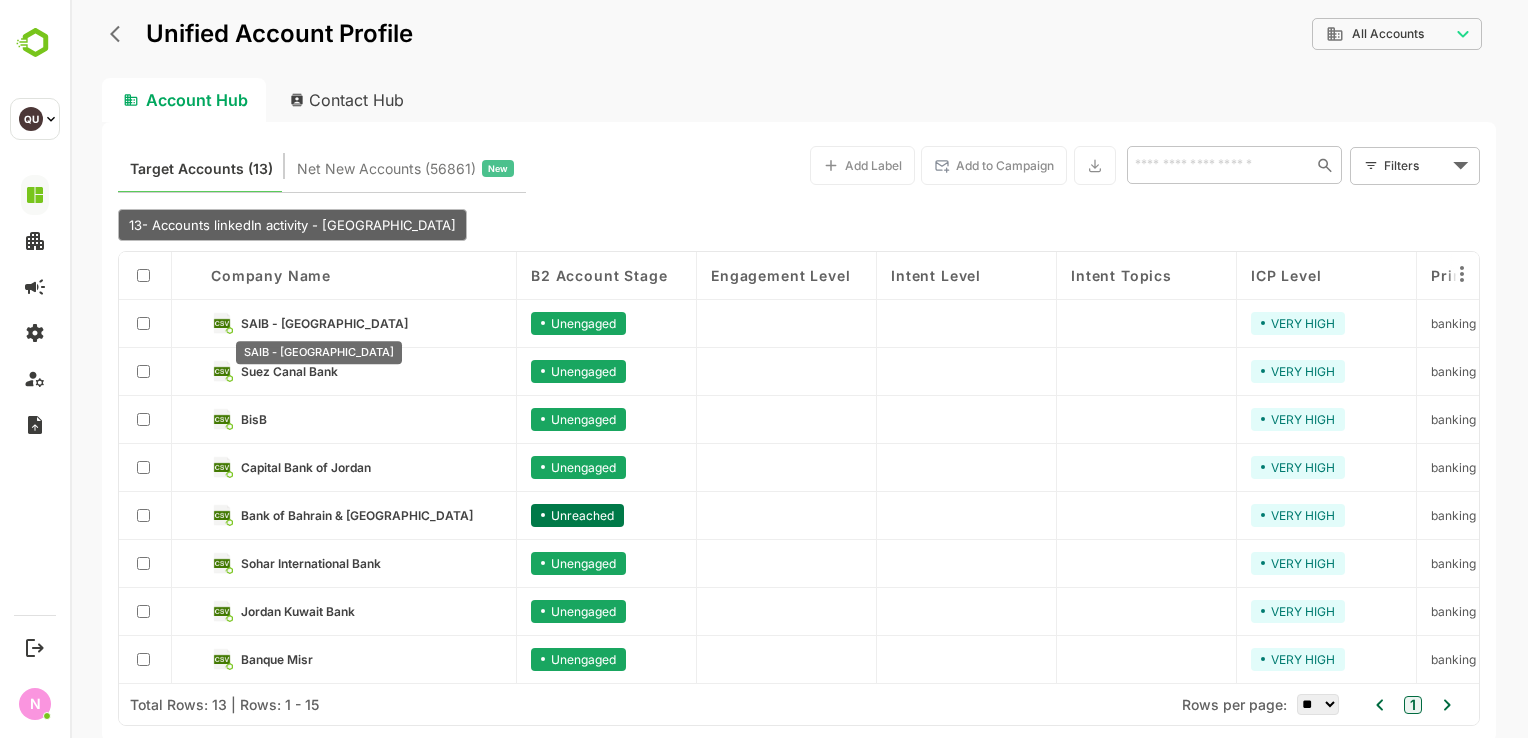 click on "SAIB - [GEOGRAPHIC_DATA]" at bounding box center (324, 323) 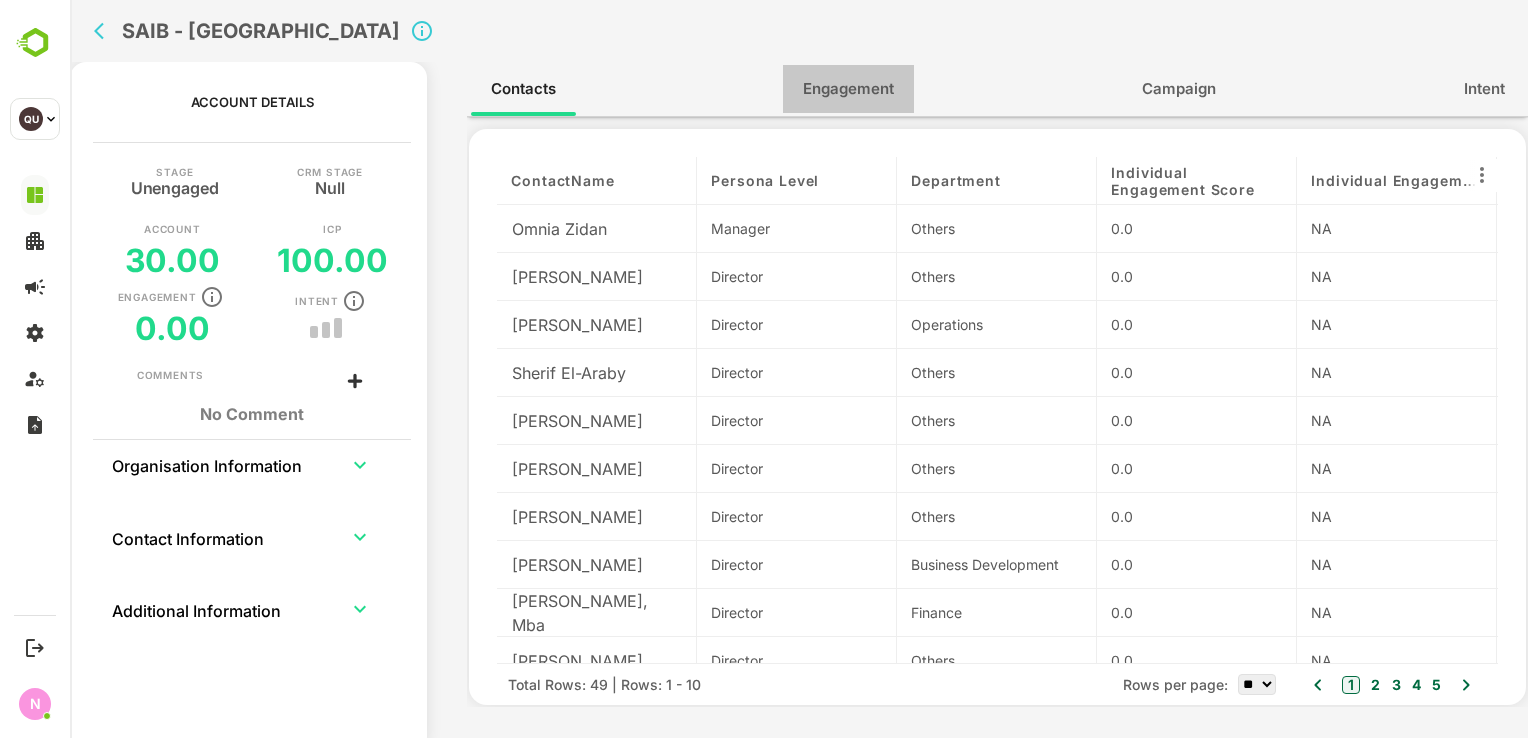 click on "Engagement" at bounding box center [848, 89] 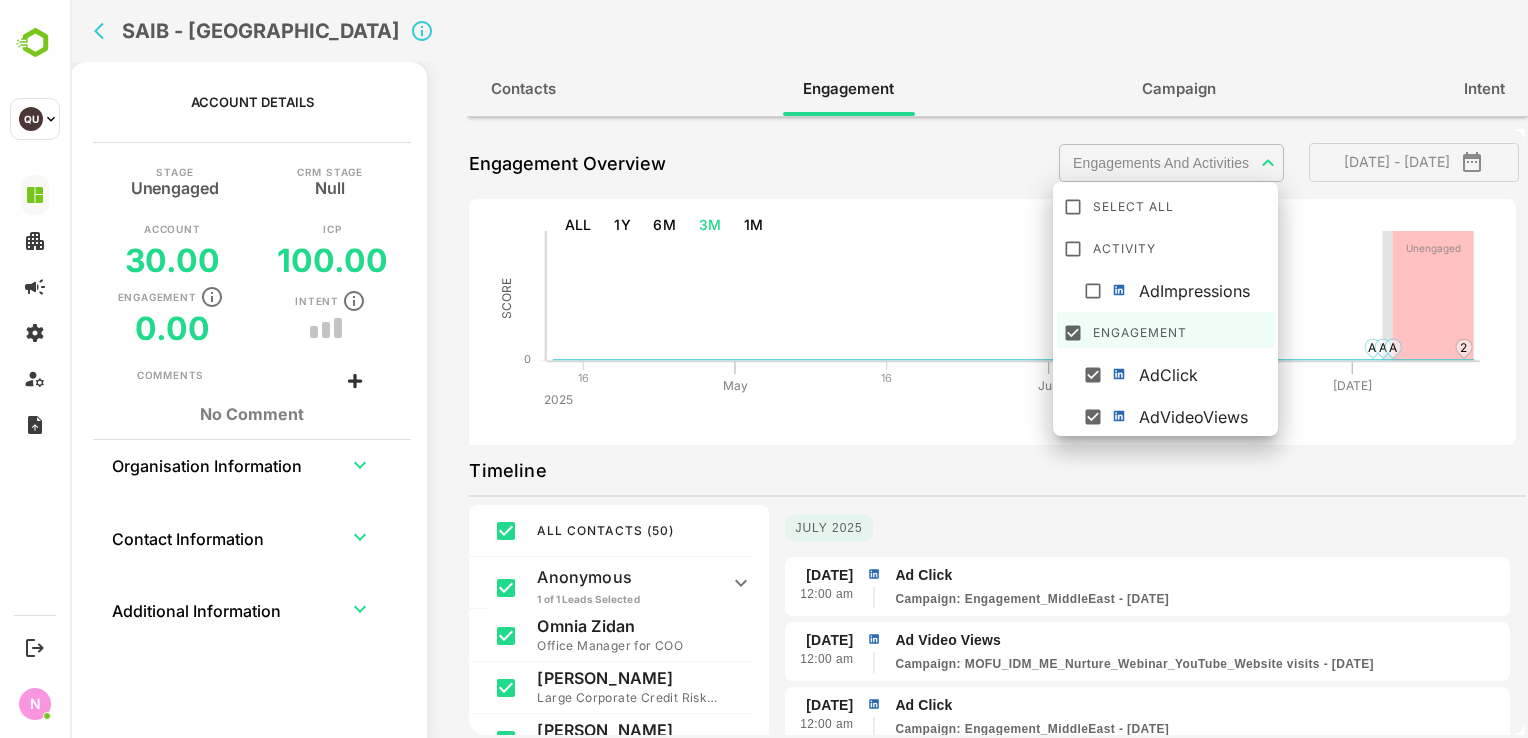 click on "**********" at bounding box center (799, 369) 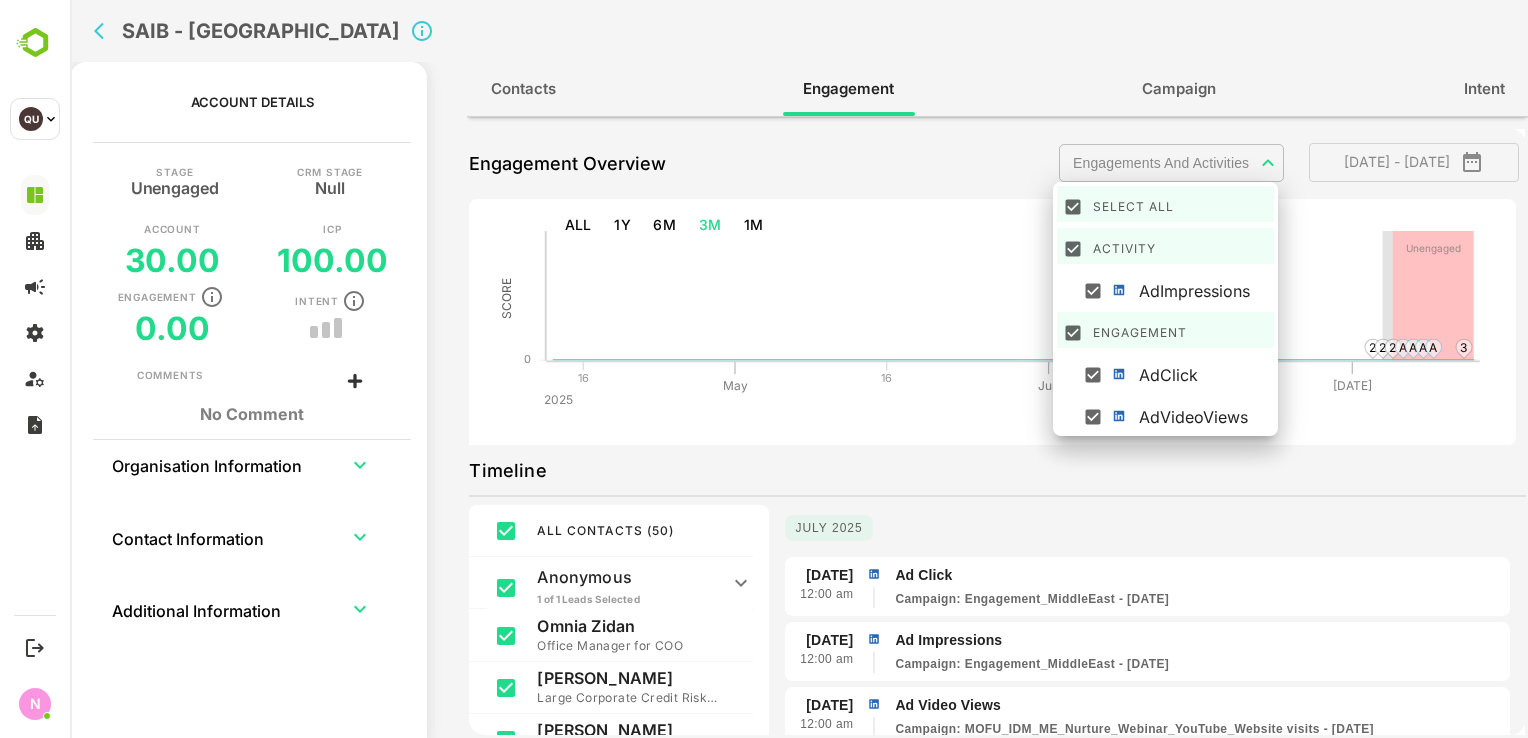 click at bounding box center [799, 369] 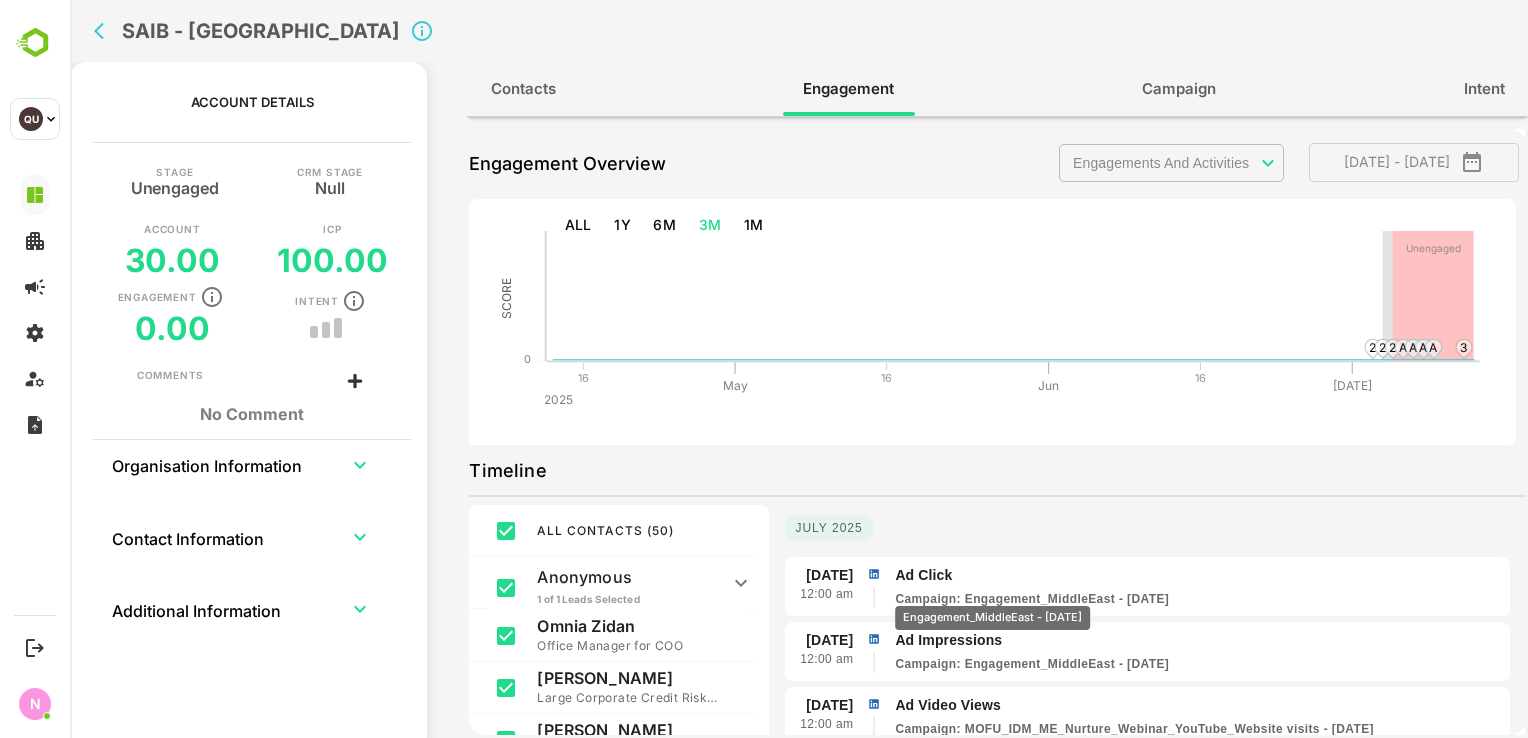 click on "Campaign :   Engagement_MiddleEast - [DATE]" at bounding box center (1032, 599) 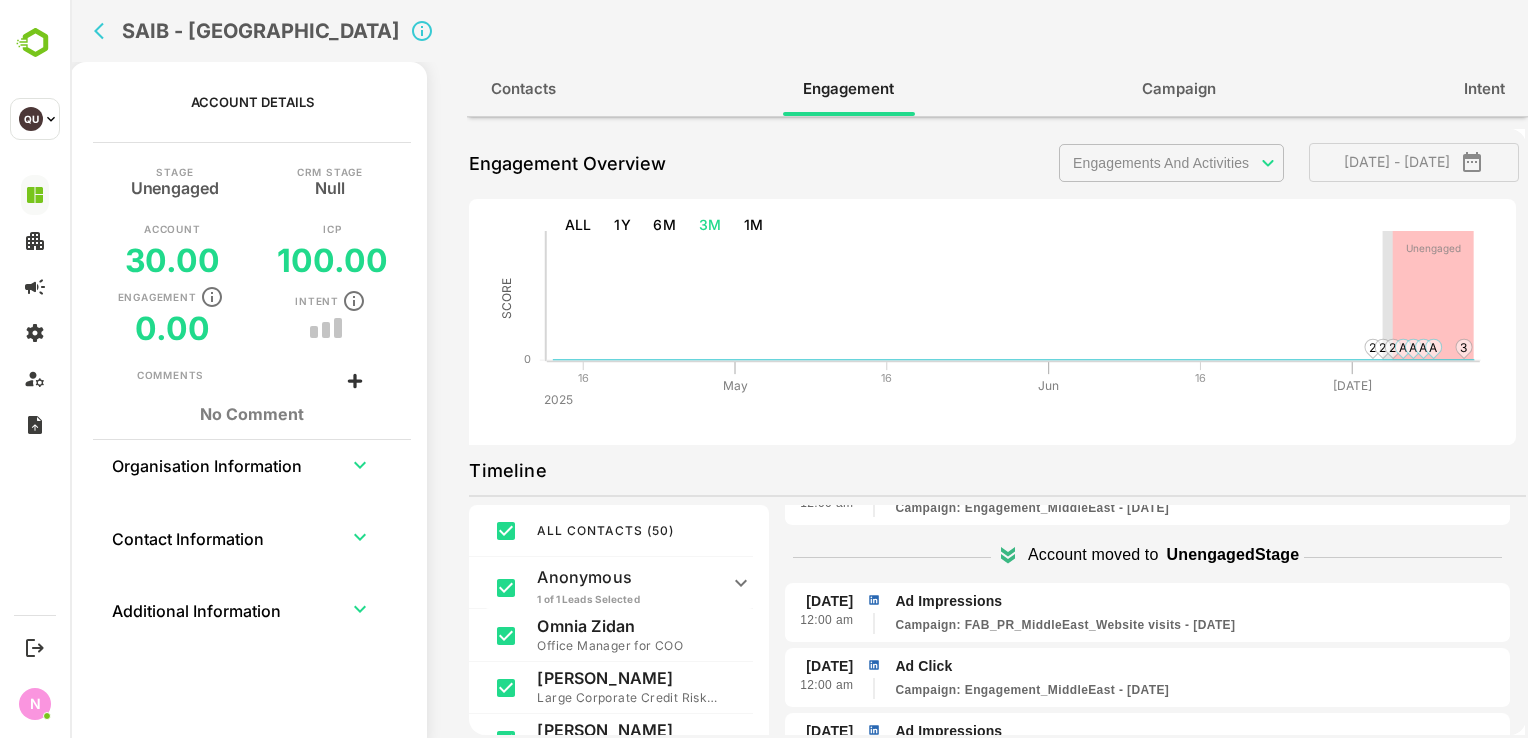 scroll, scrollTop: 1033, scrollLeft: 0, axis: vertical 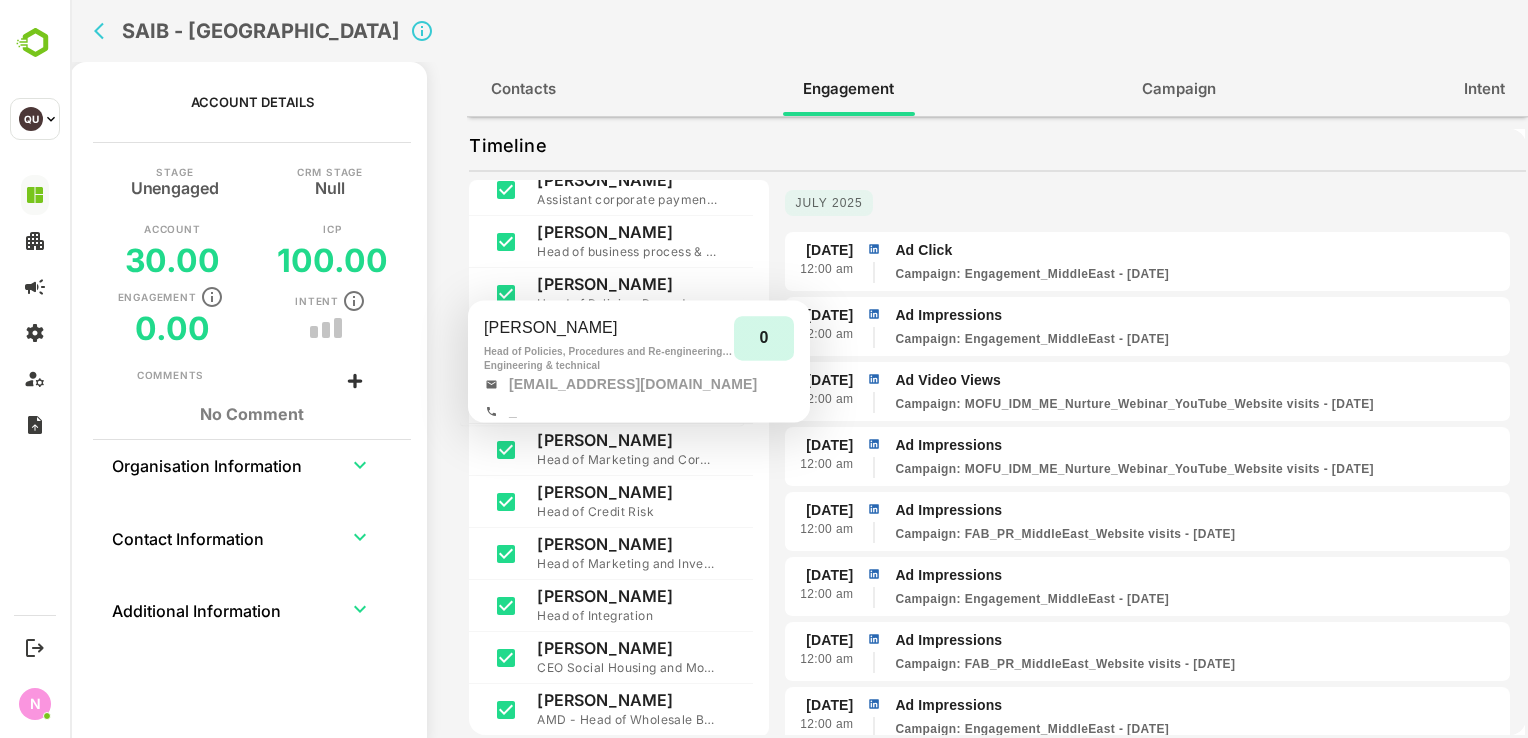 click on "[PERSON_NAME]" at bounding box center (627, 284) 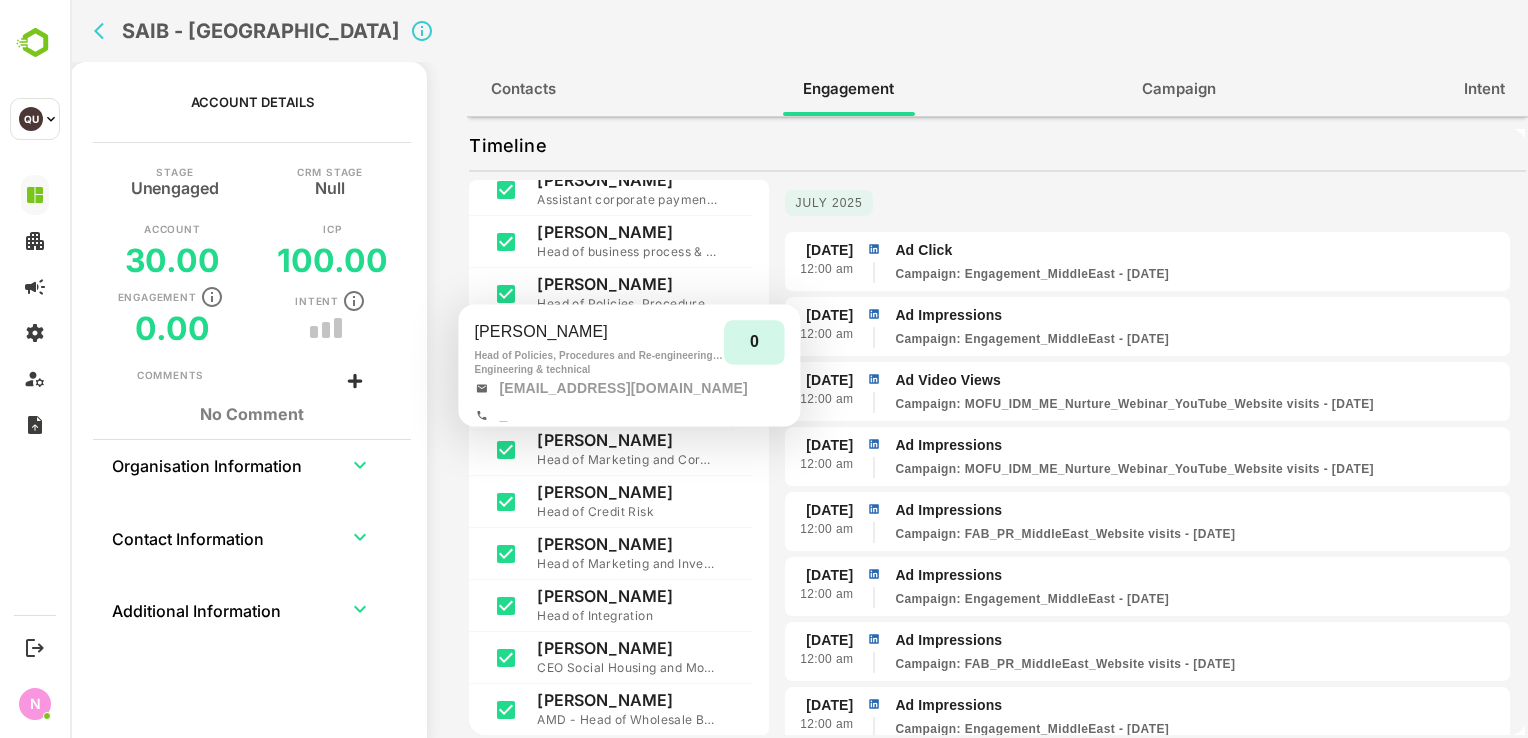 click on "[PERSON_NAME]" at bounding box center (627, 284) 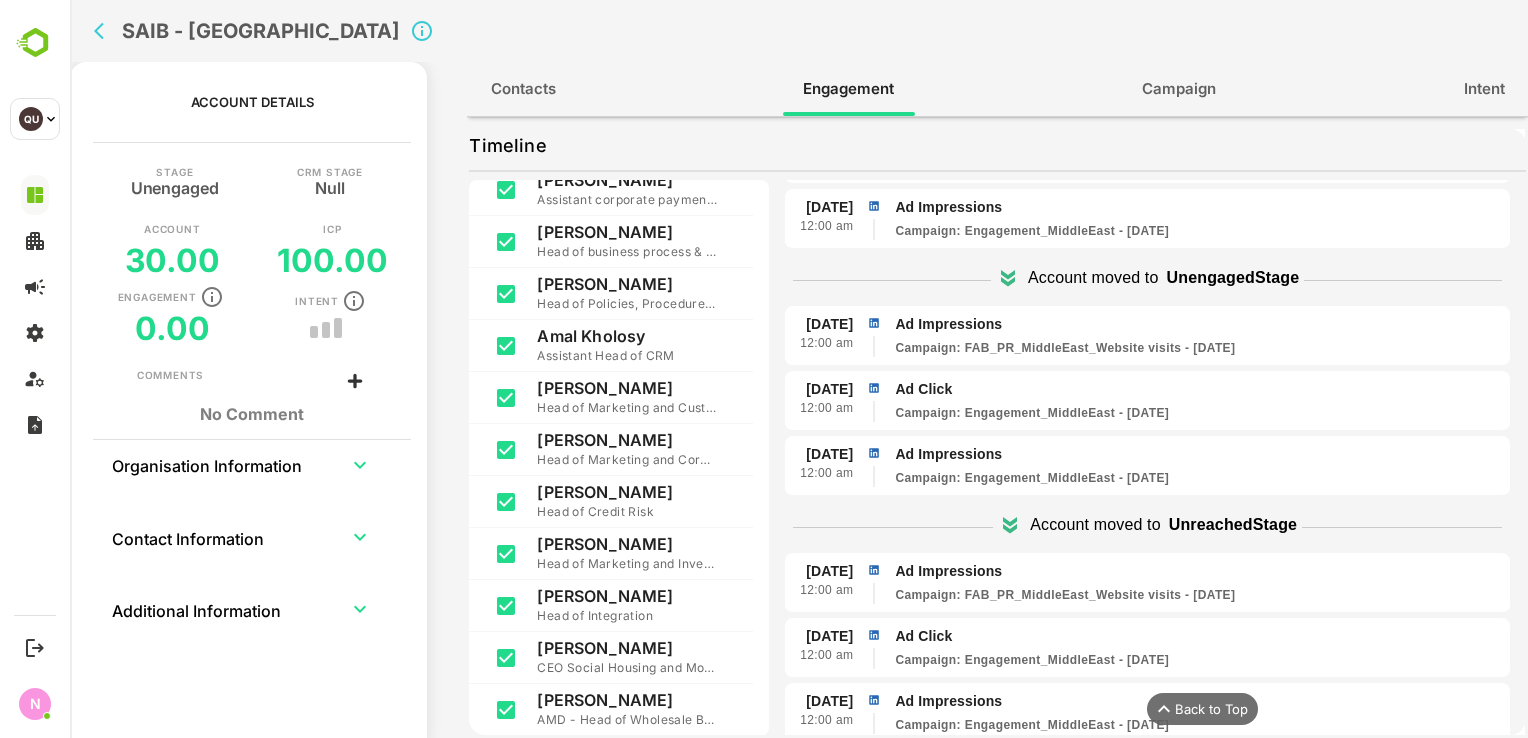 scroll, scrollTop: 0, scrollLeft: 0, axis: both 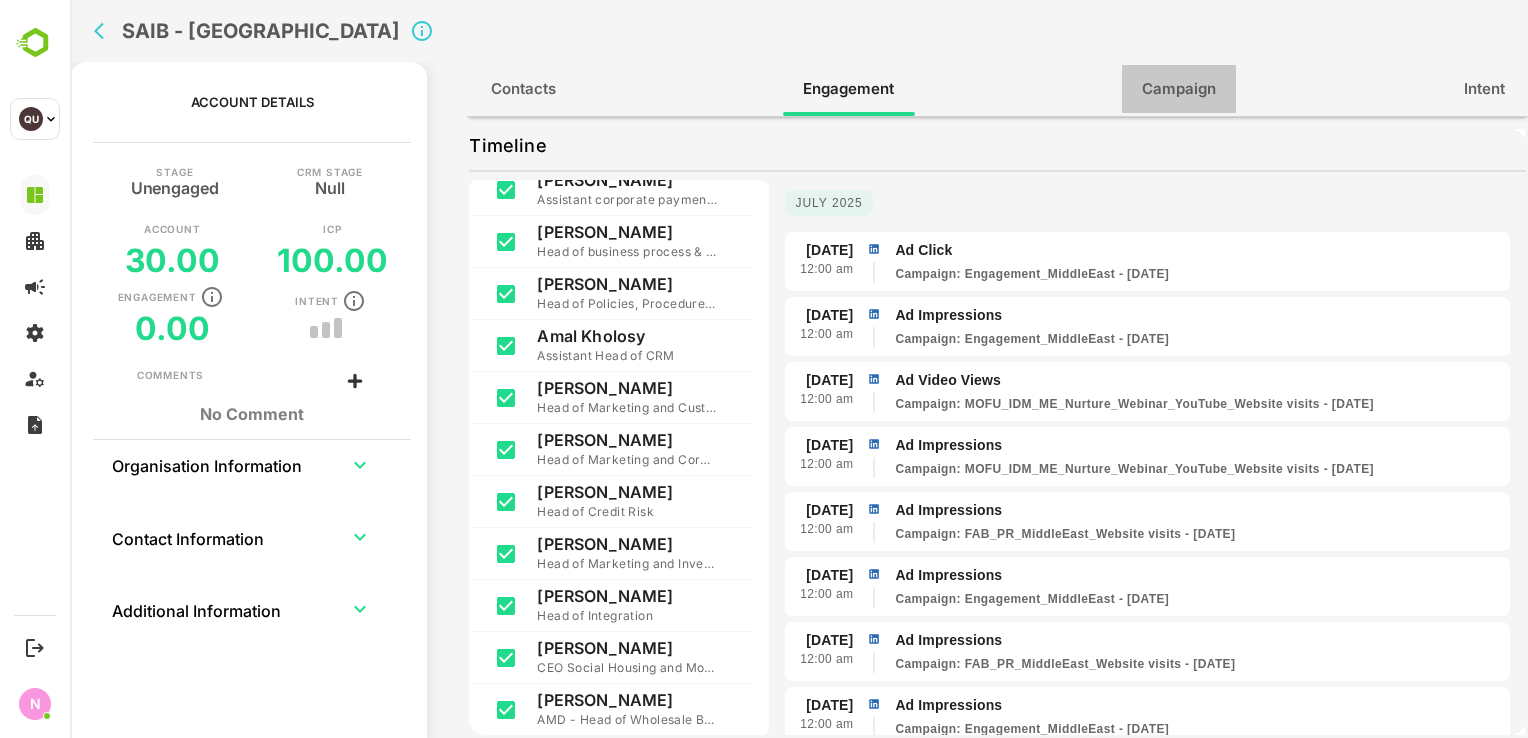 click on "Campaign" at bounding box center [1179, 89] 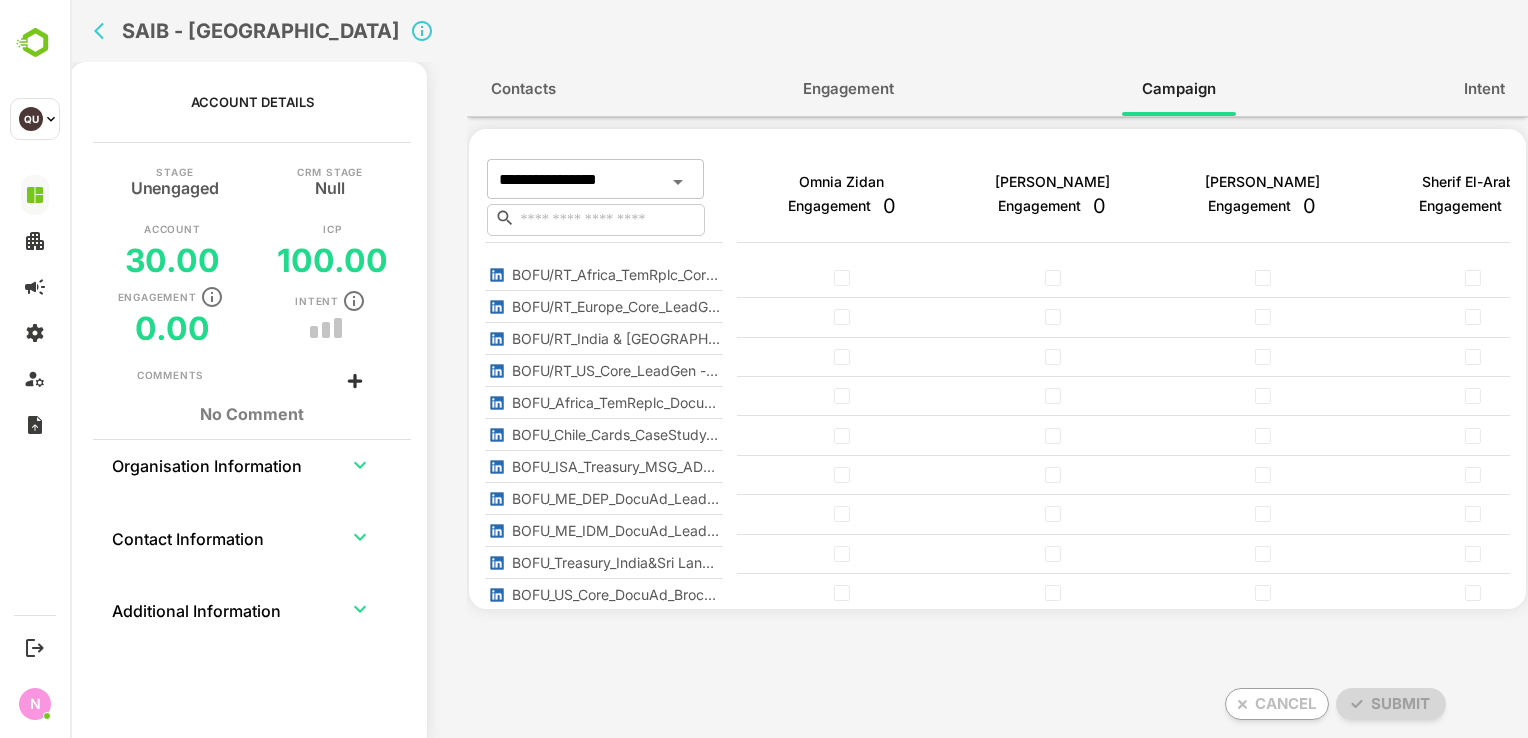 type on "**********" 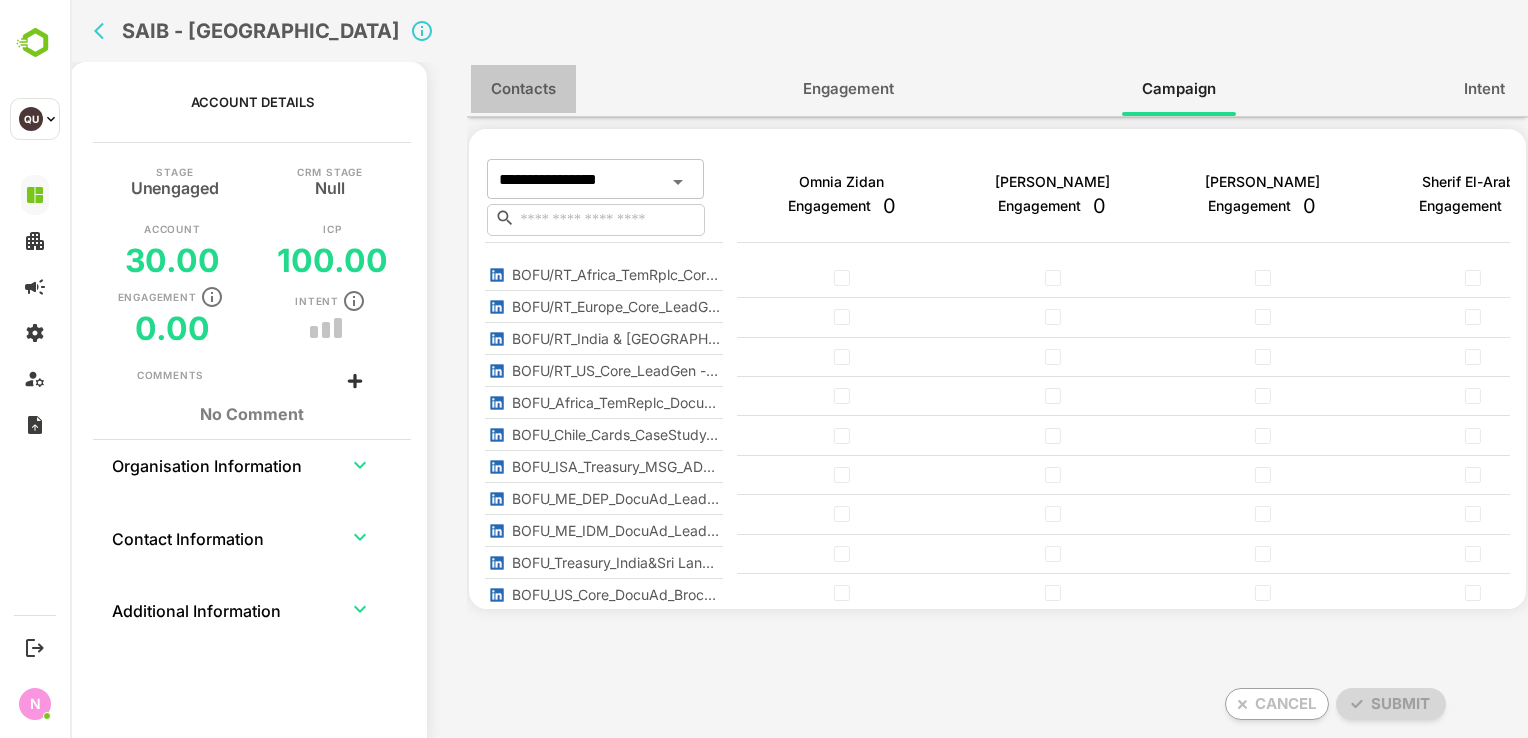 click on "Contacts" at bounding box center (523, 89) 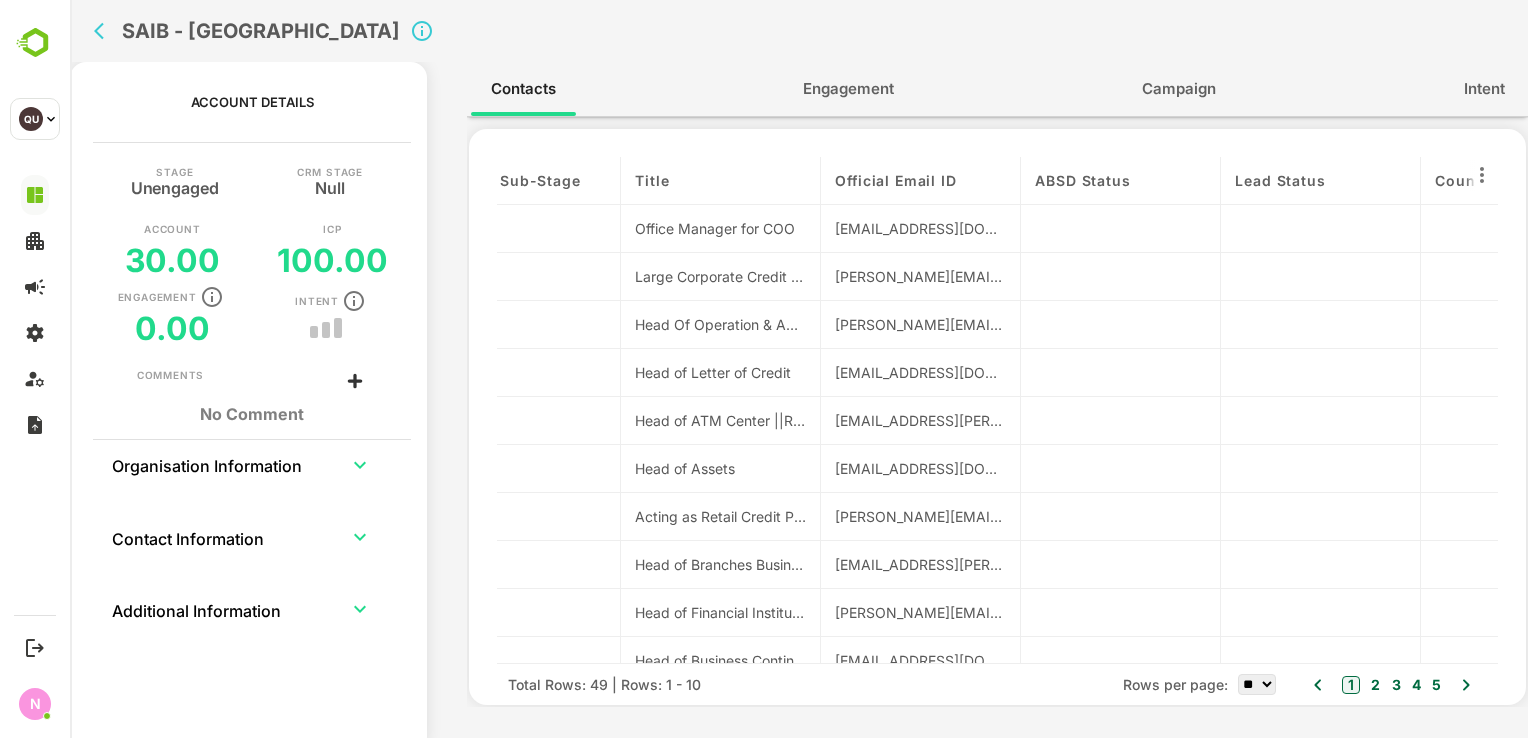 scroll, scrollTop: 0, scrollLeft: 1276, axis: horizontal 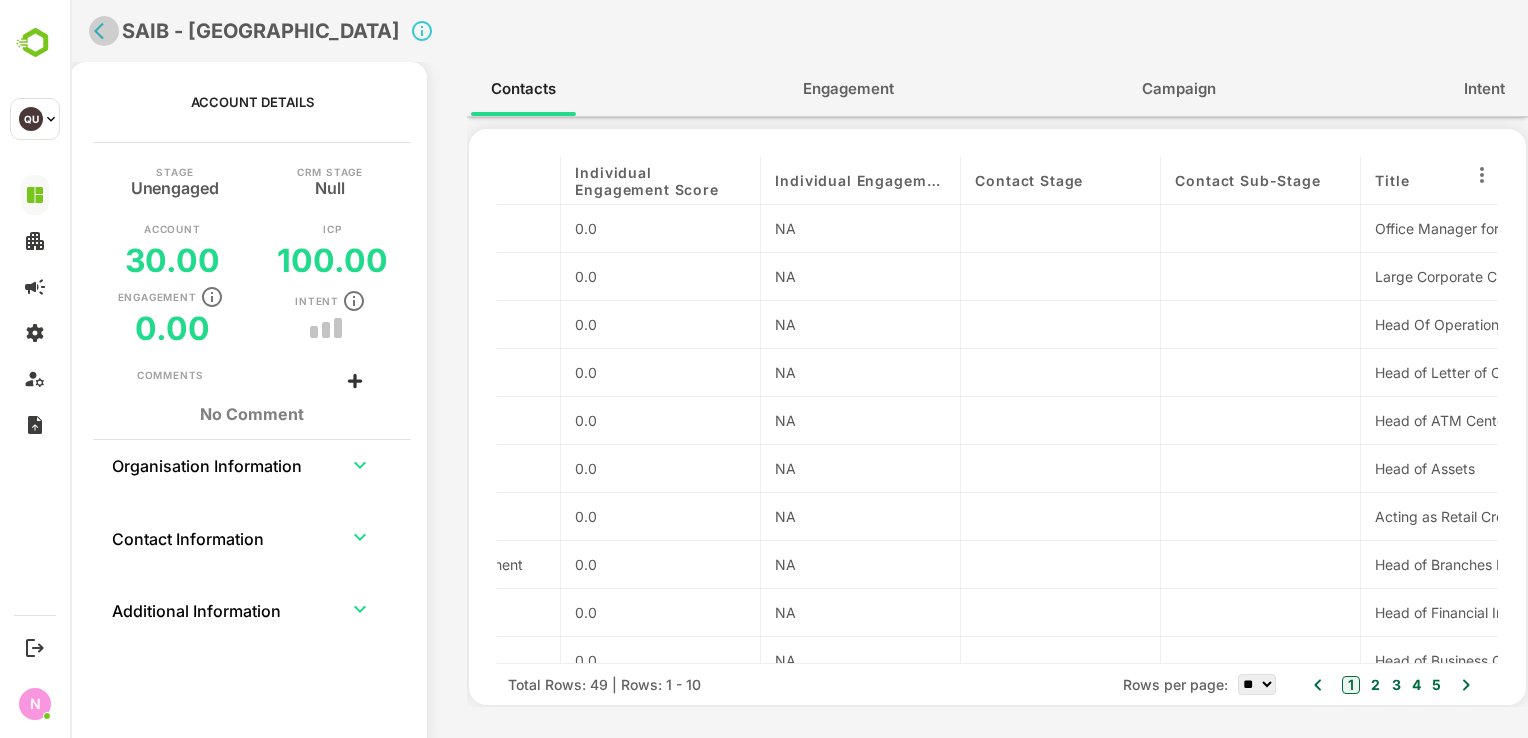 click at bounding box center [104, 31] 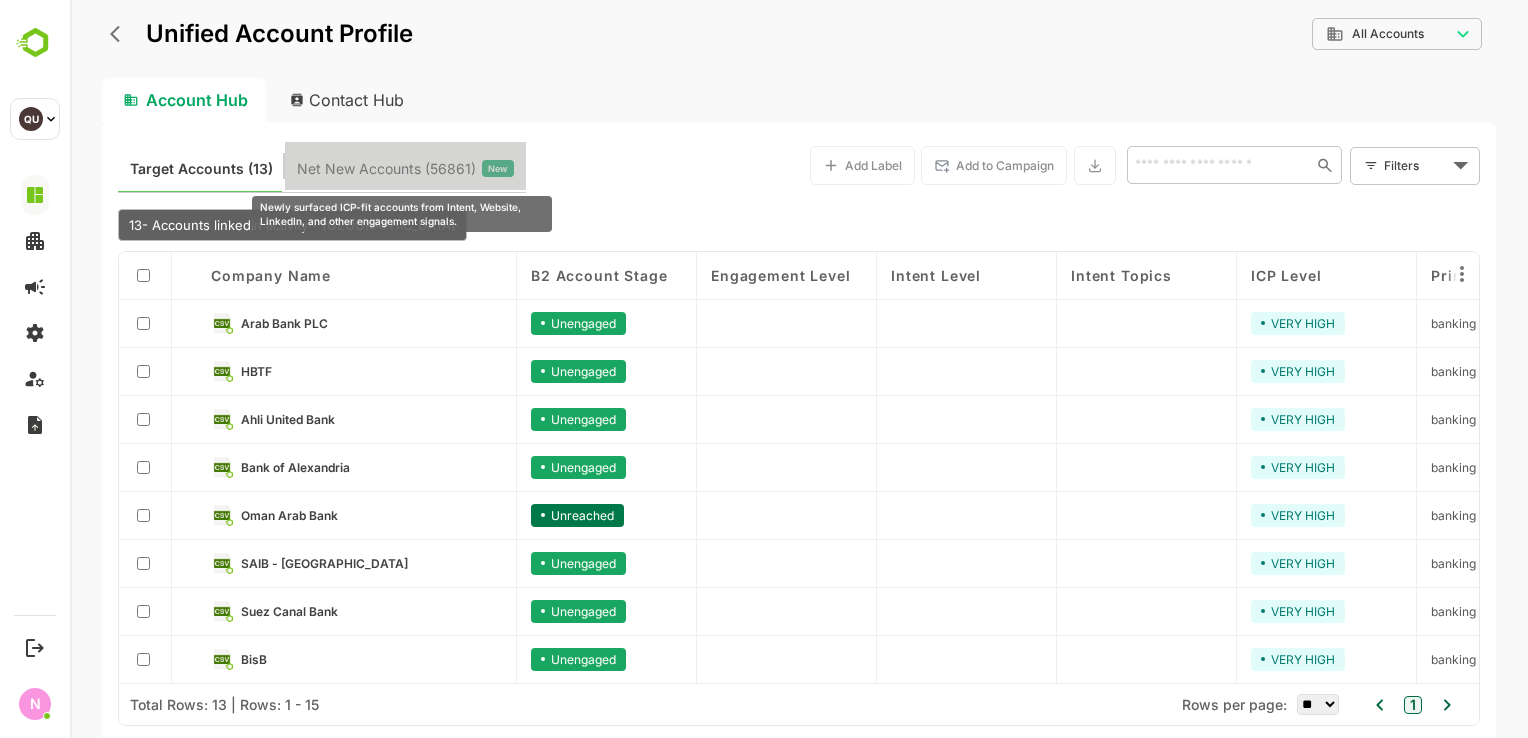 click on "Net New Accounts ( 56861 )" at bounding box center (386, 169) 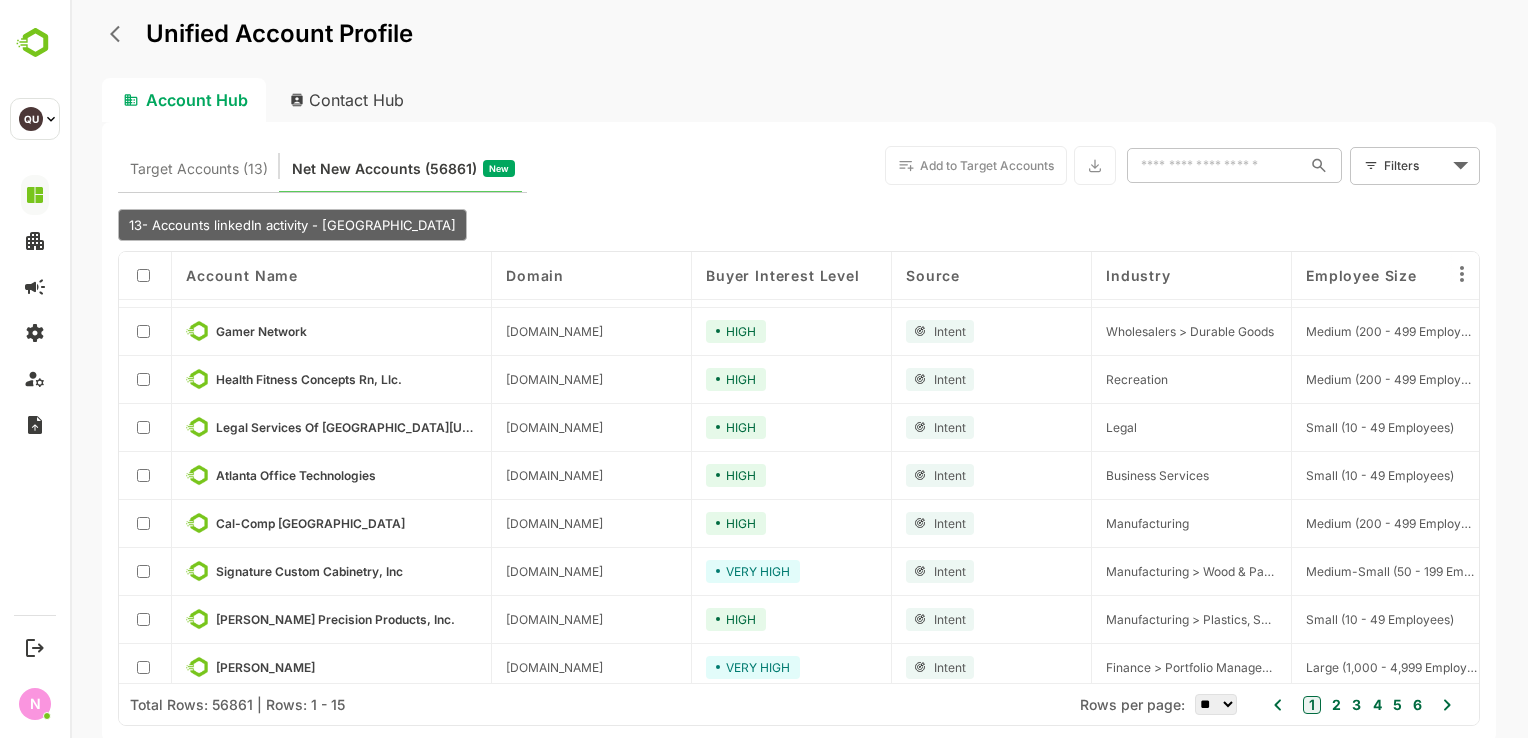 scroll, scrollTop: 340, scrollLeft: 0, axis: vertical 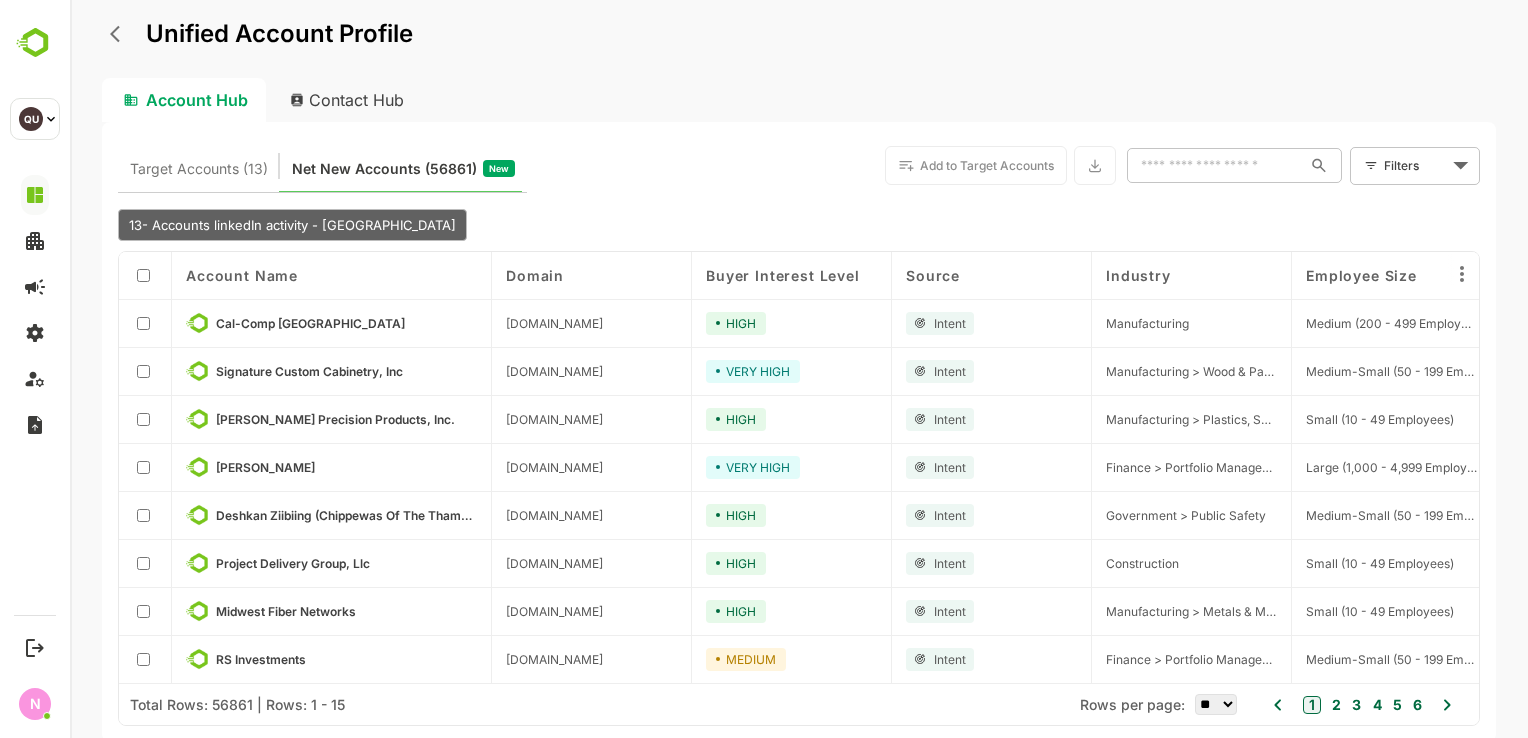 click on "3" at bounding box center (1354, 705) 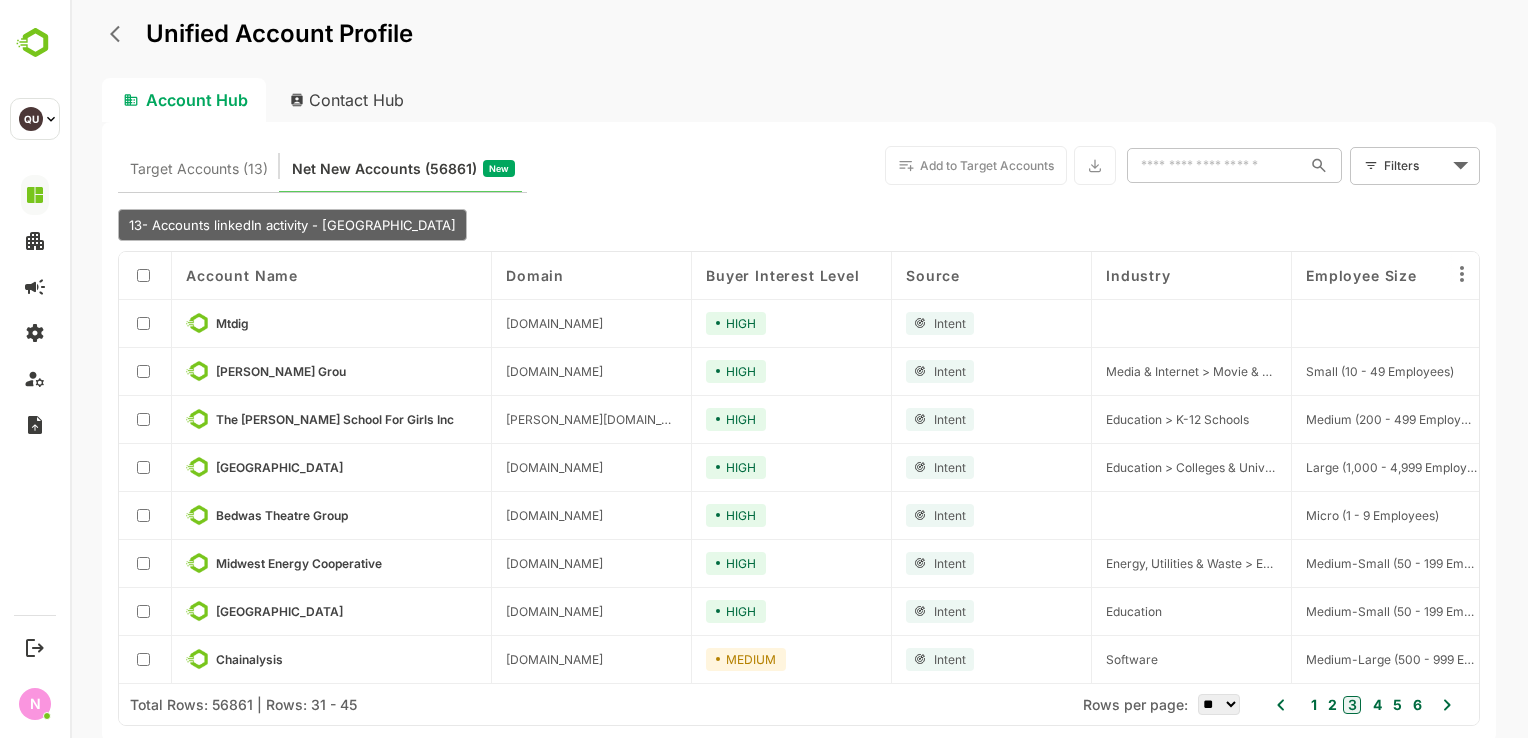 click on "1 2 3 4 5 6" at bounding box center [1363, 705] 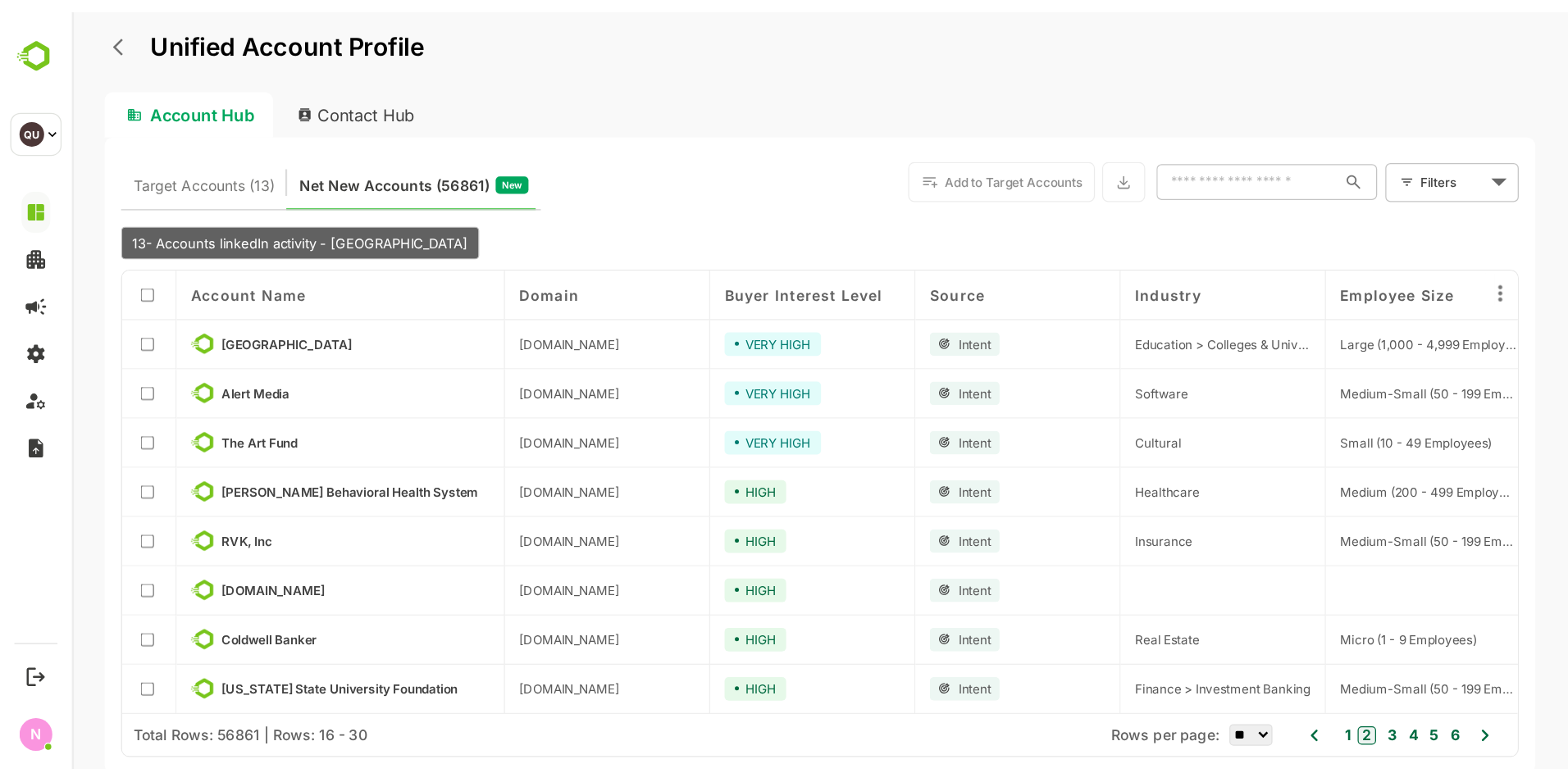 scroll, scrollTop: 279, scrollLeft: 35, axis: both 